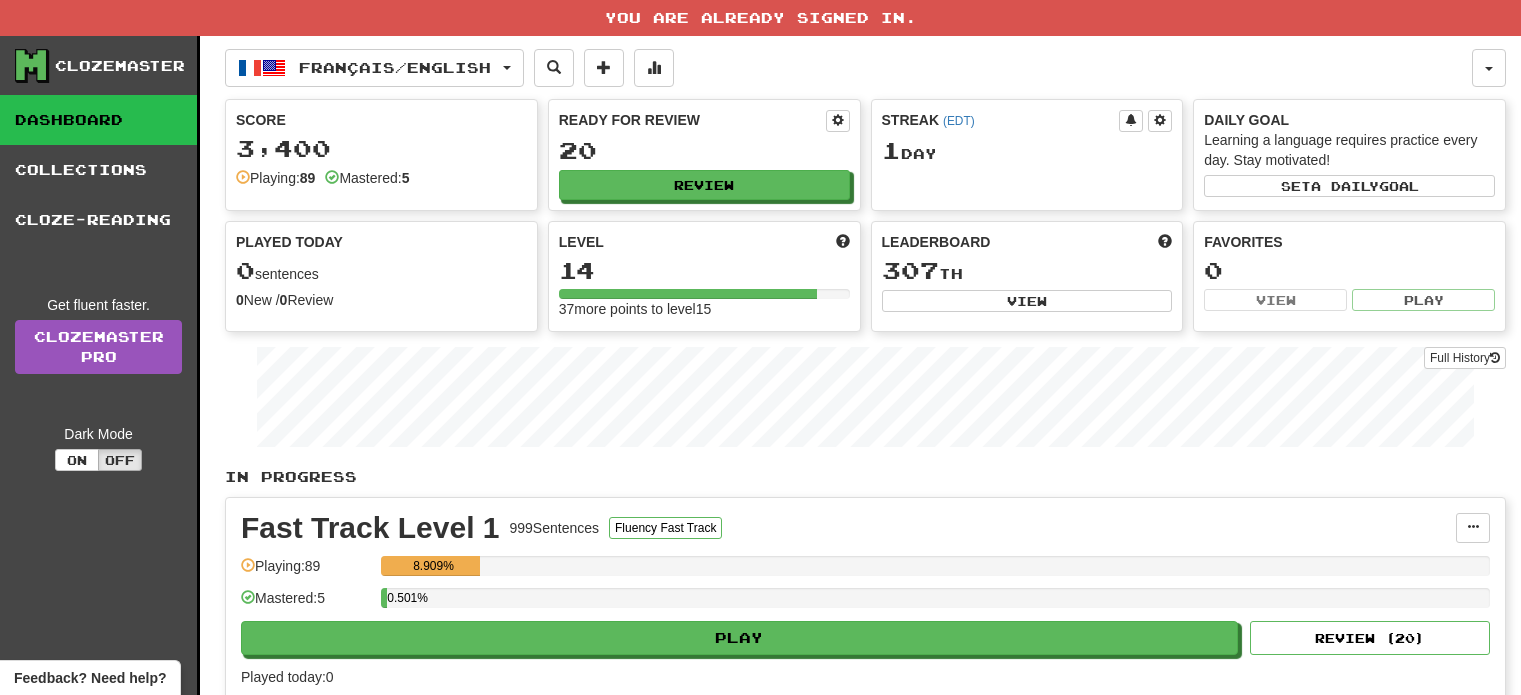 scroll, scrollTop: 0, scrollLeft: 0, axis: both 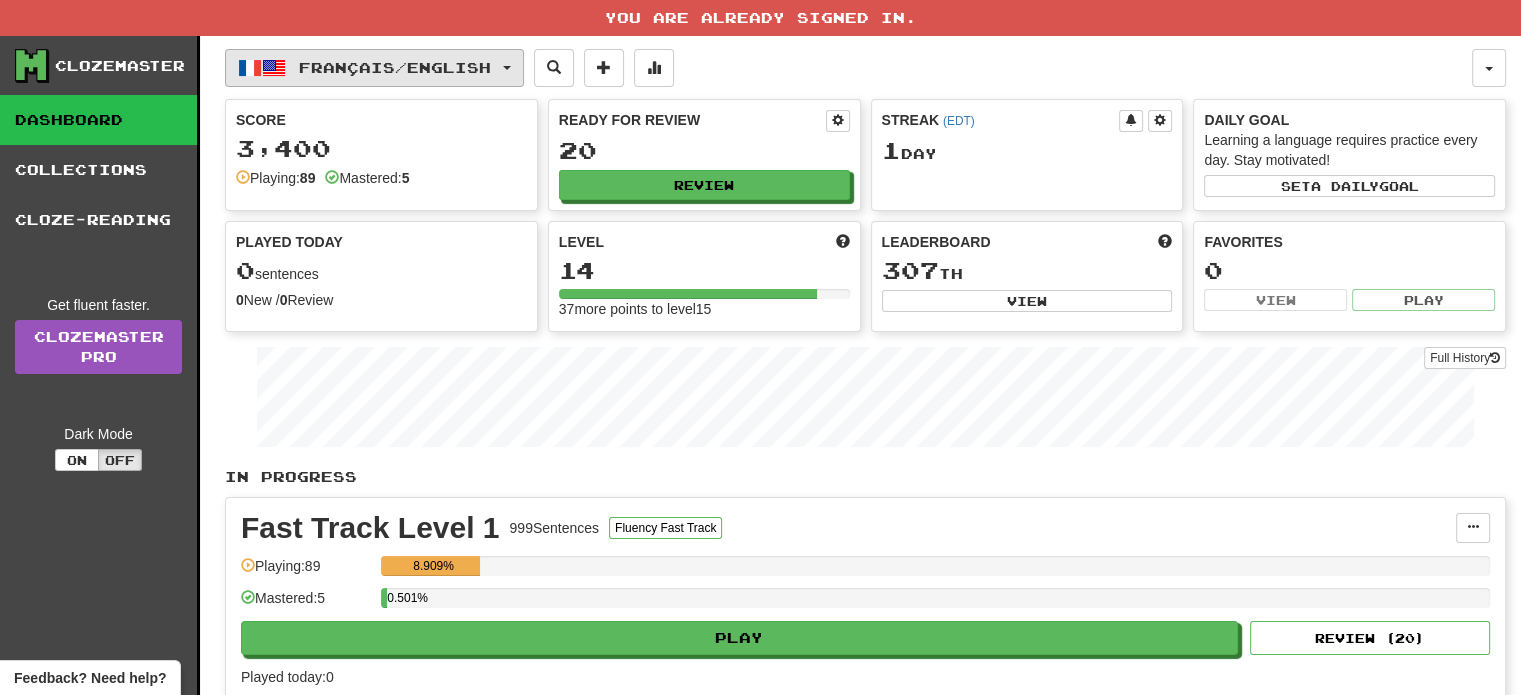 click on "Français  /  English" at bounding box center (395, 67) 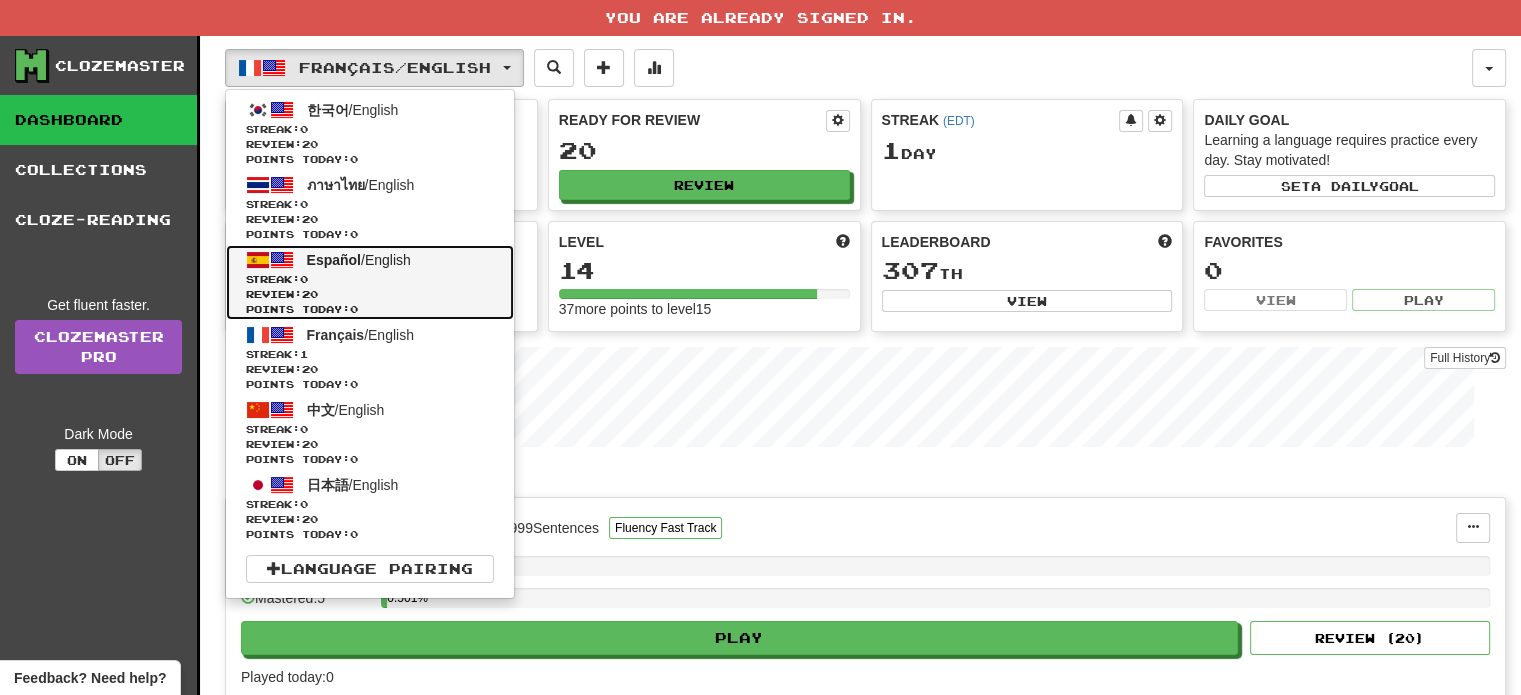 click on "Español  /  English Streak:  0   Review:  20 Points today:  0" at bounding box center (370, 282) 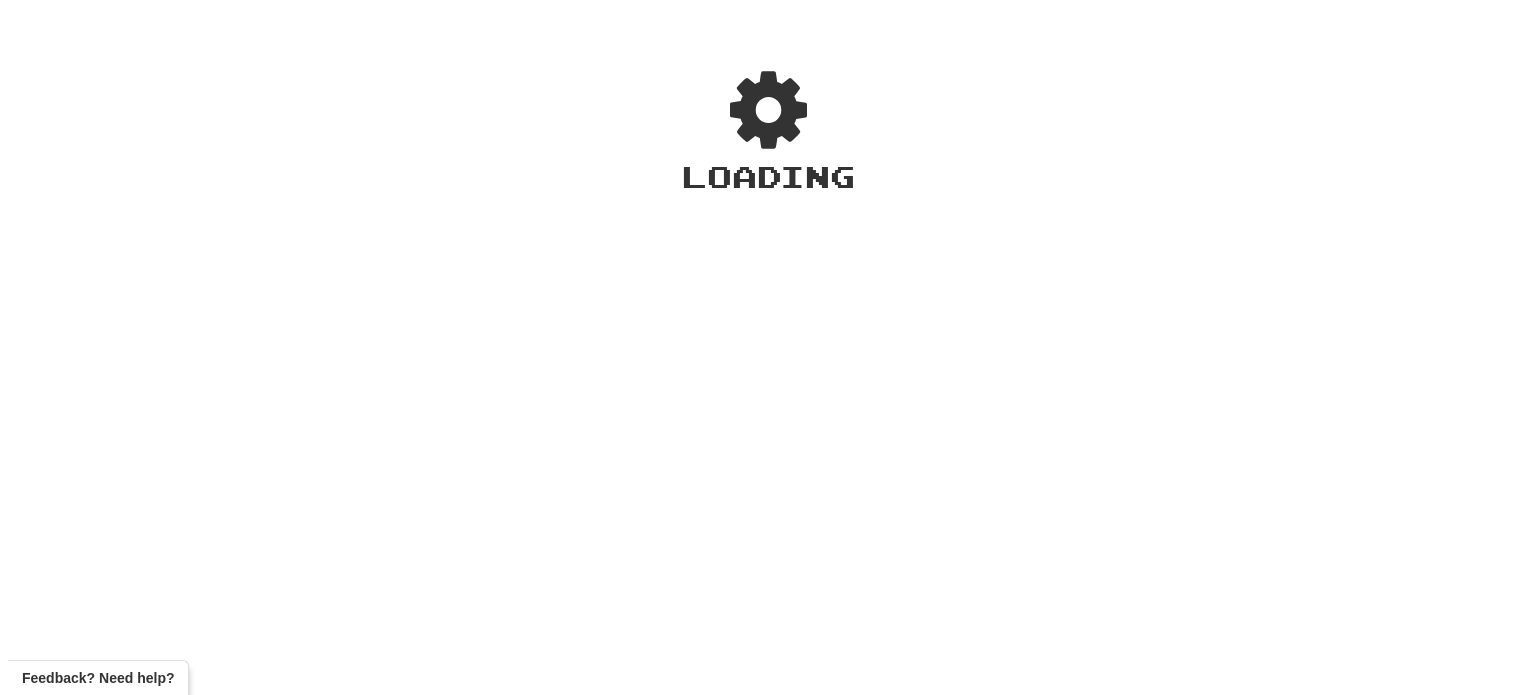 scroll, scrollTop: 0, scrollLeft: 0, axis: both 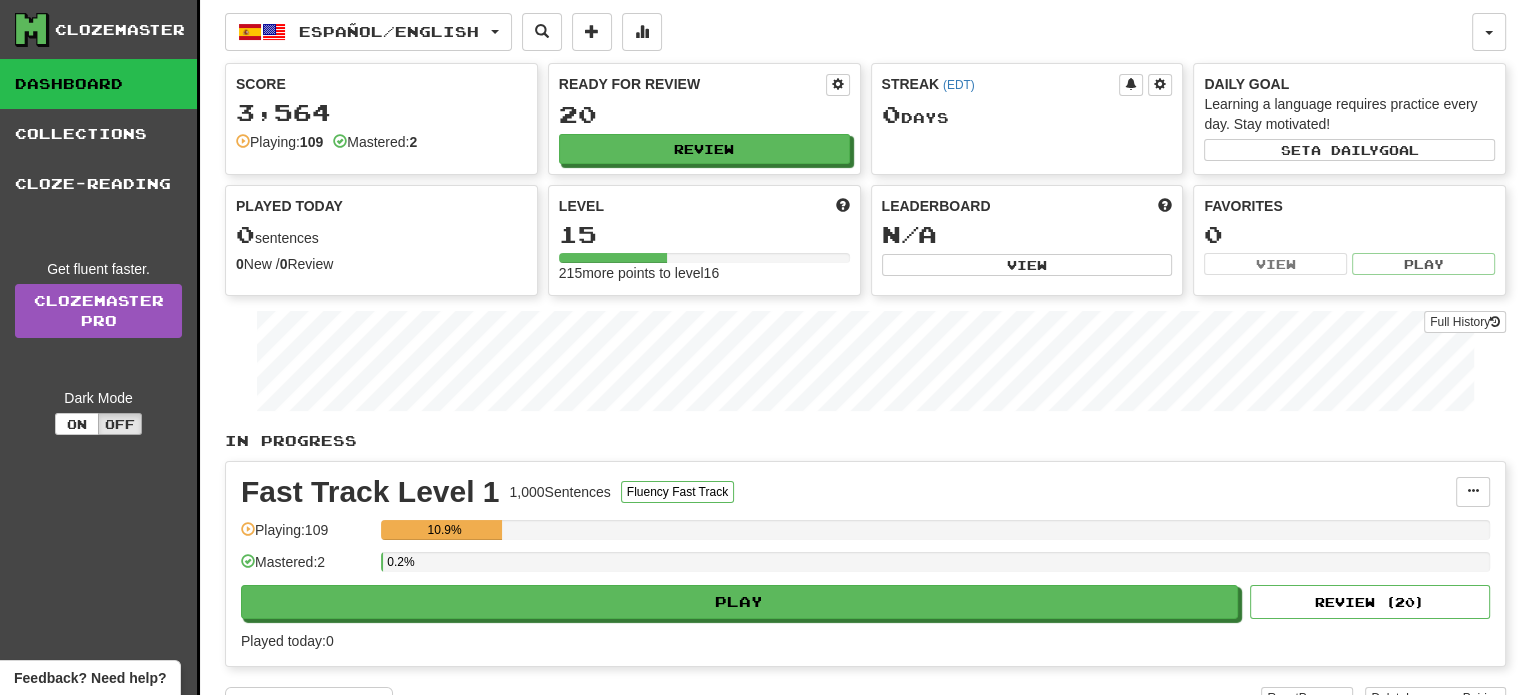 click on "Ready for Review 20   Review" at bounding box center [704, 119] 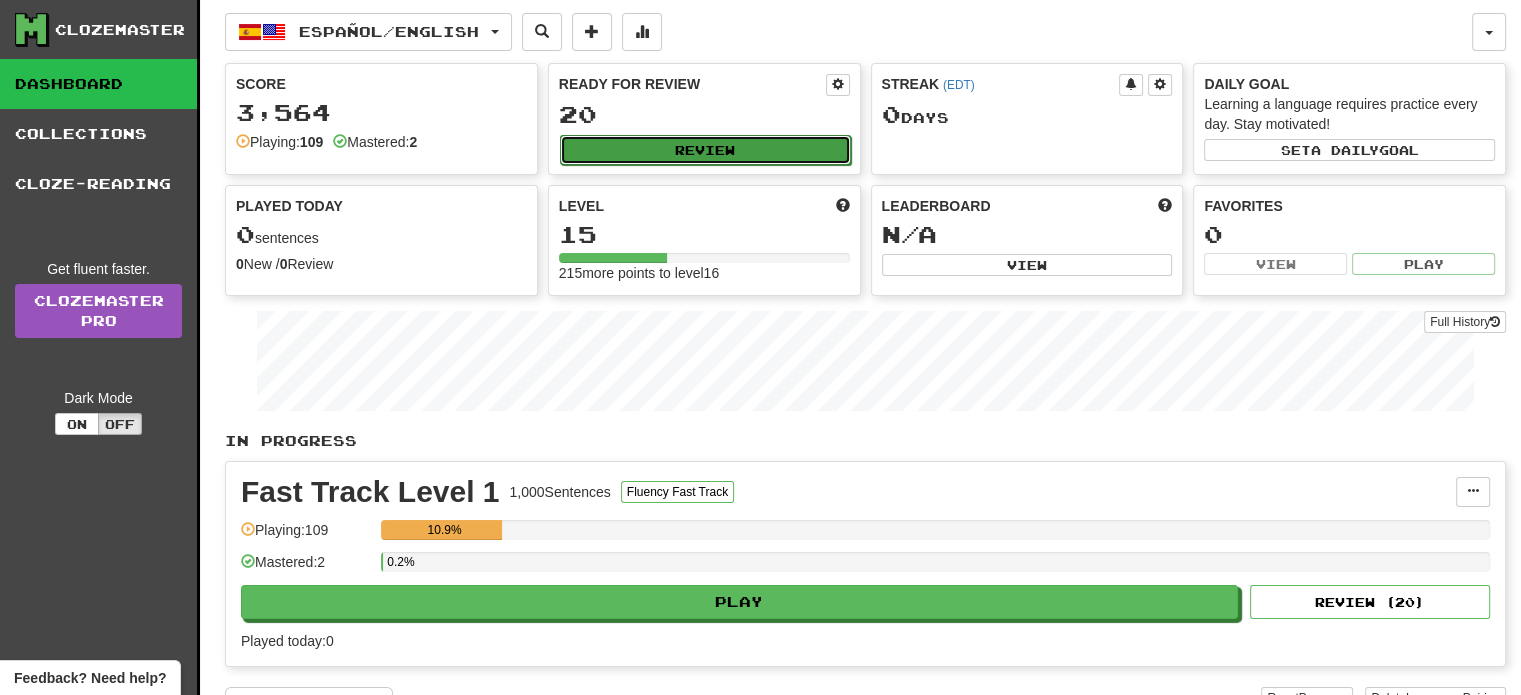 click on "Review" at bounding box center [705, 150] 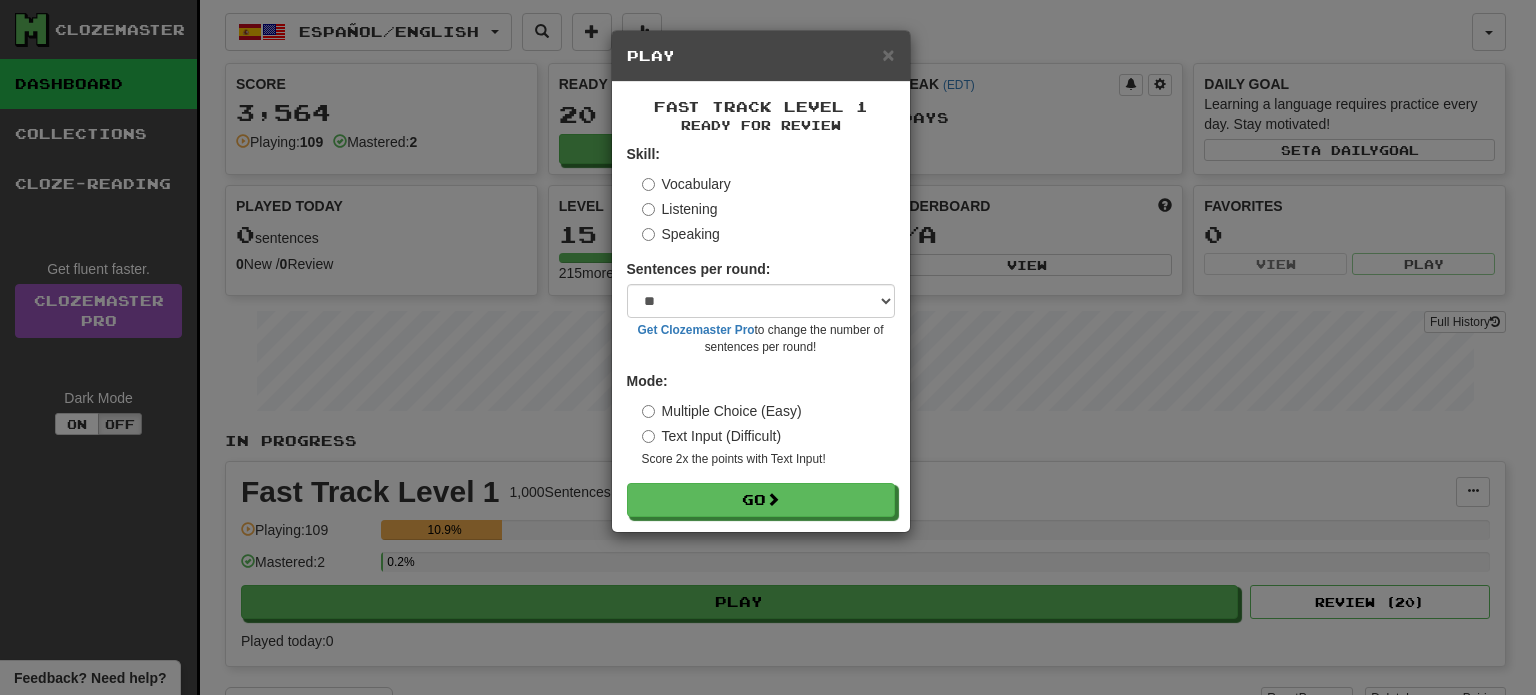 click on "Speaking" at bounding box center [681, 234] 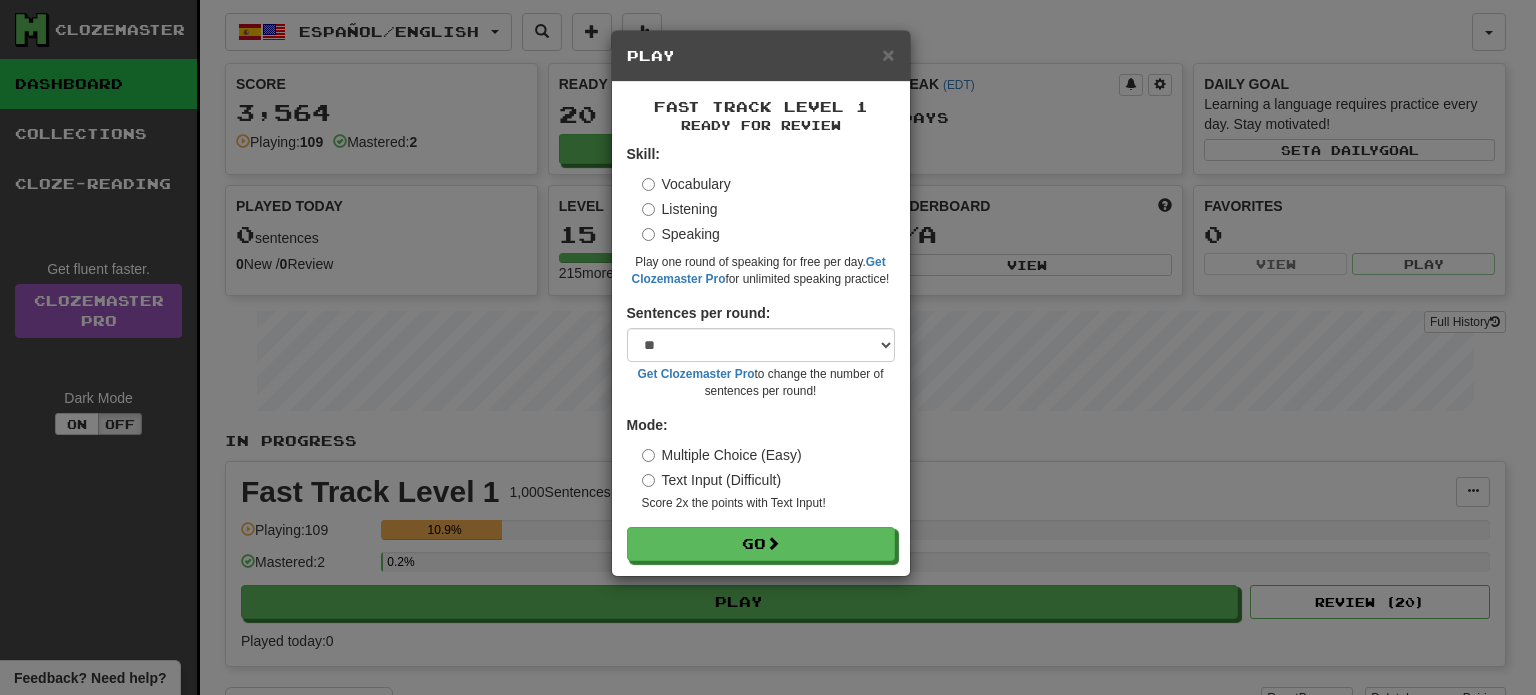 click on "Listening" at bounding box center (680, 209) 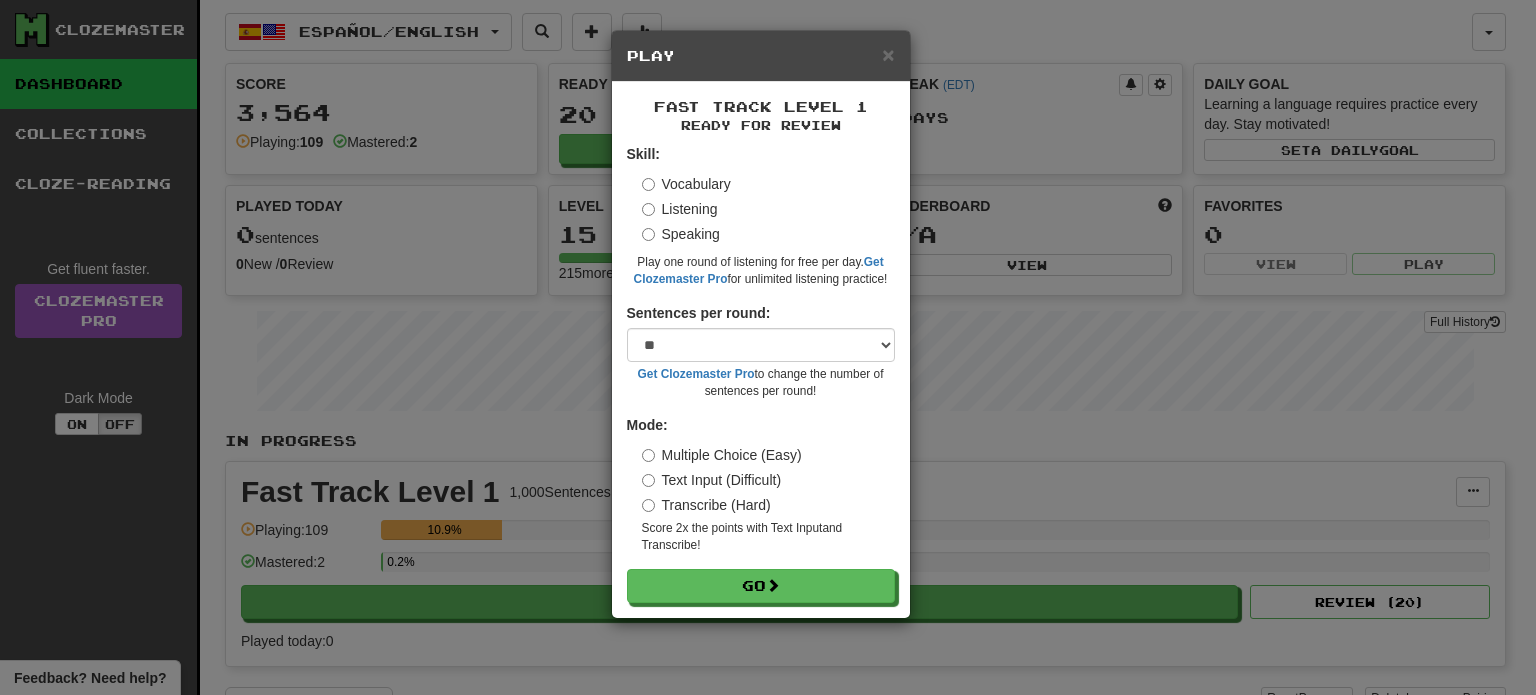 click on "Speaking" at bounding box center (681, 234) 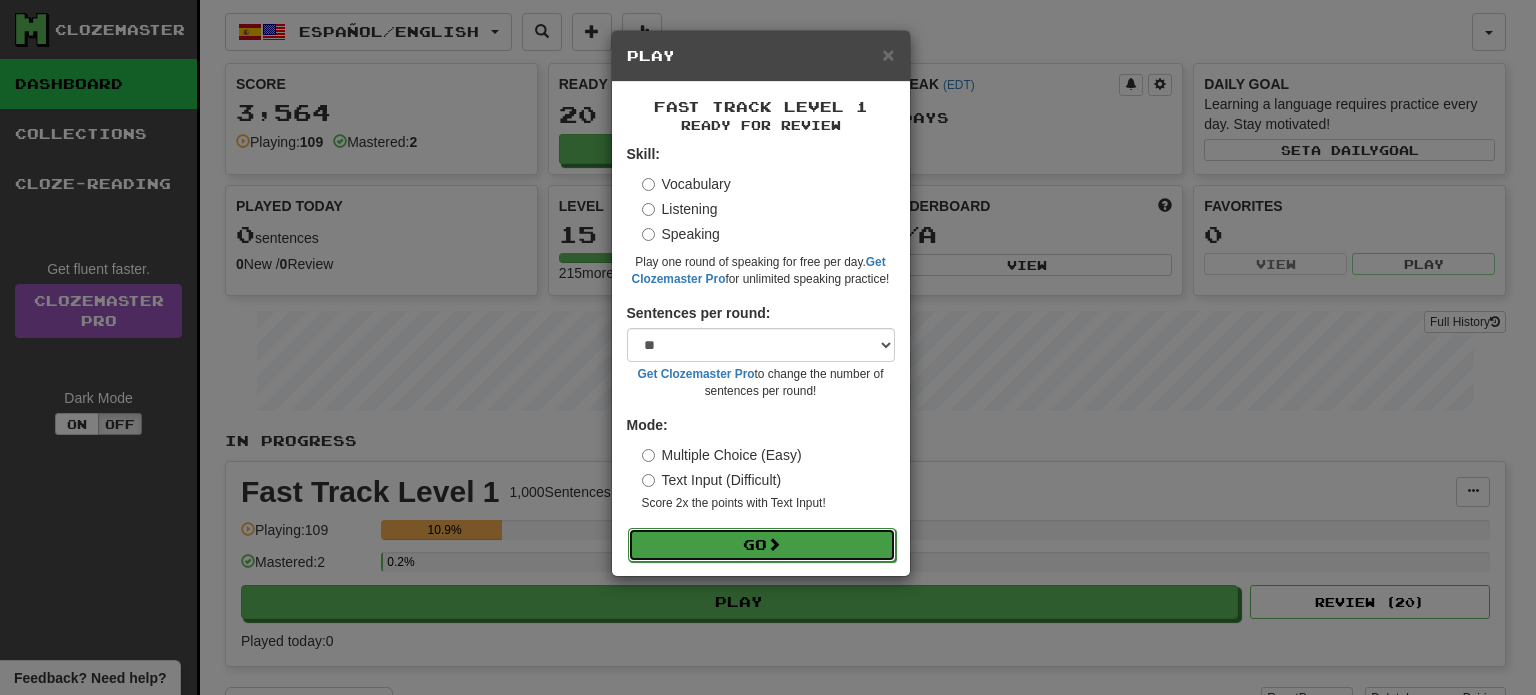 click on "Go" at bounding box center [762, 545] 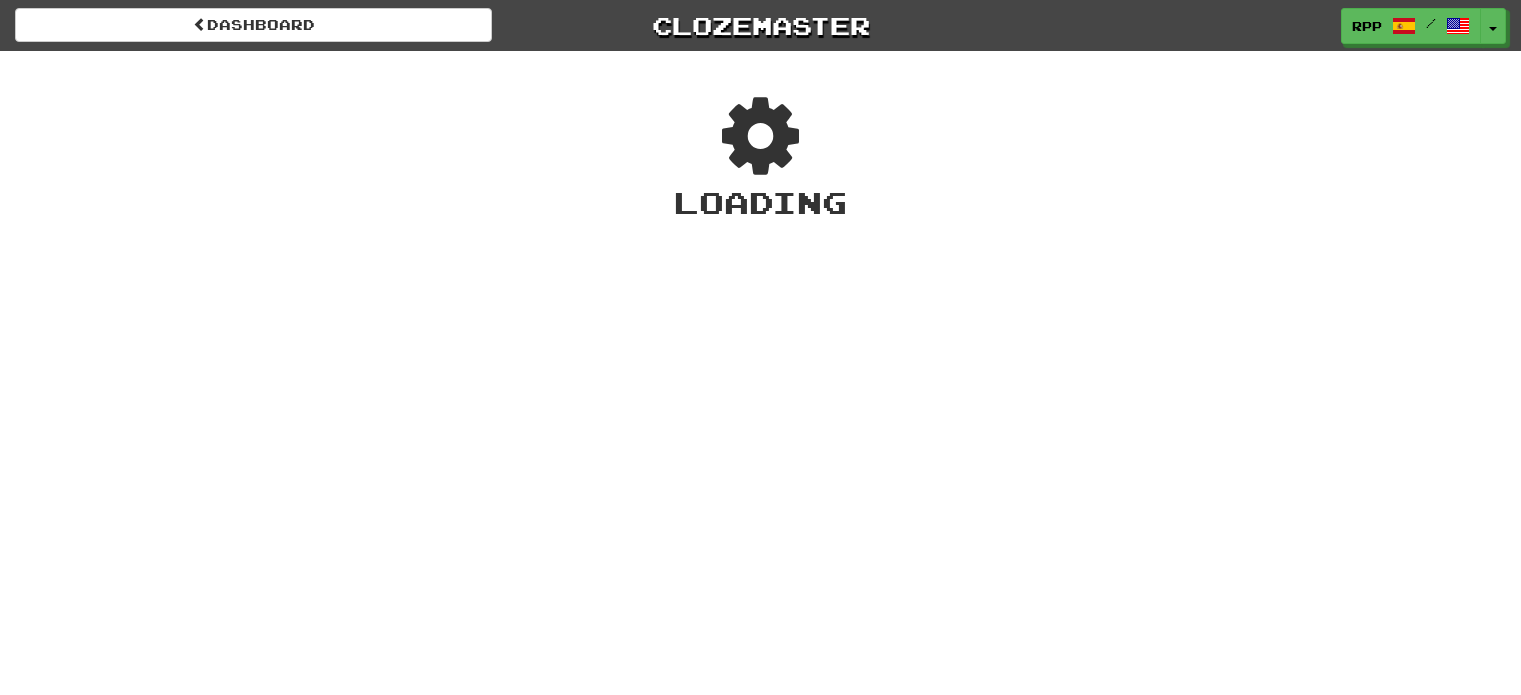 scroll, scrollTop: 0, scrollLeft: 0, axis: both 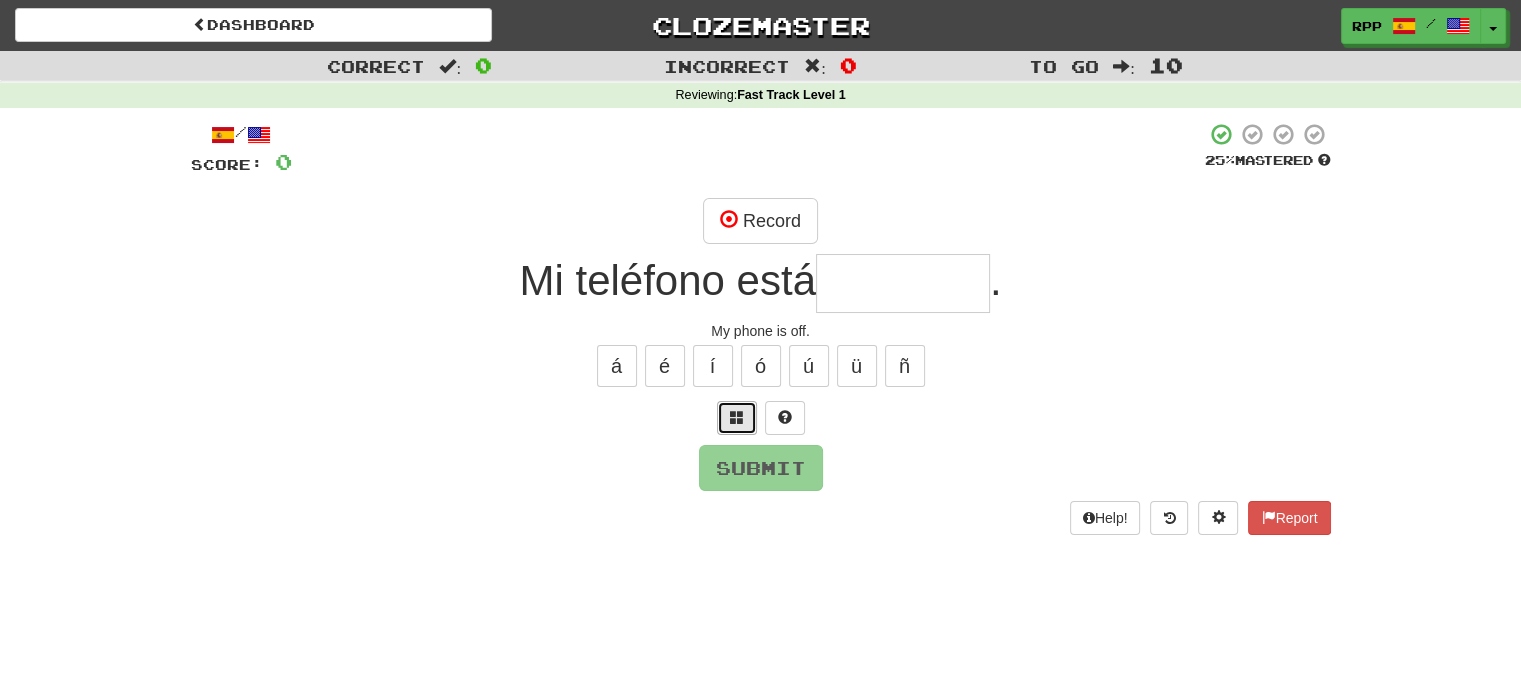 click at bounding box center [737, 418] 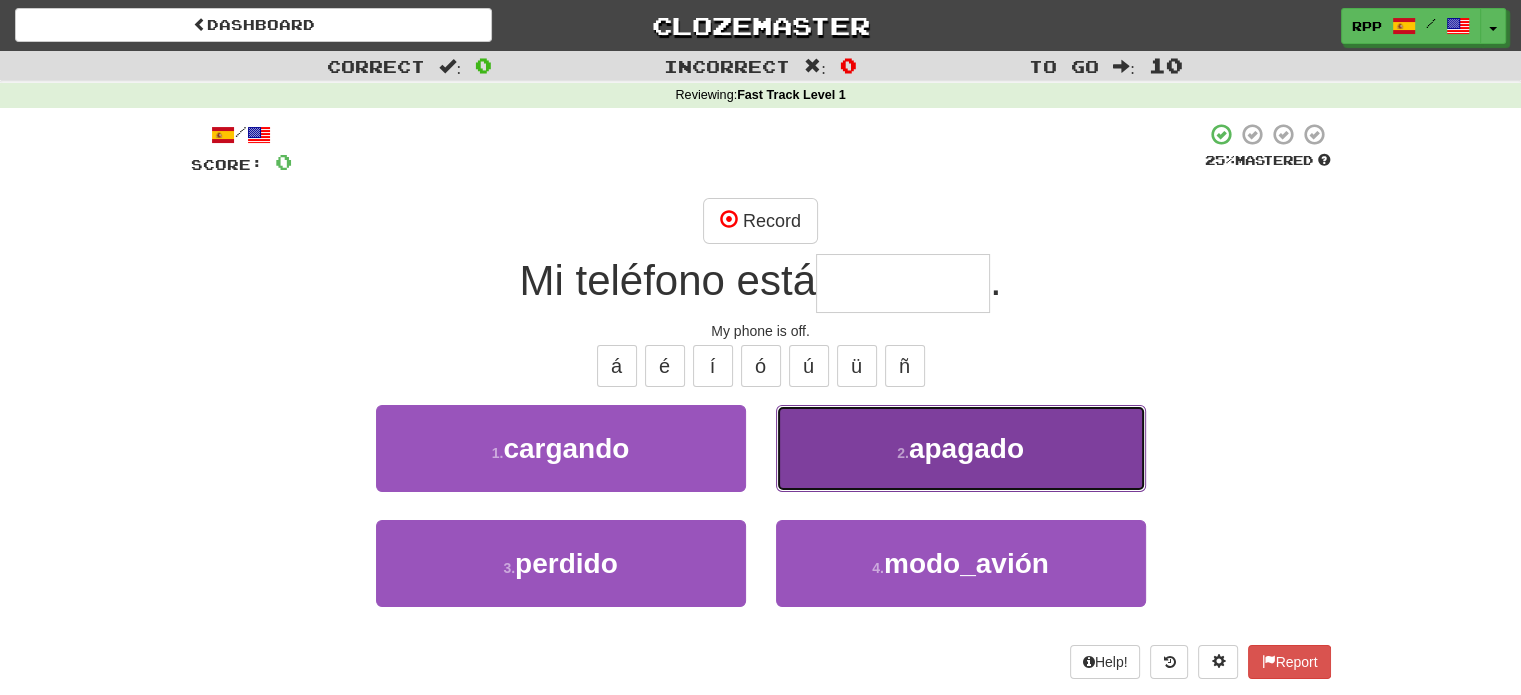click on "2 .  apagado" at bounding box center (961, 448) 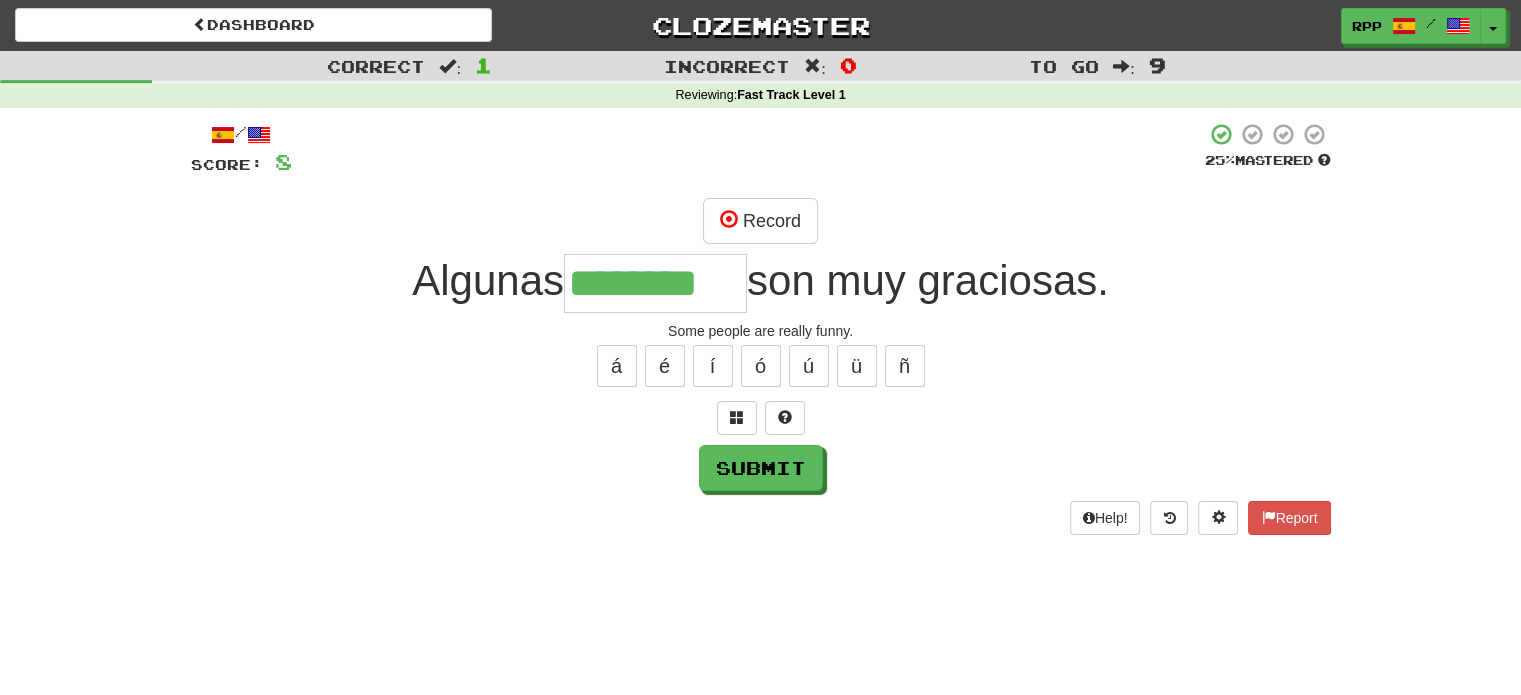 type on "********" 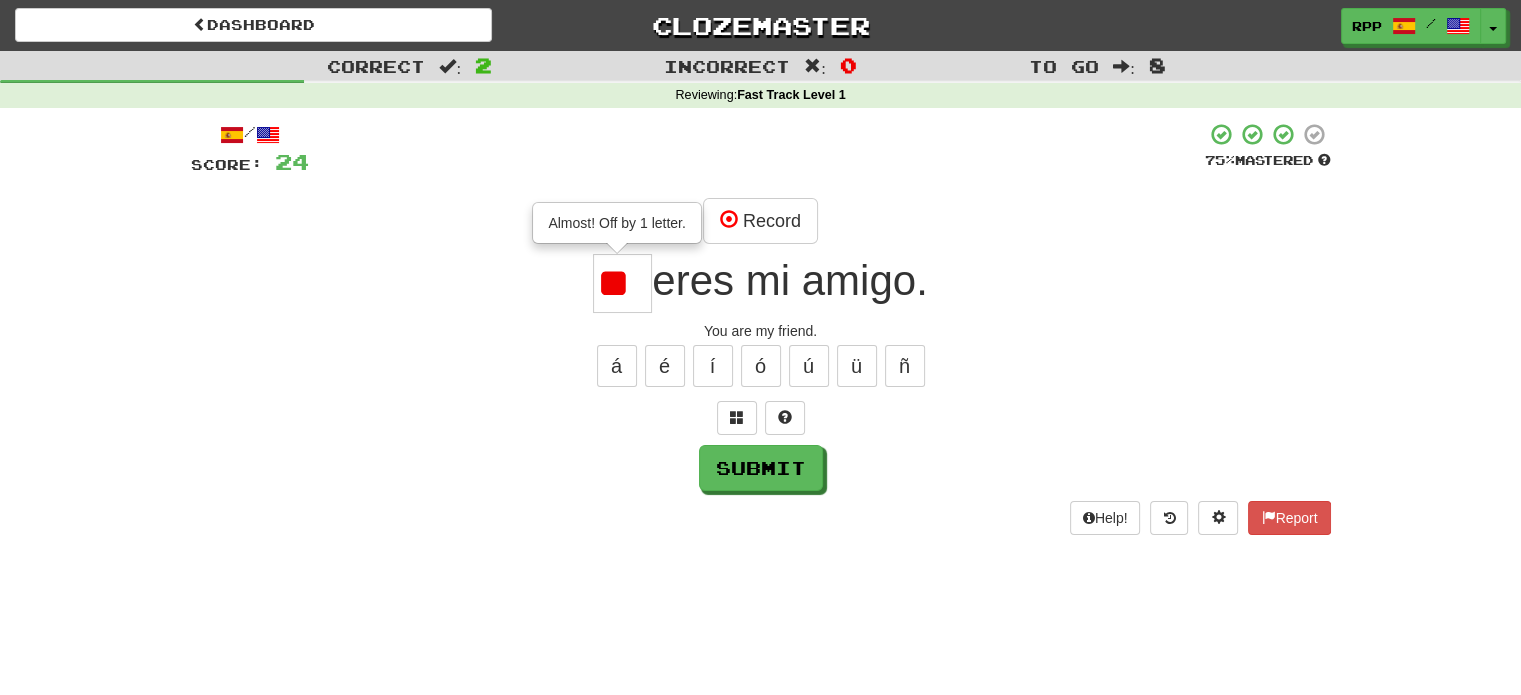 type on "*" 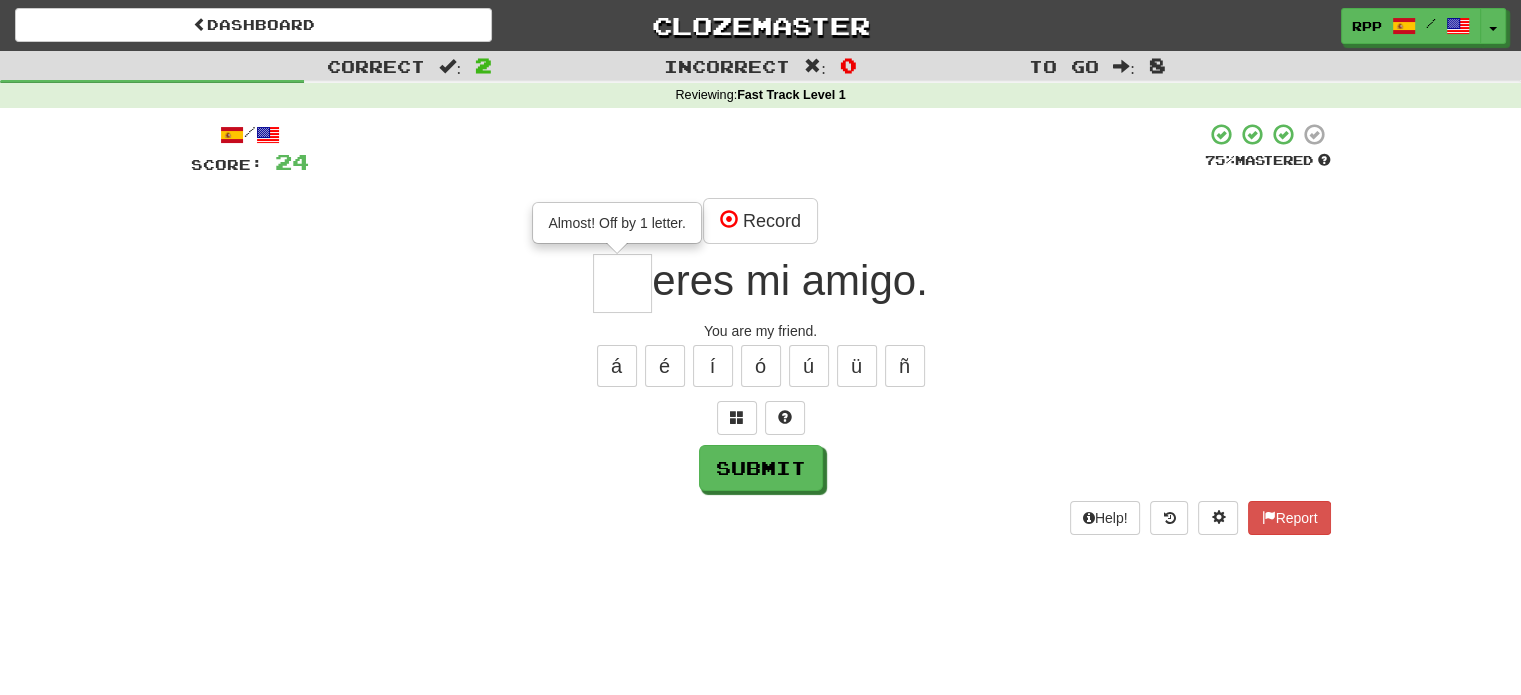 type on "*" 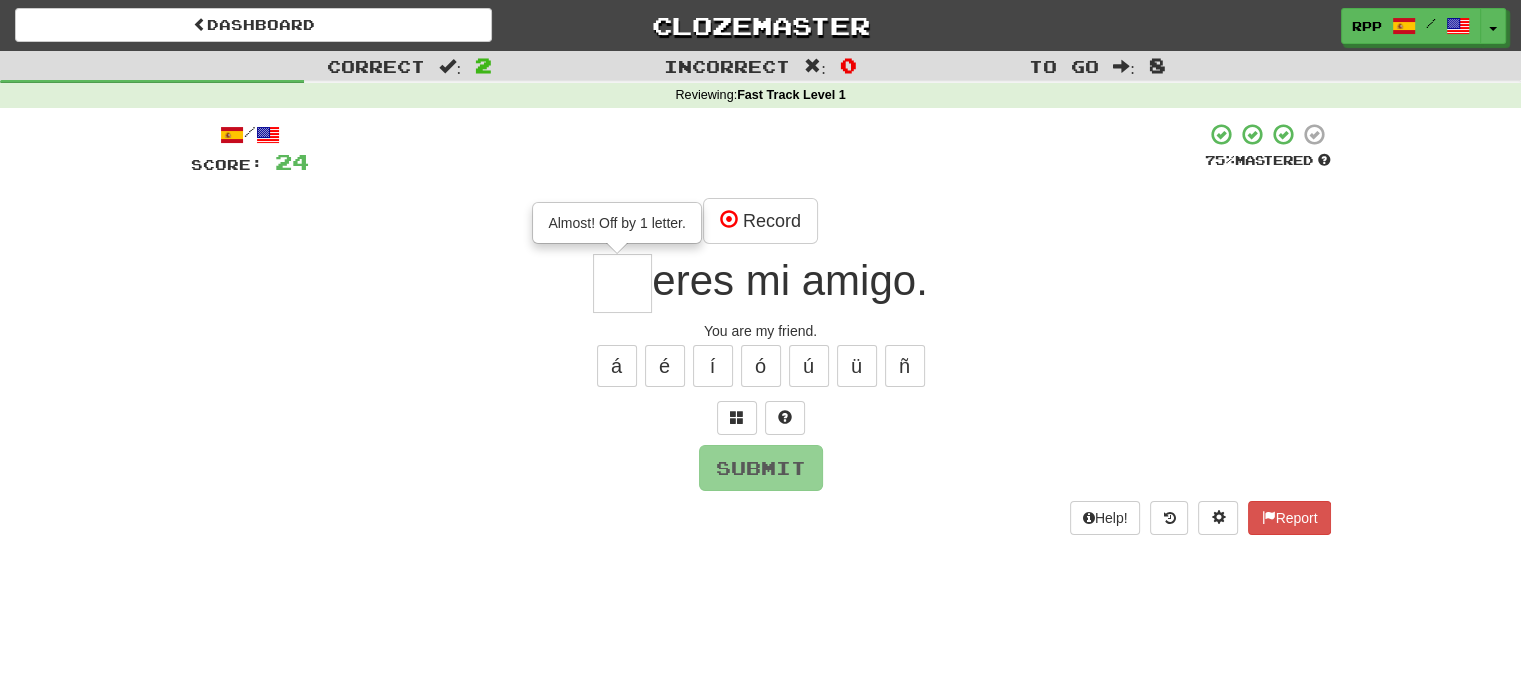 type on "*" 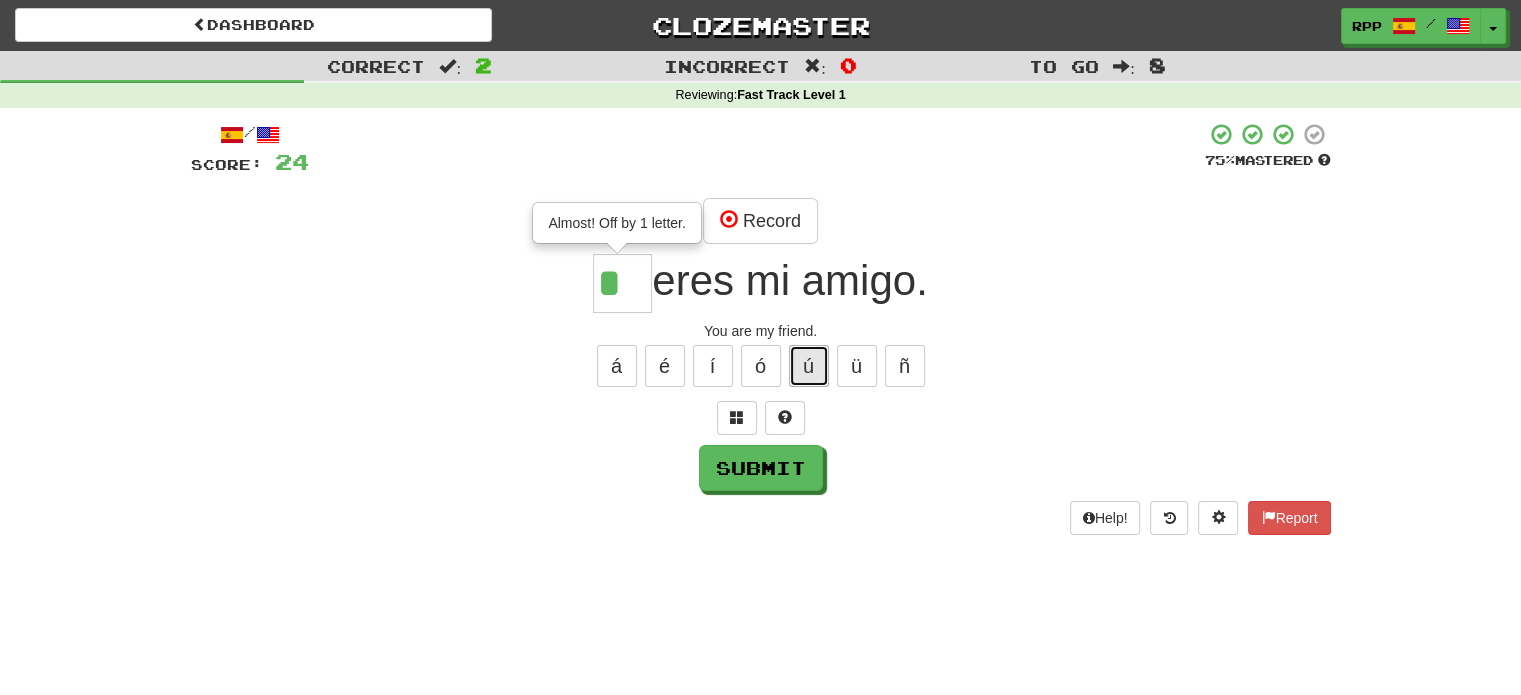 click on "ú" at bounding box center [809, 366] 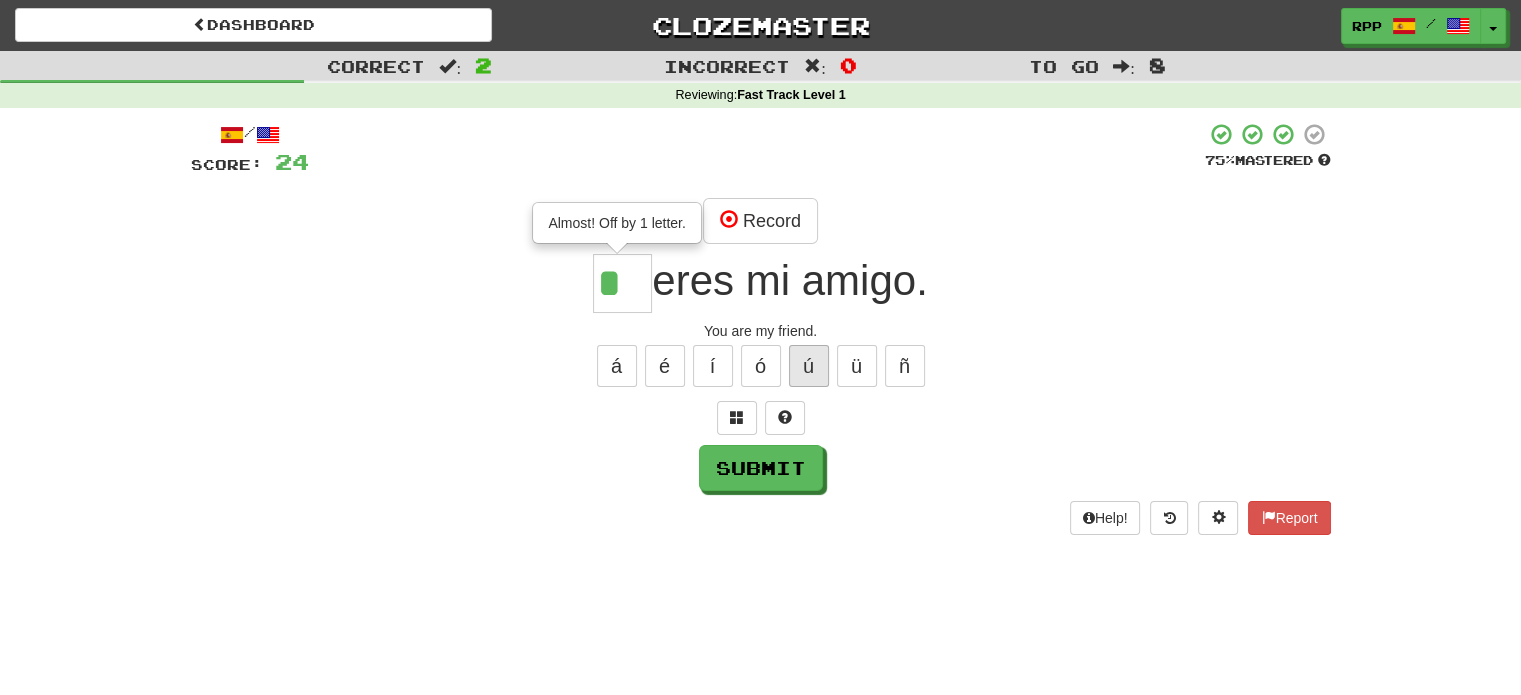 type on "**" 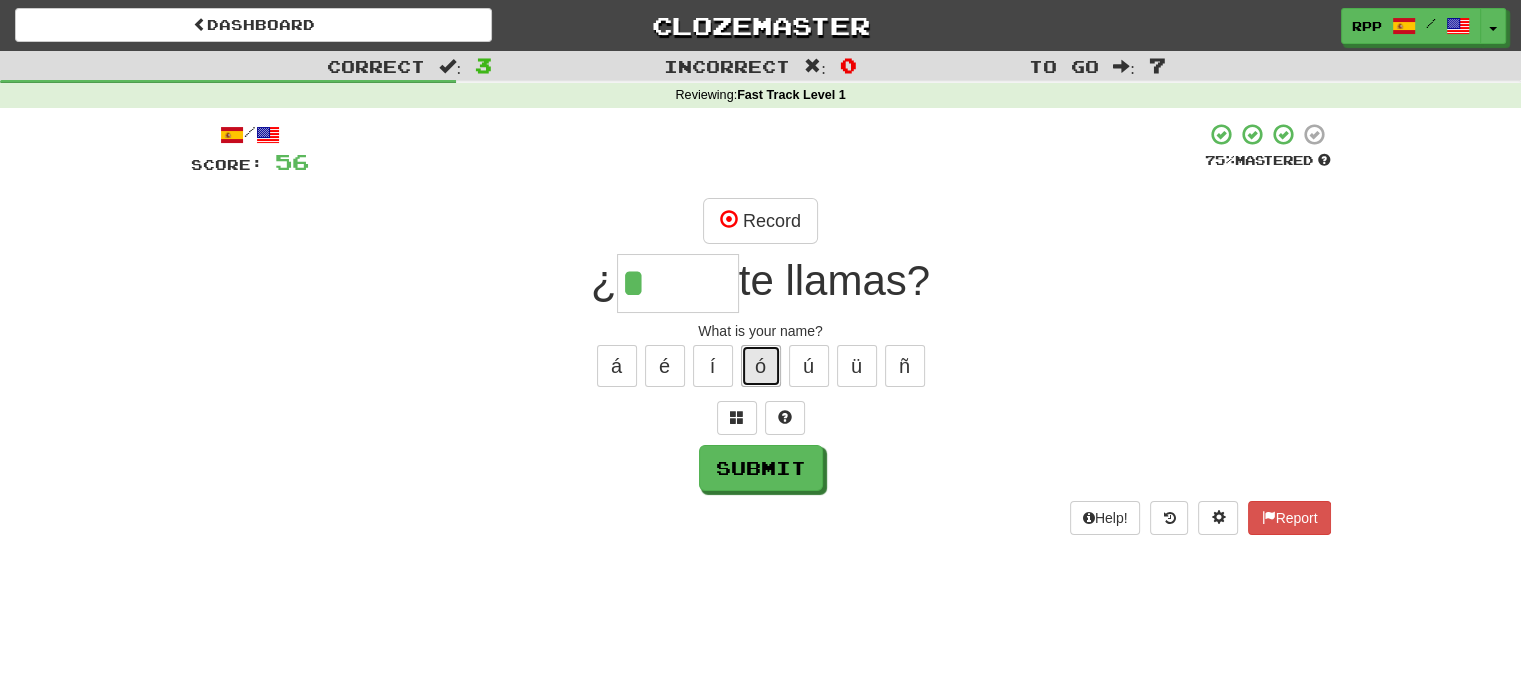 click on "ó" at bounding box center (761, 366) 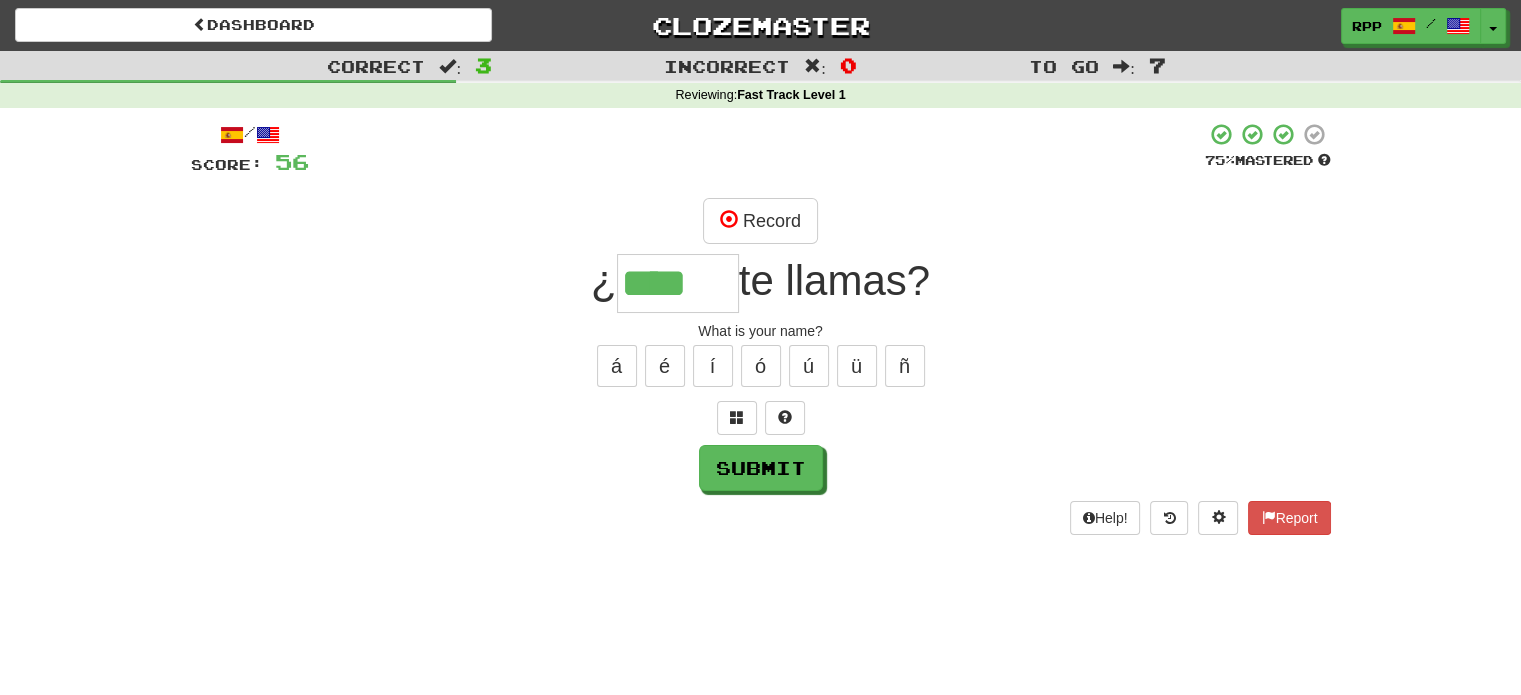 type on "****" 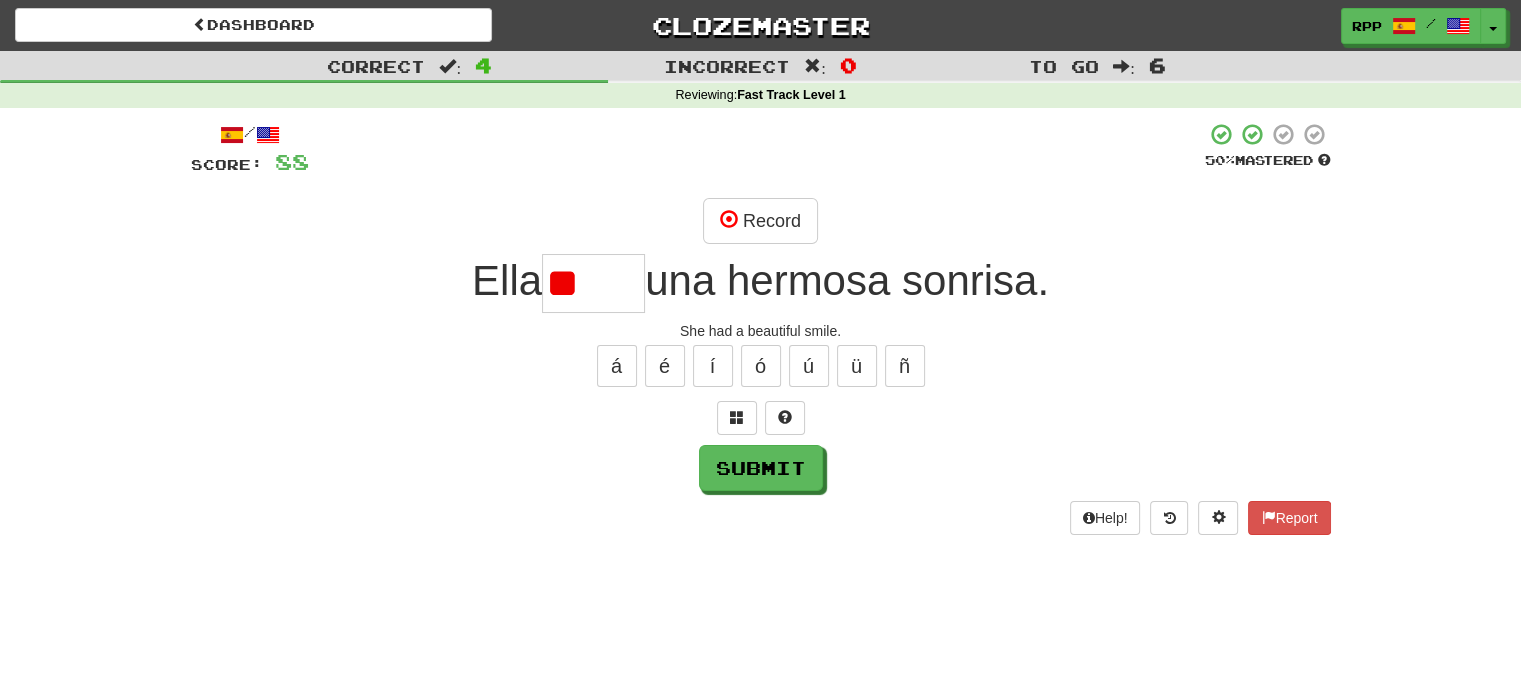 type on "*" 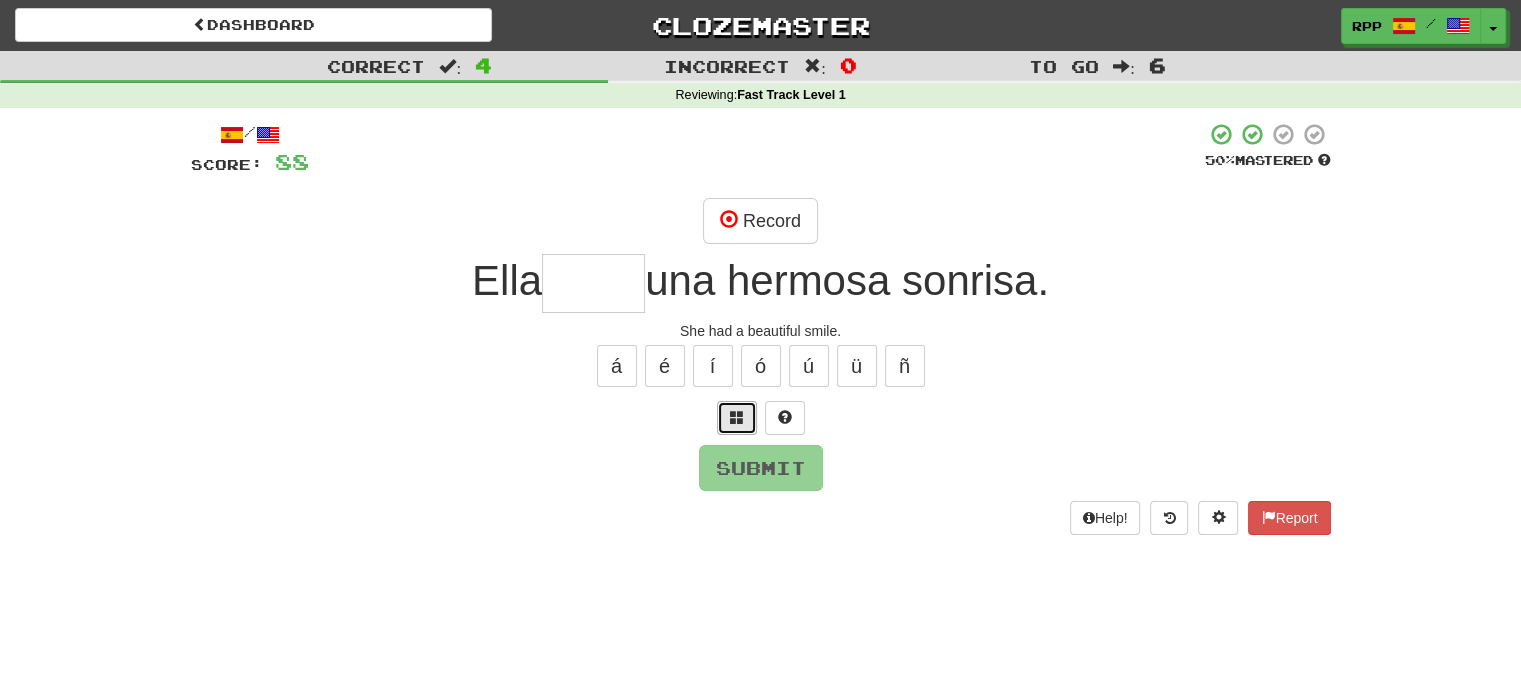 click at bounding box center (737, 417) 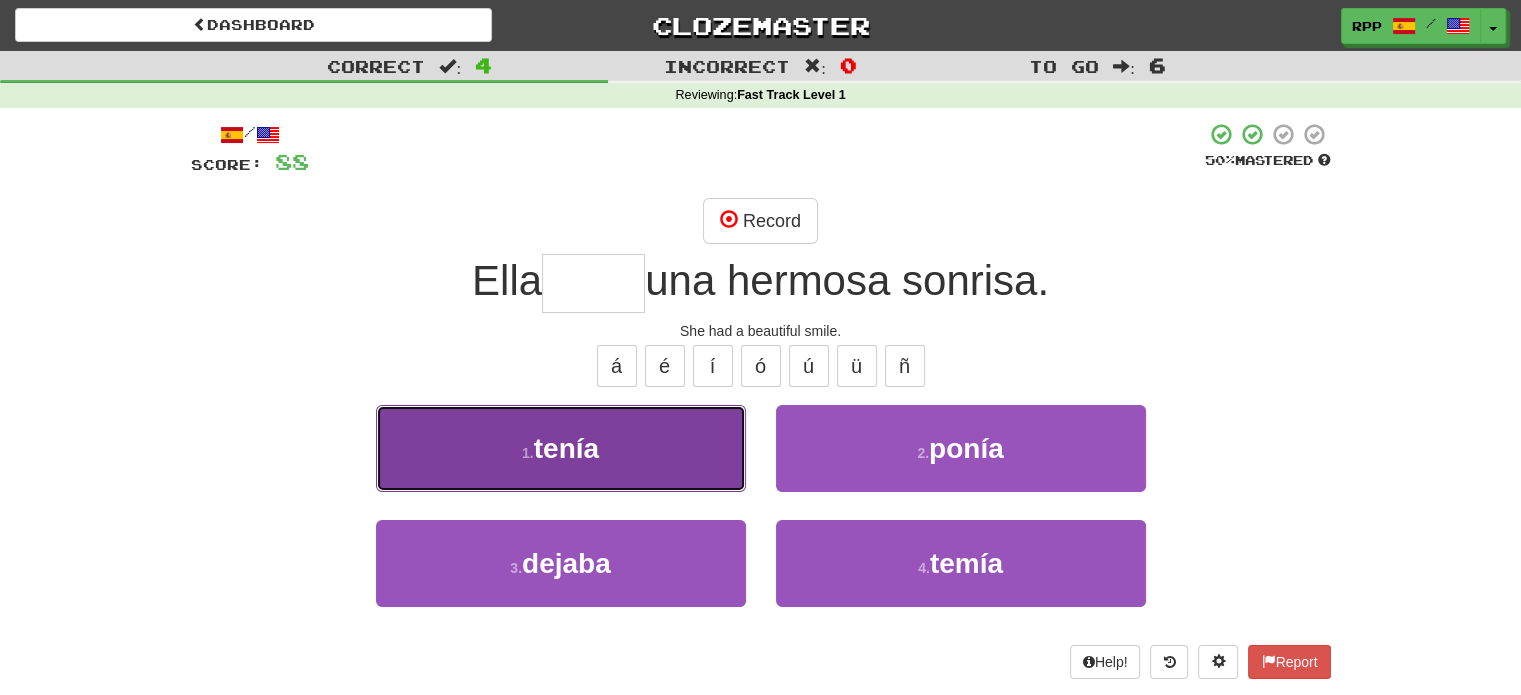 click on "1 .  tenía" at bounding box center (561, 448) 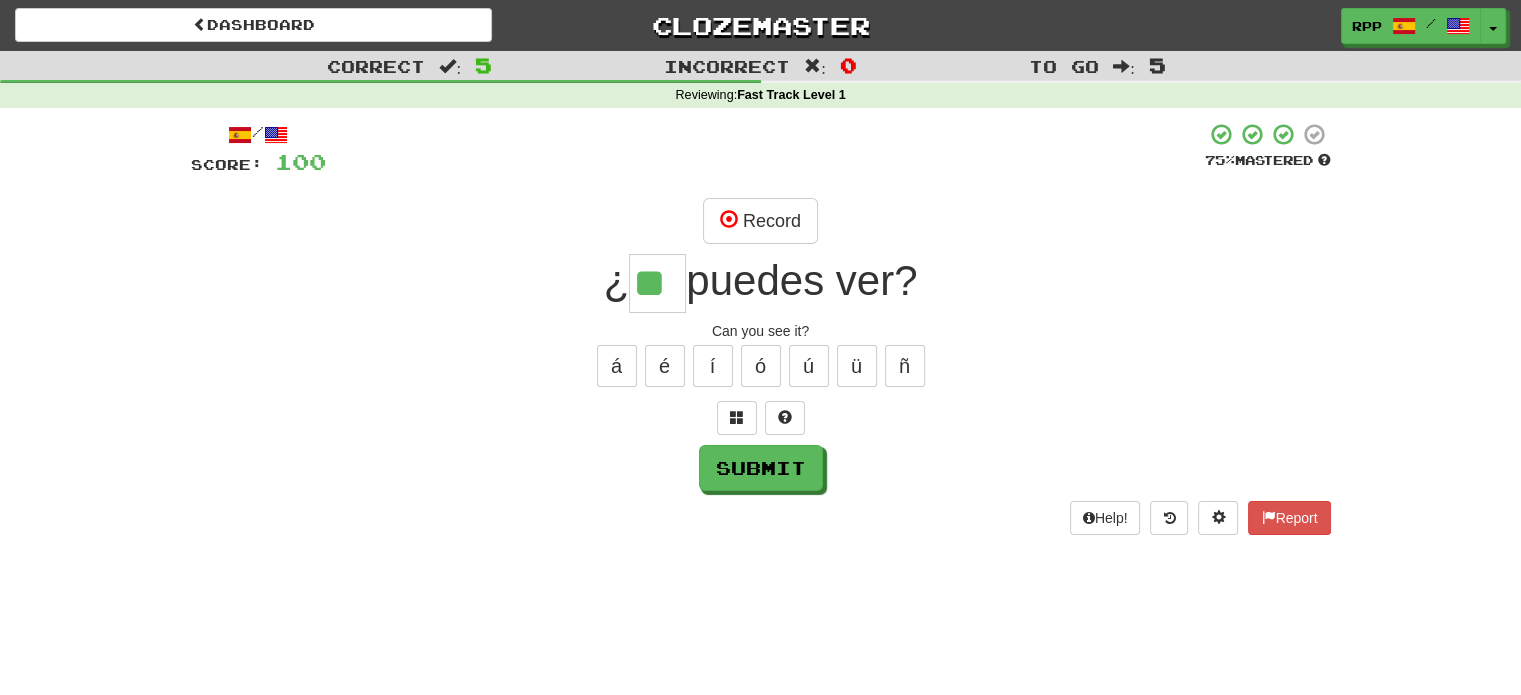 type on "**" 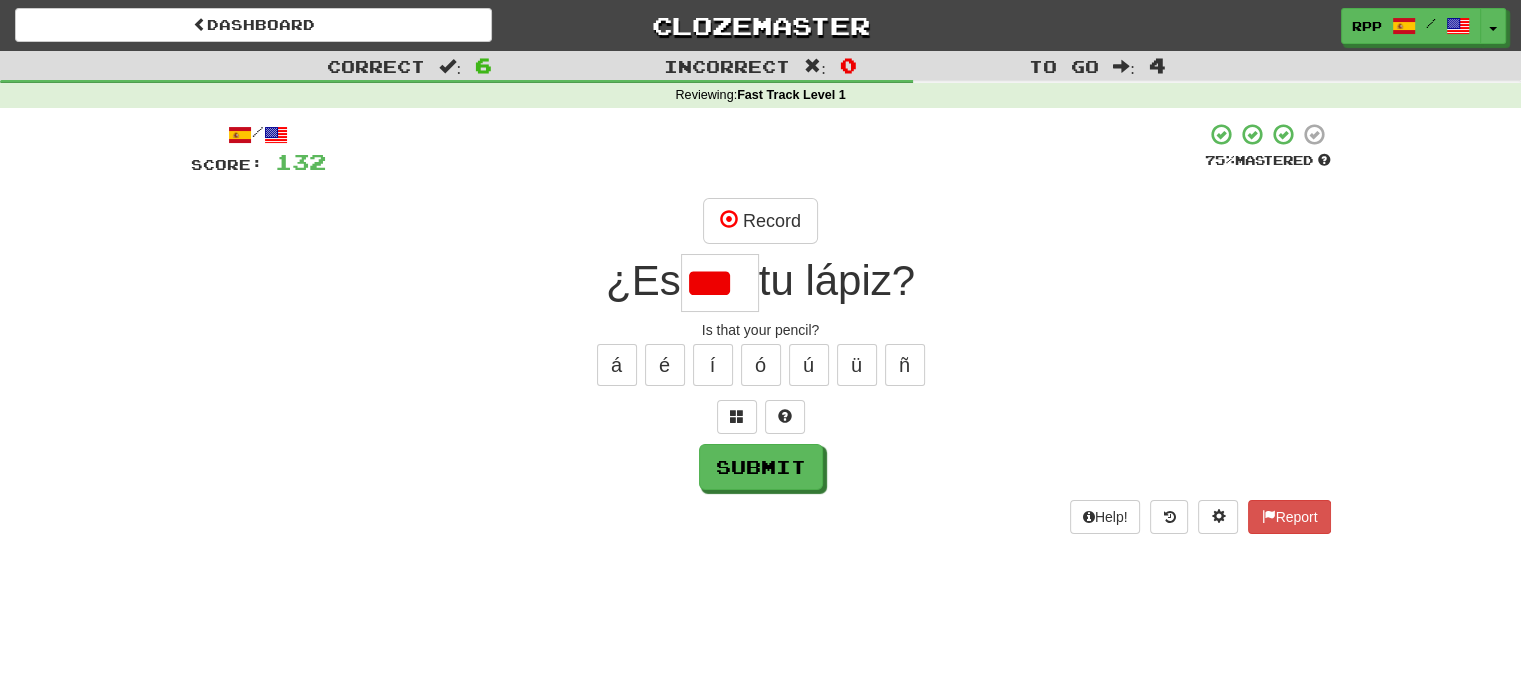 scroll, scrollTop: 0, scrollLeft: 0, axis: both 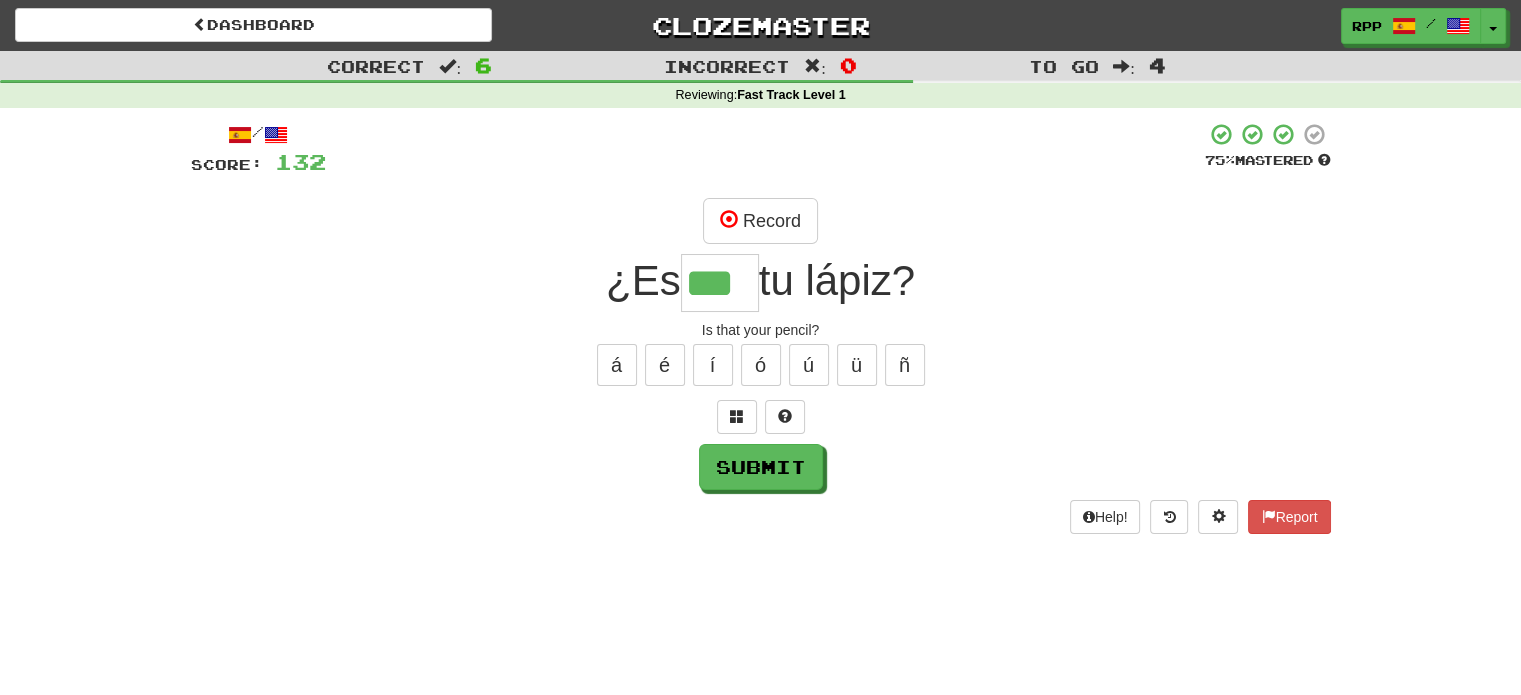 type on "***" 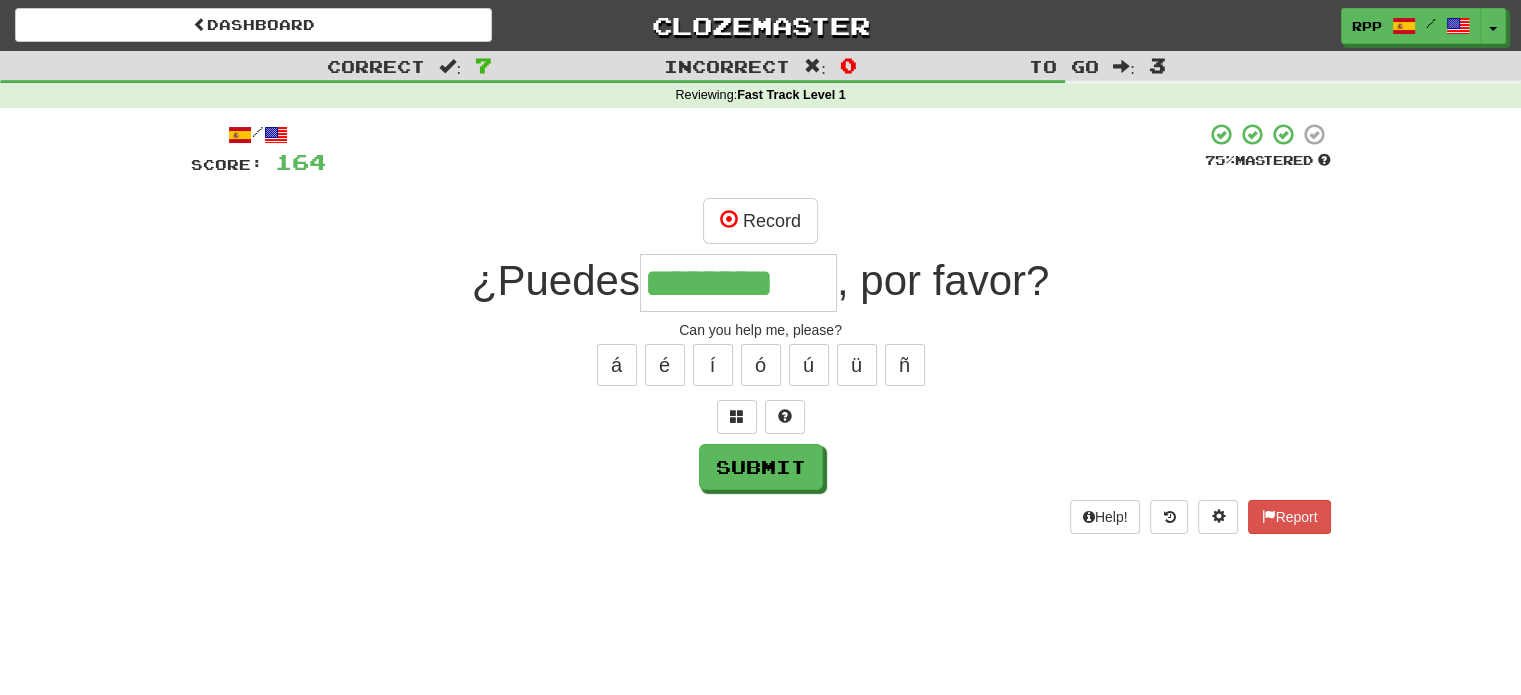 type on "********" 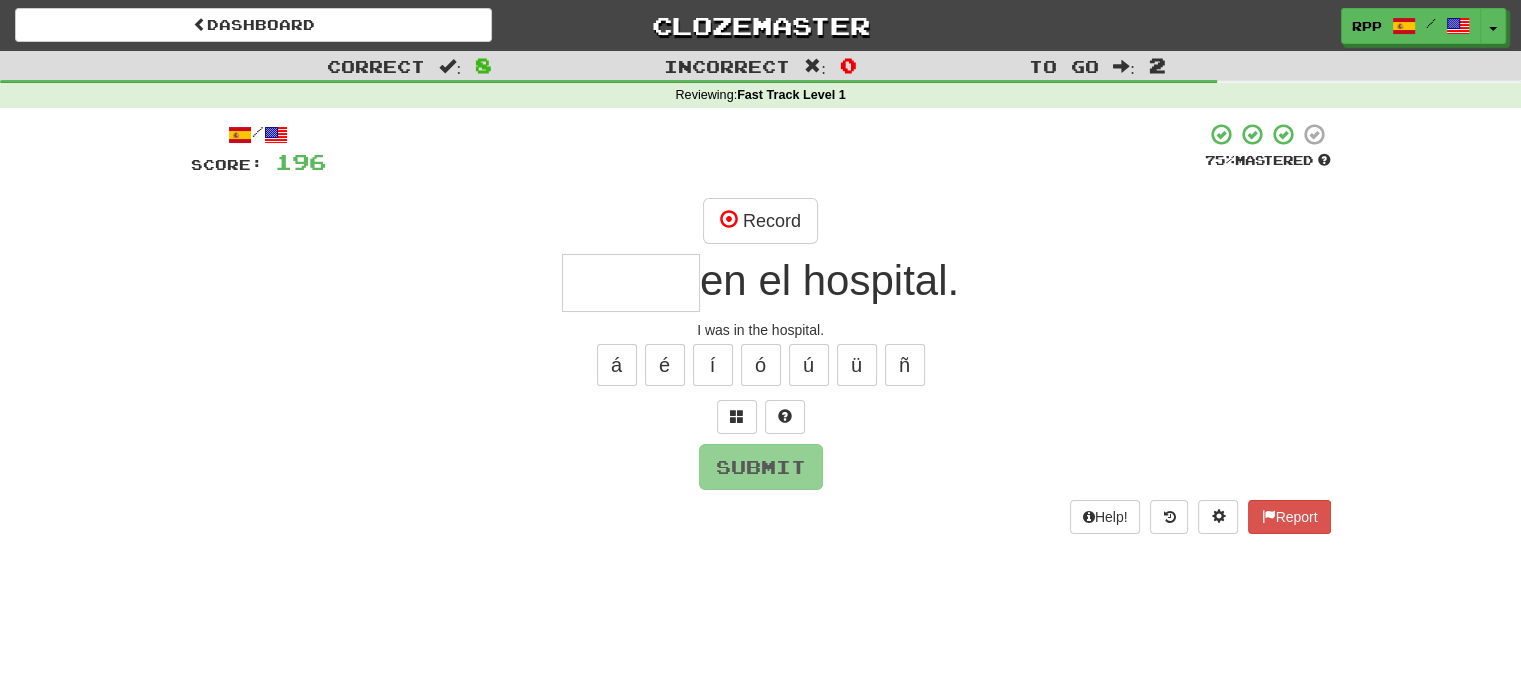 type on "*" 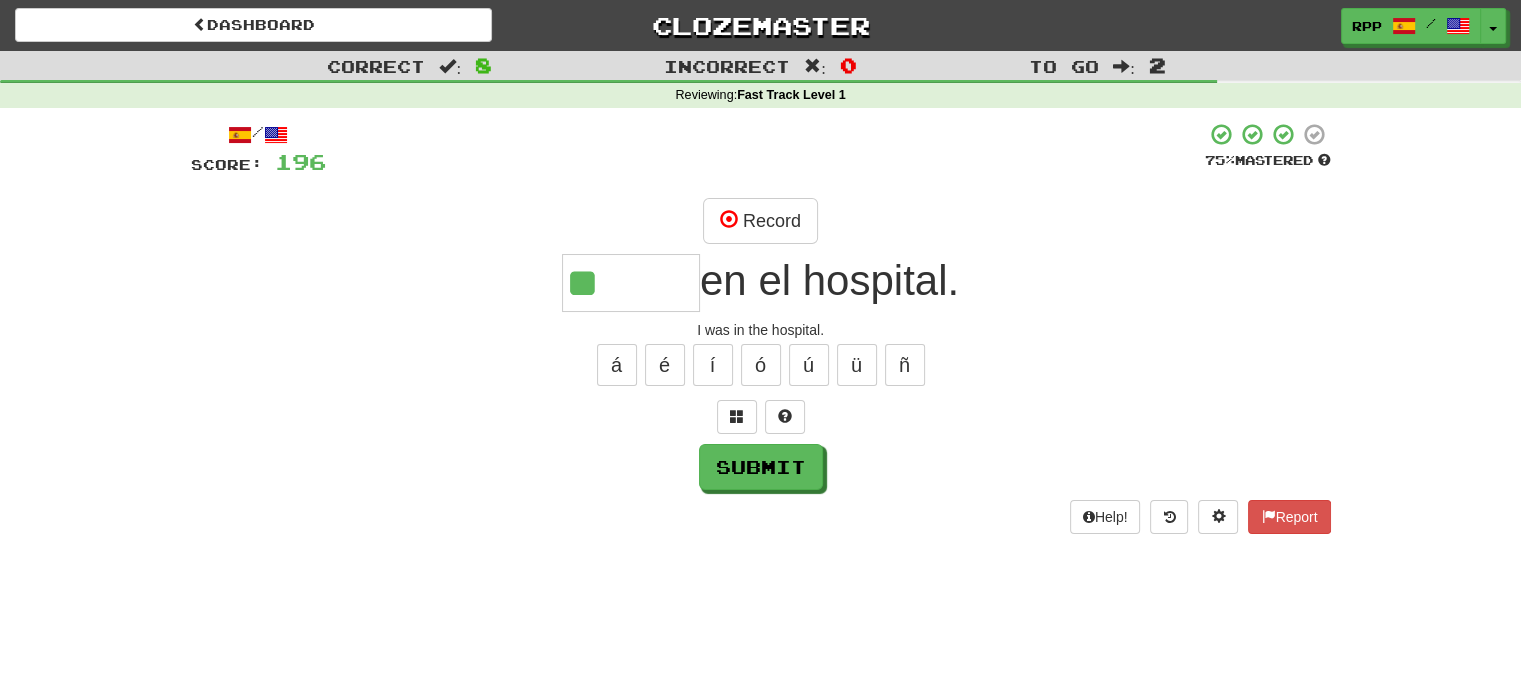 type on "*" 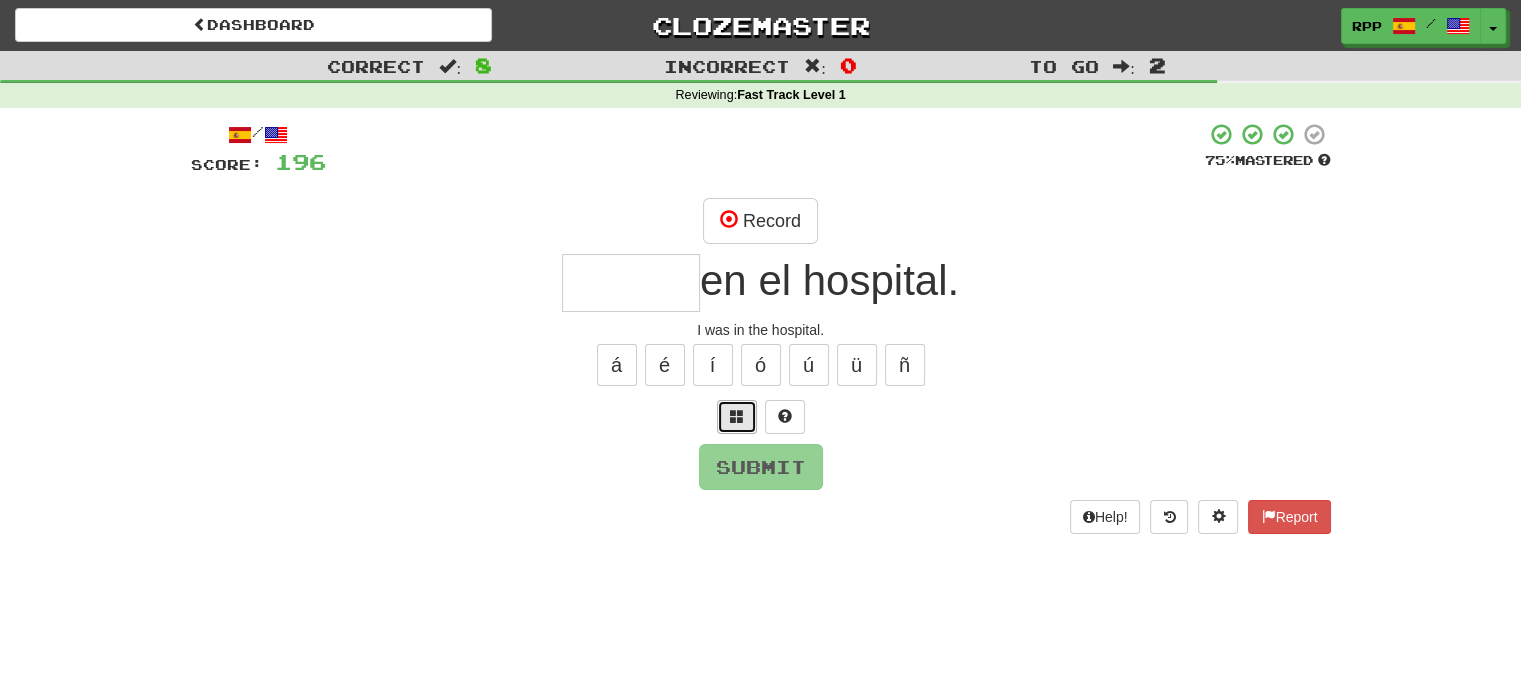 click at bounding box center [737, 416] 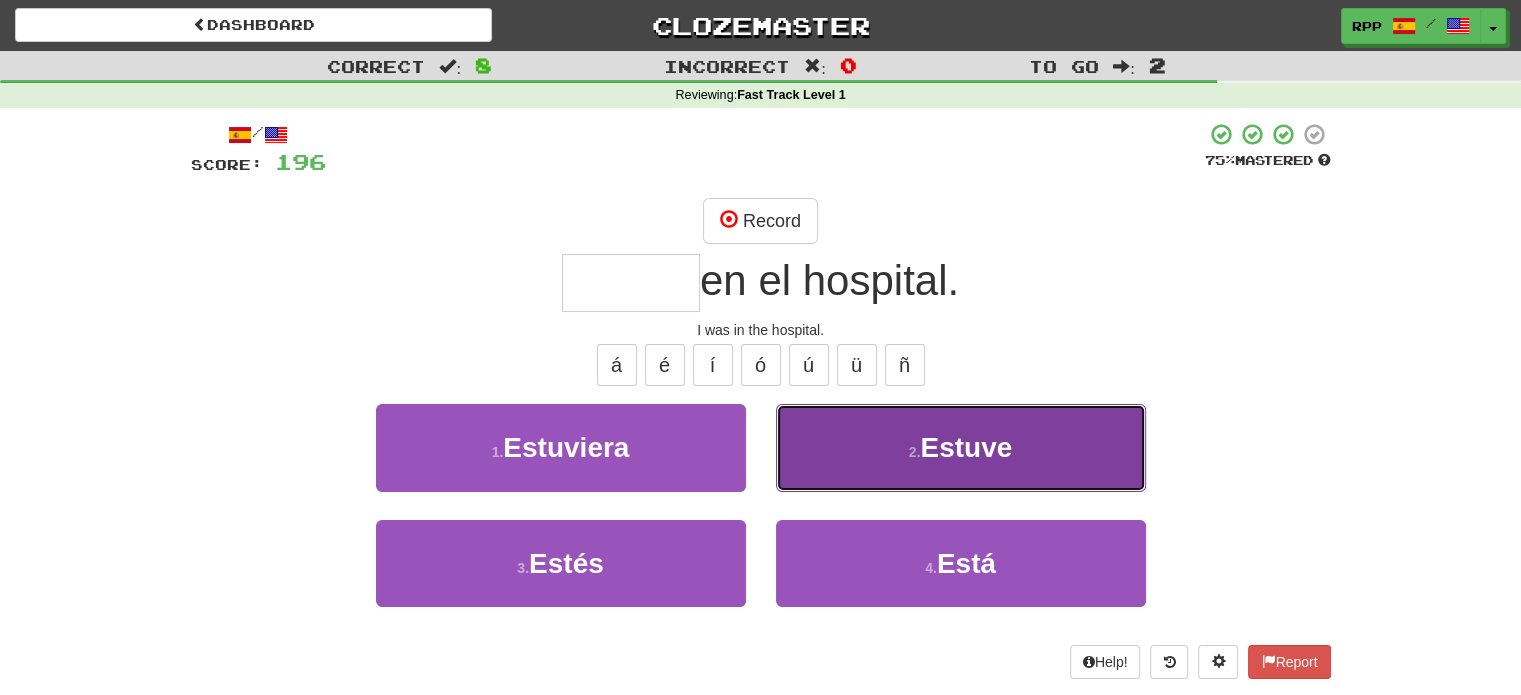 click on "2 .  Estuve" at bounding box center [961, 447] 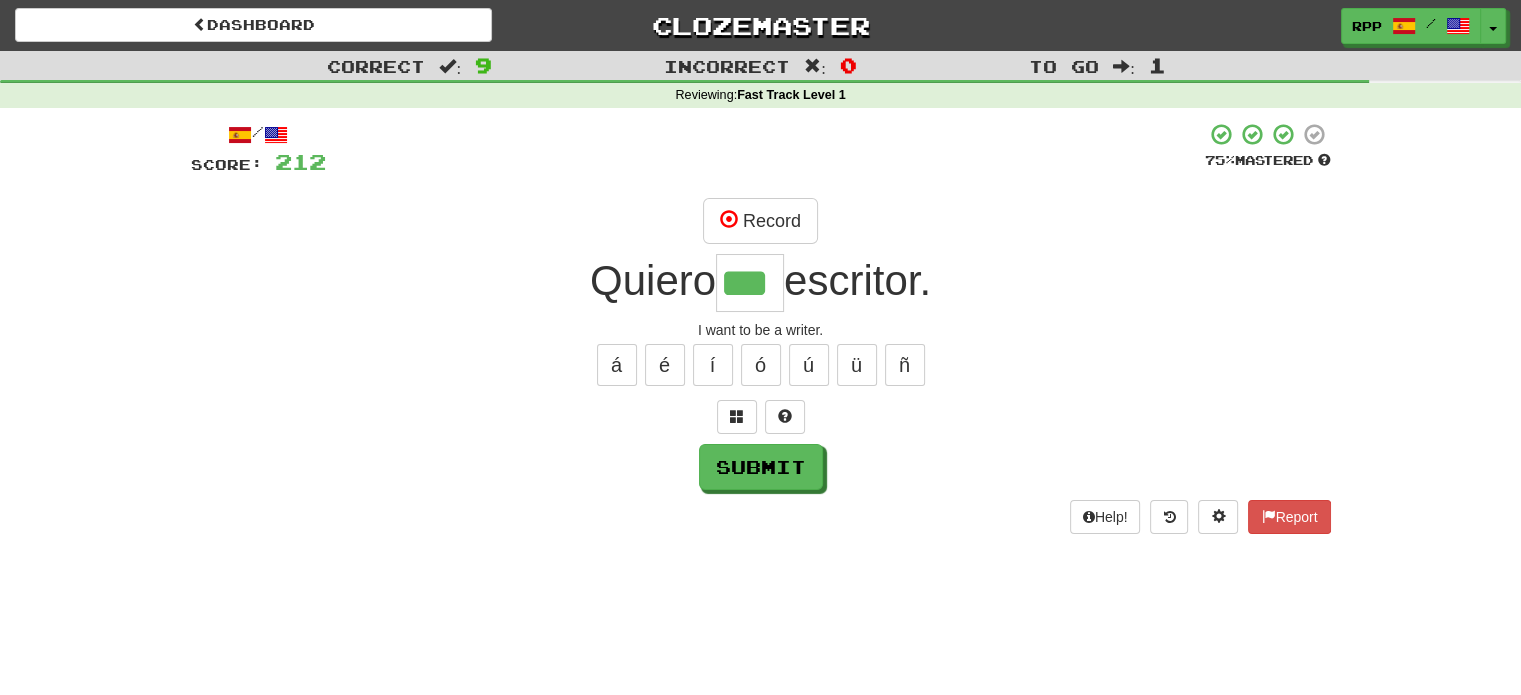 type on "***" 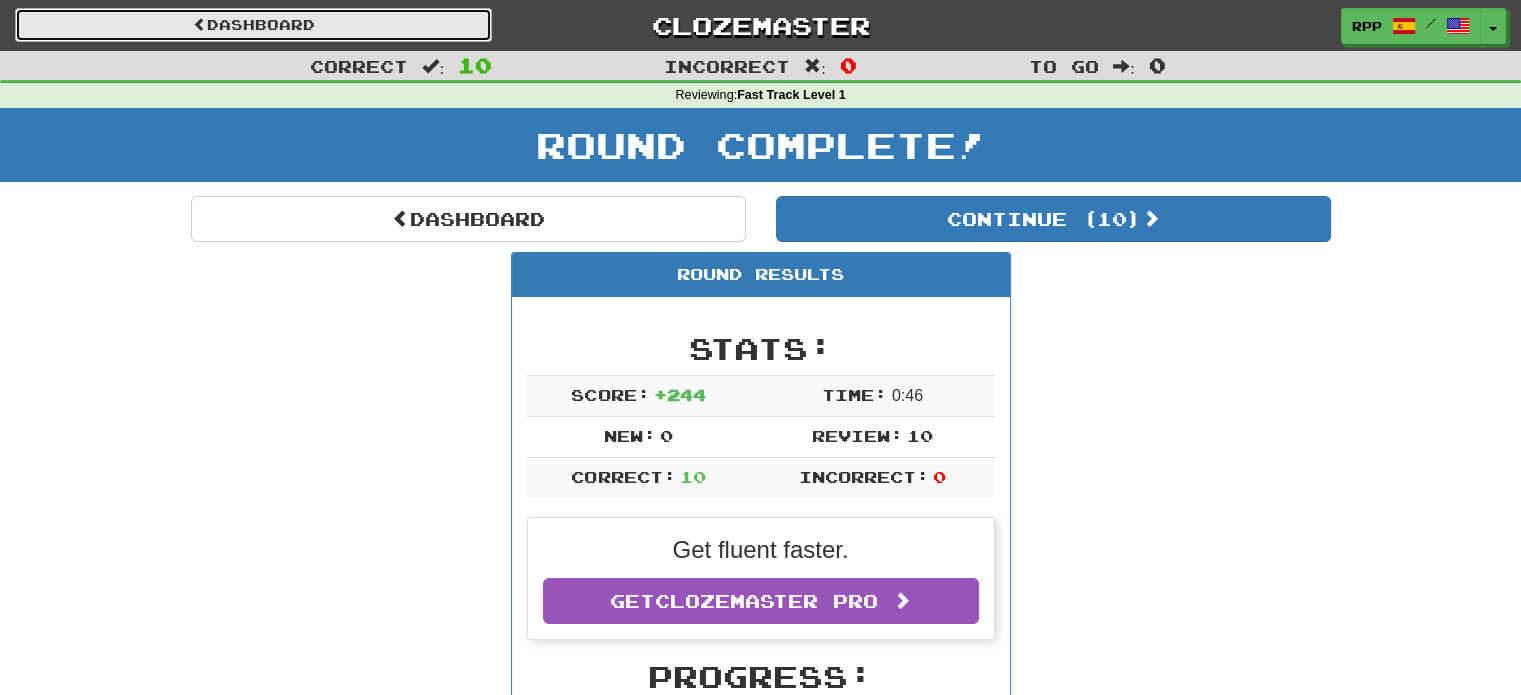 click on "Dashboard" at bounding box center (253, 25) 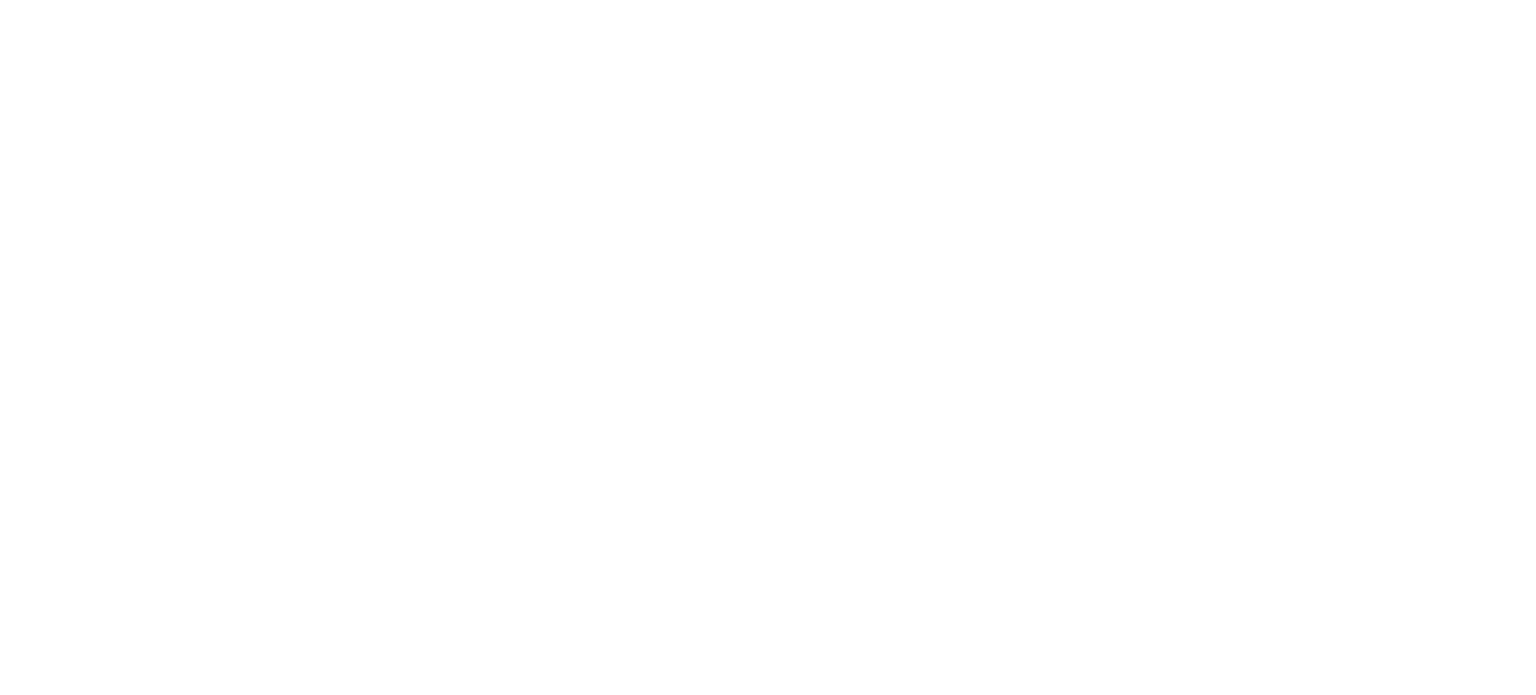 scroll, scrollTop: 0, scrollLeft: 0, axis: both 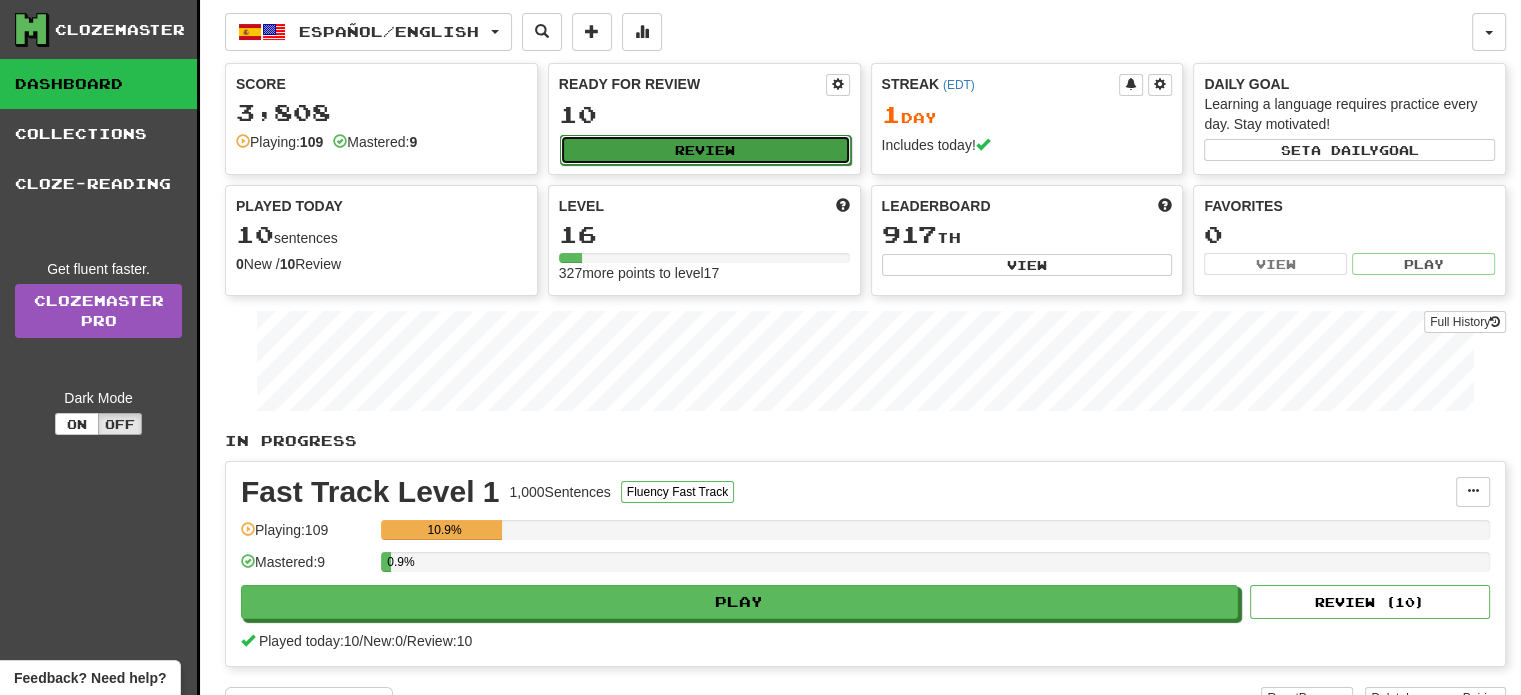 click on "Review" at bounding box center (705, 150) 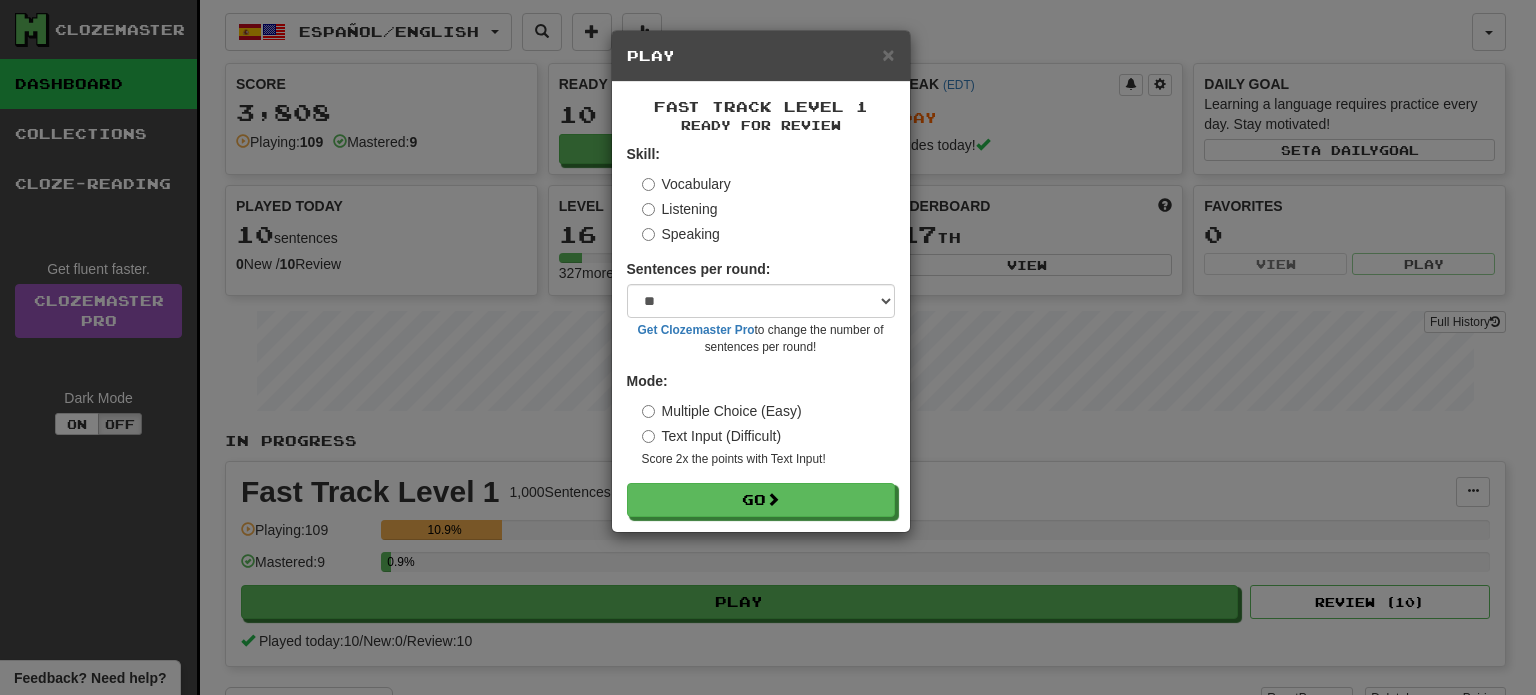 click on "Listening" at bounding box center (680, 209) 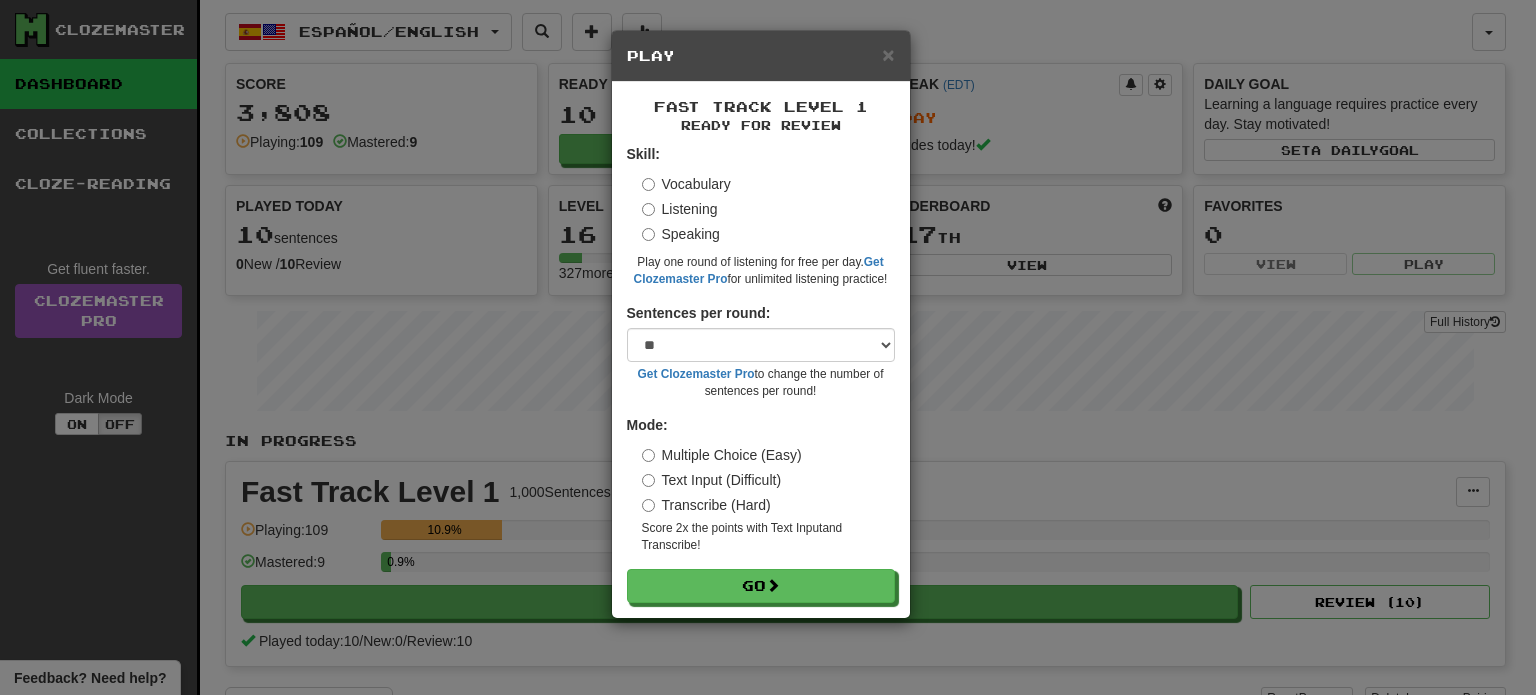click on "Transcribe (Hard)" at bounding box center (706, 505) 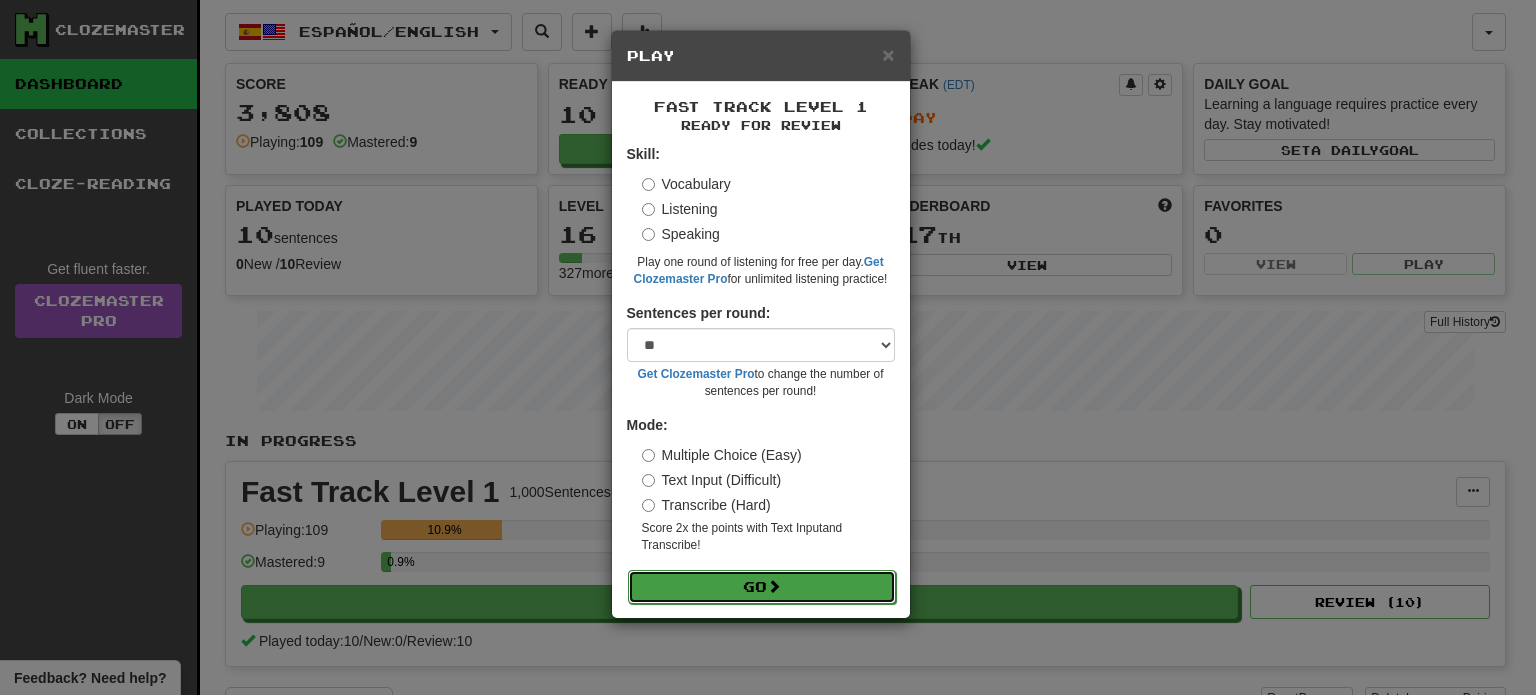 click on "Go" at bounding box center (762, 587) 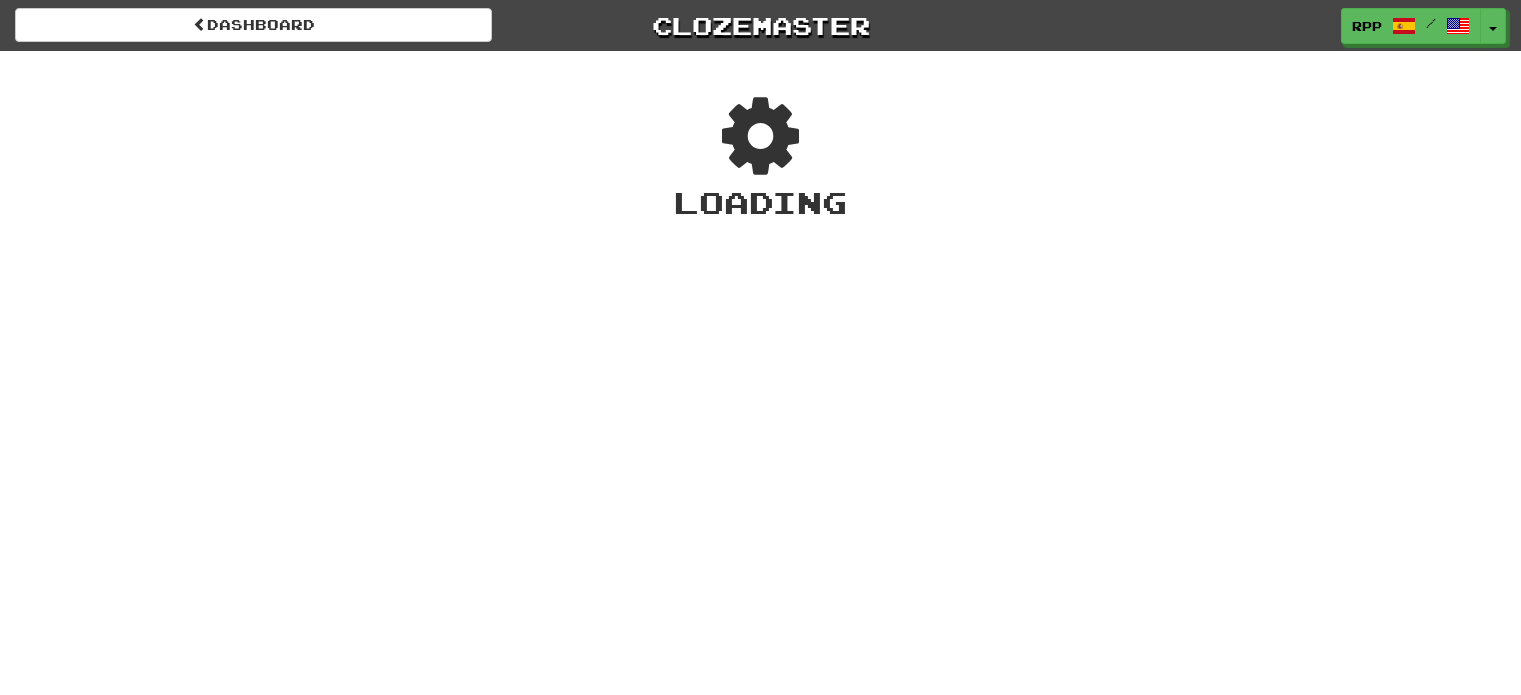scroll, scrollTop: 0, scrollLeft: 0, axis: both 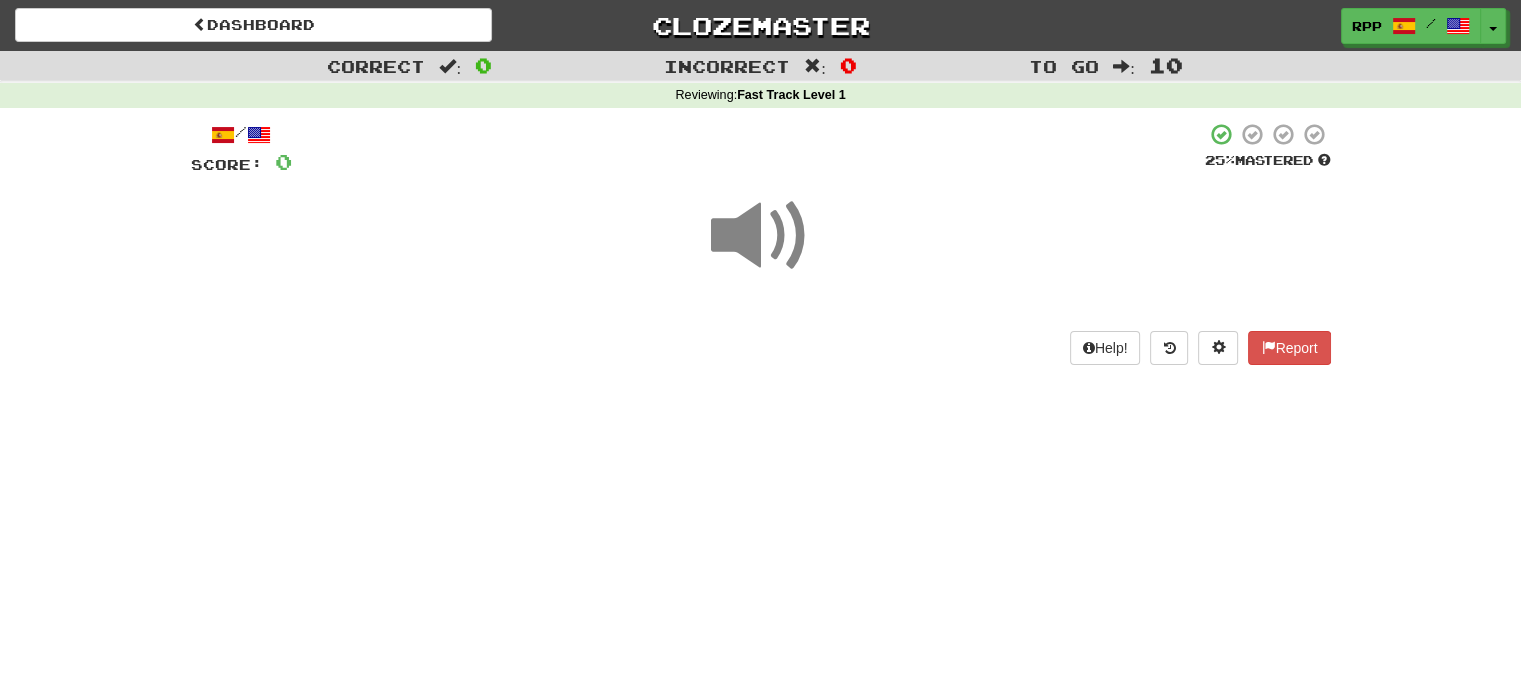 click at bounding box center (761, 236) 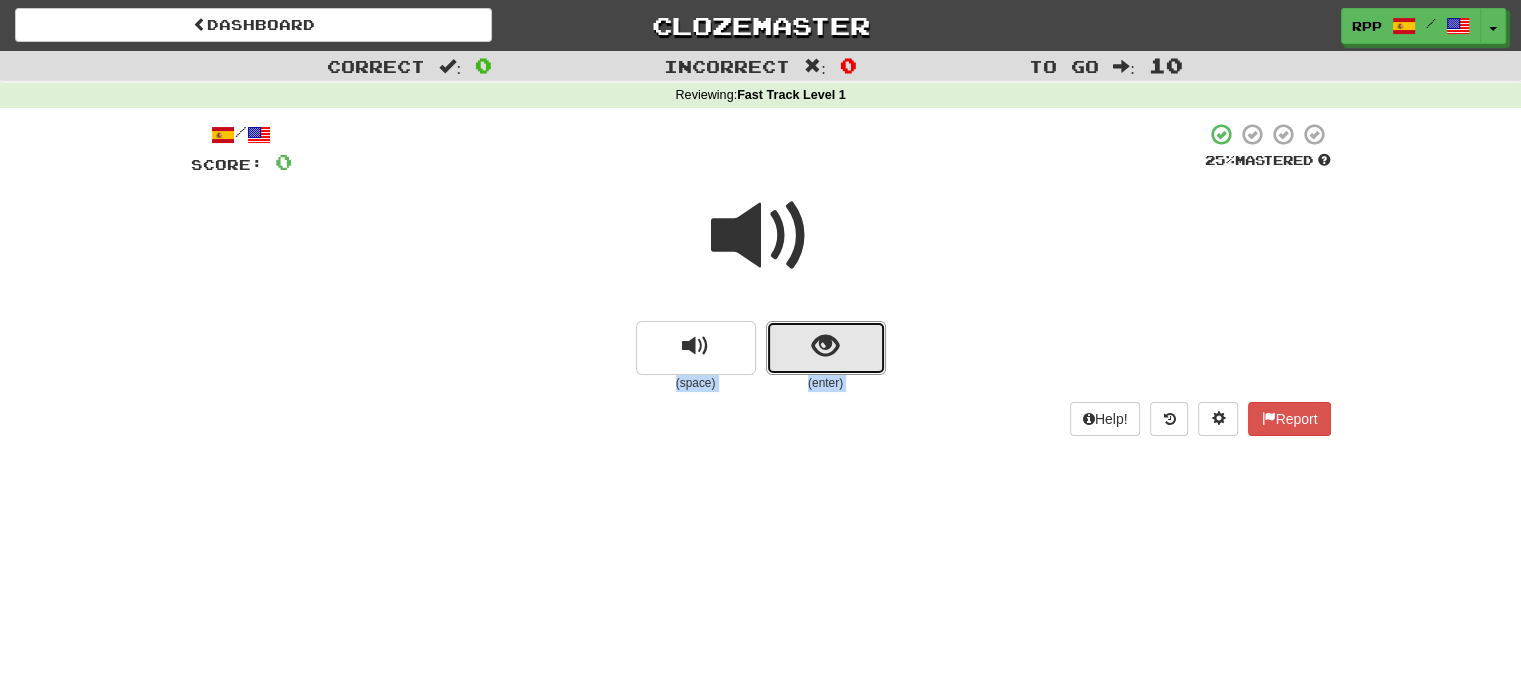 click at bounding box center (826, 348) 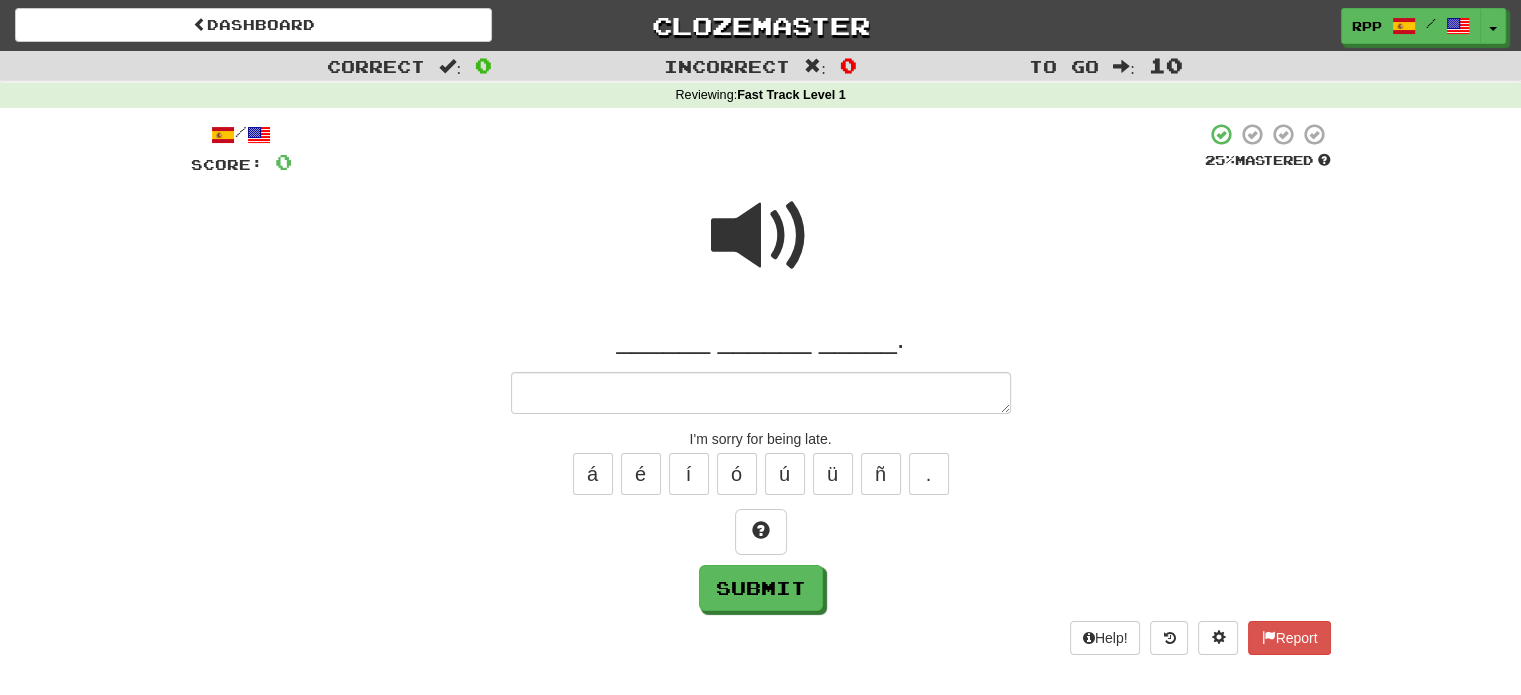 type on "*" 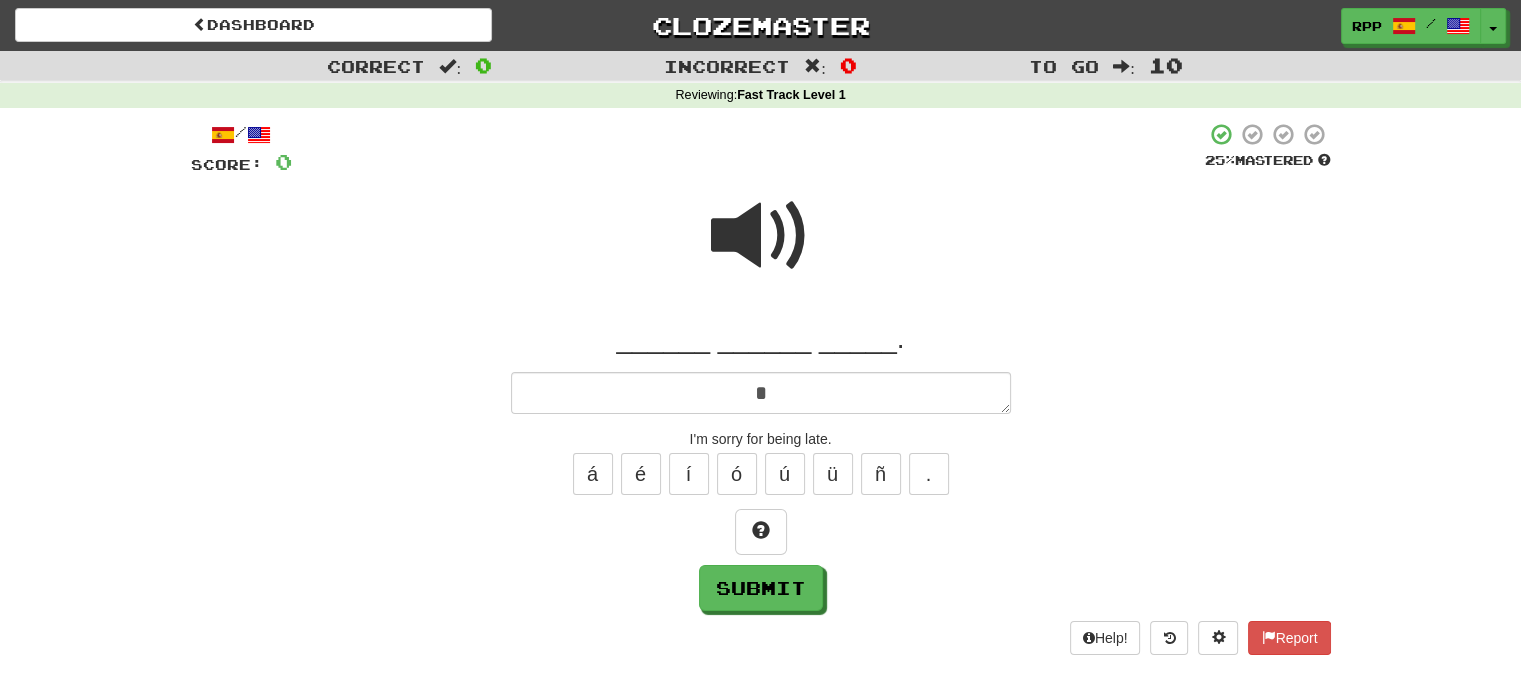type on "*" 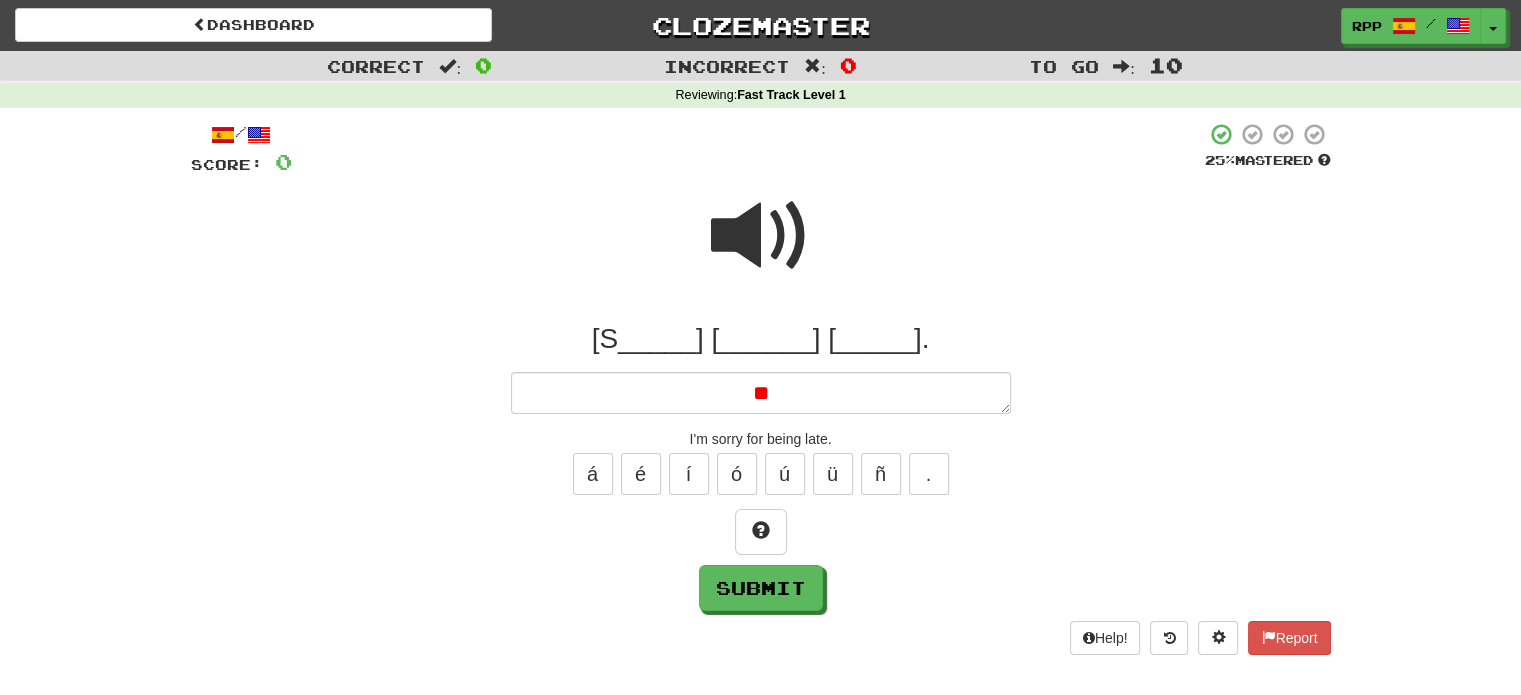 type on "*" 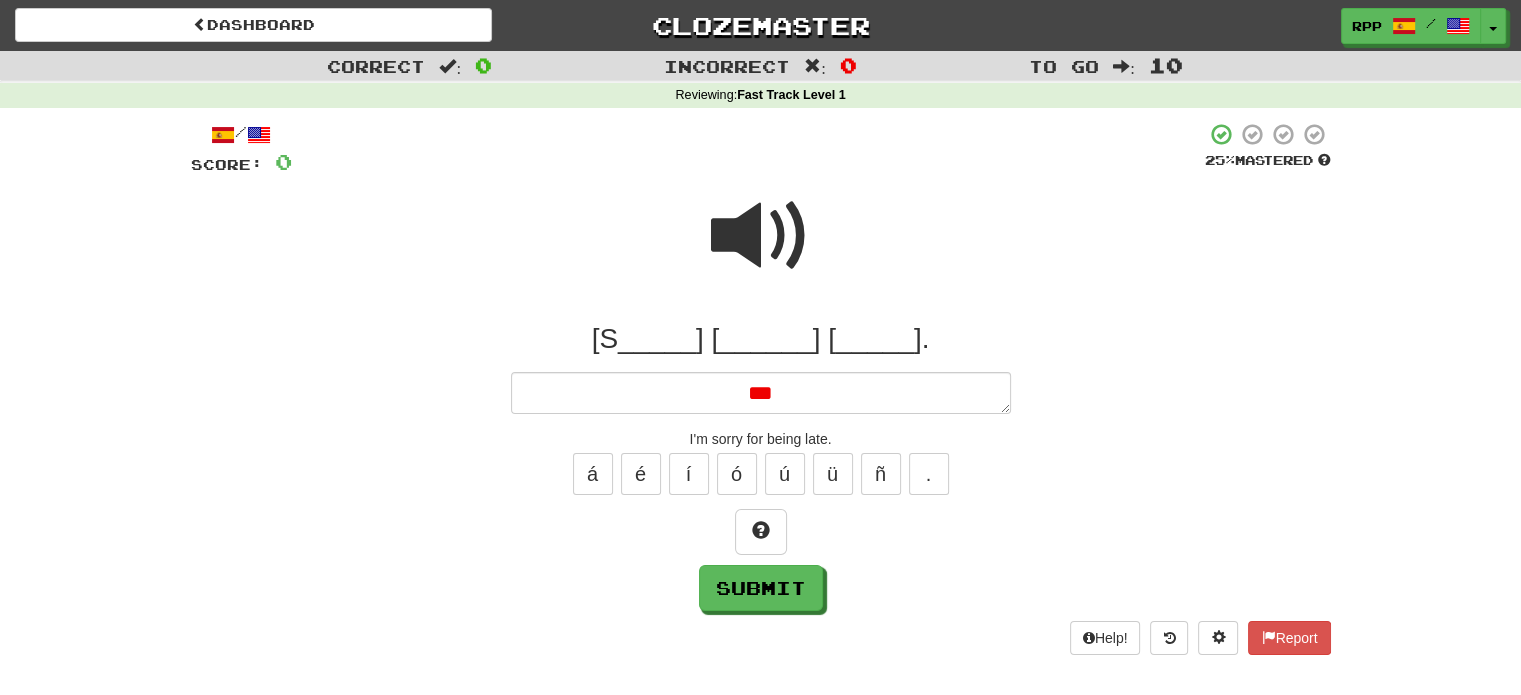 type on "*" 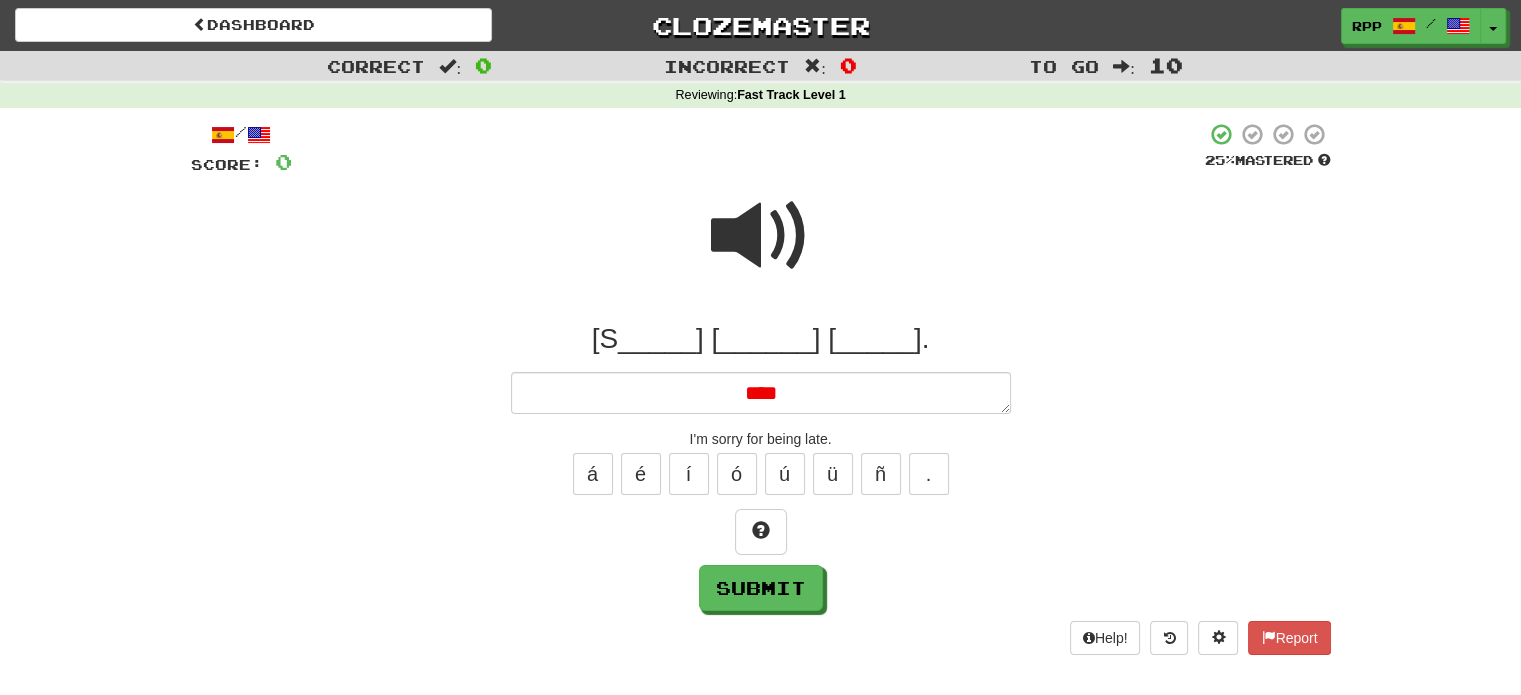 type on "*" 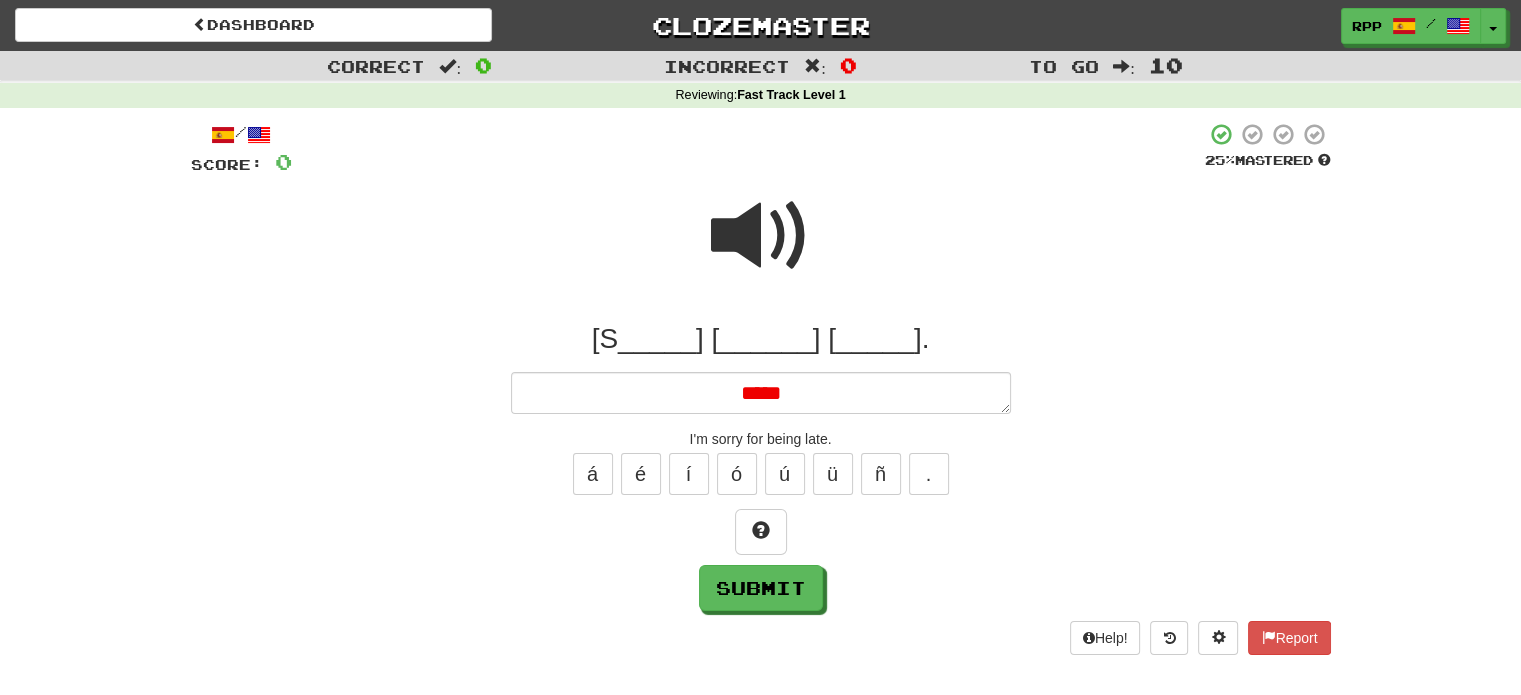 type on "*" 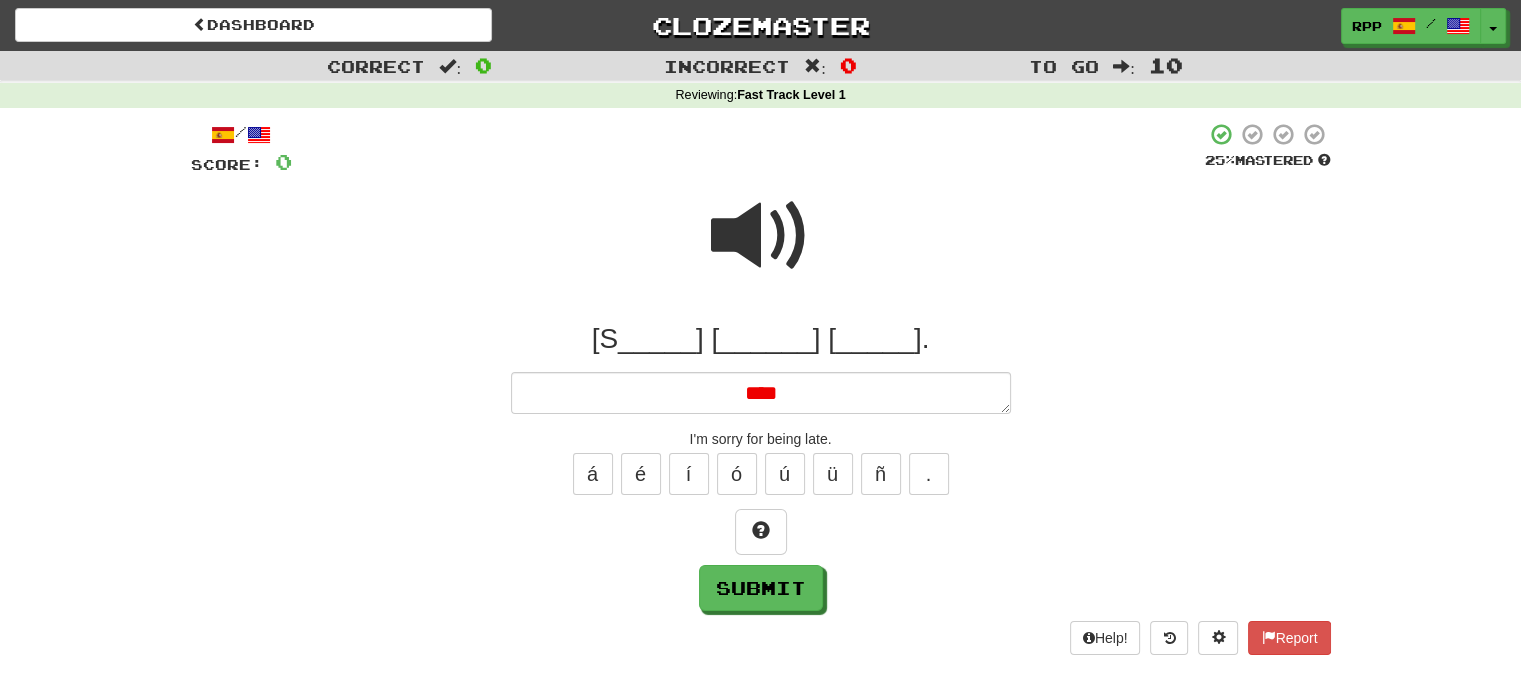 type on "*" 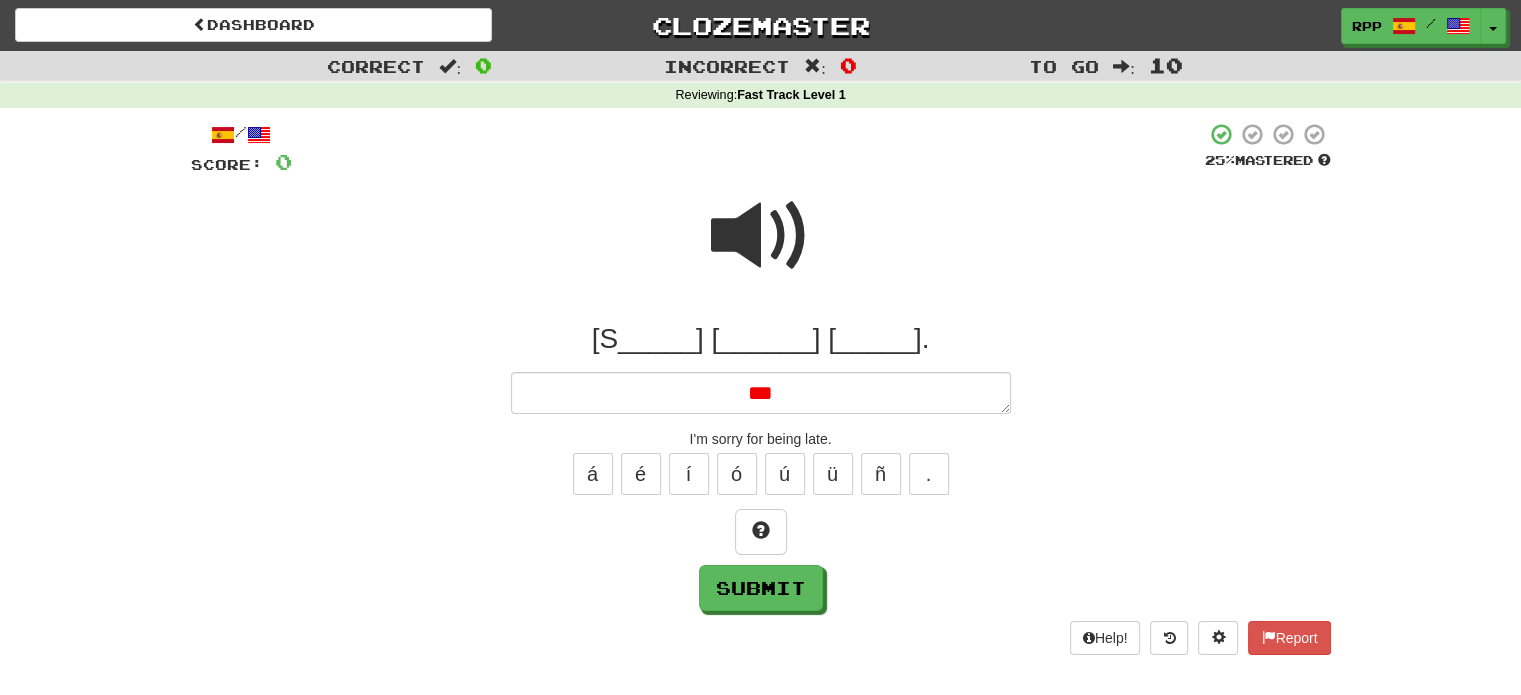 type on "*" 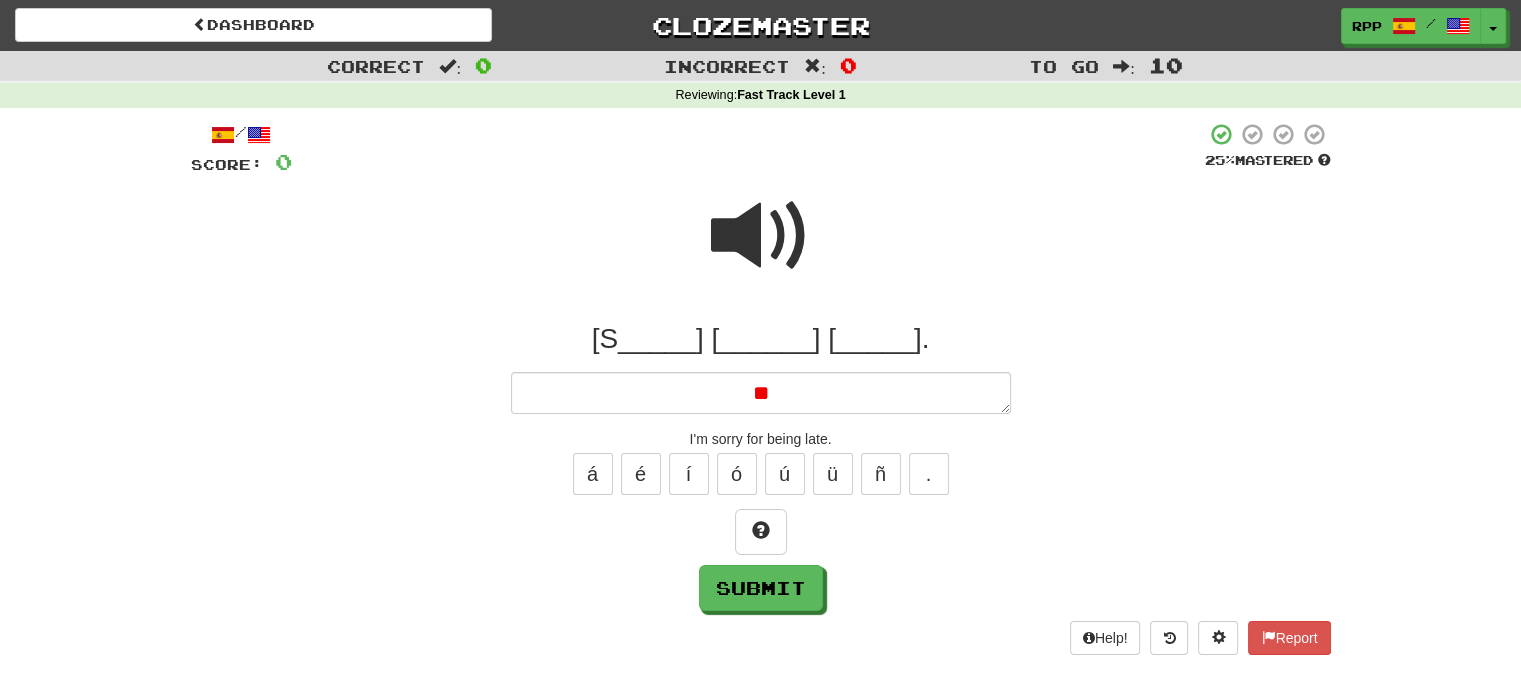 type on "*" 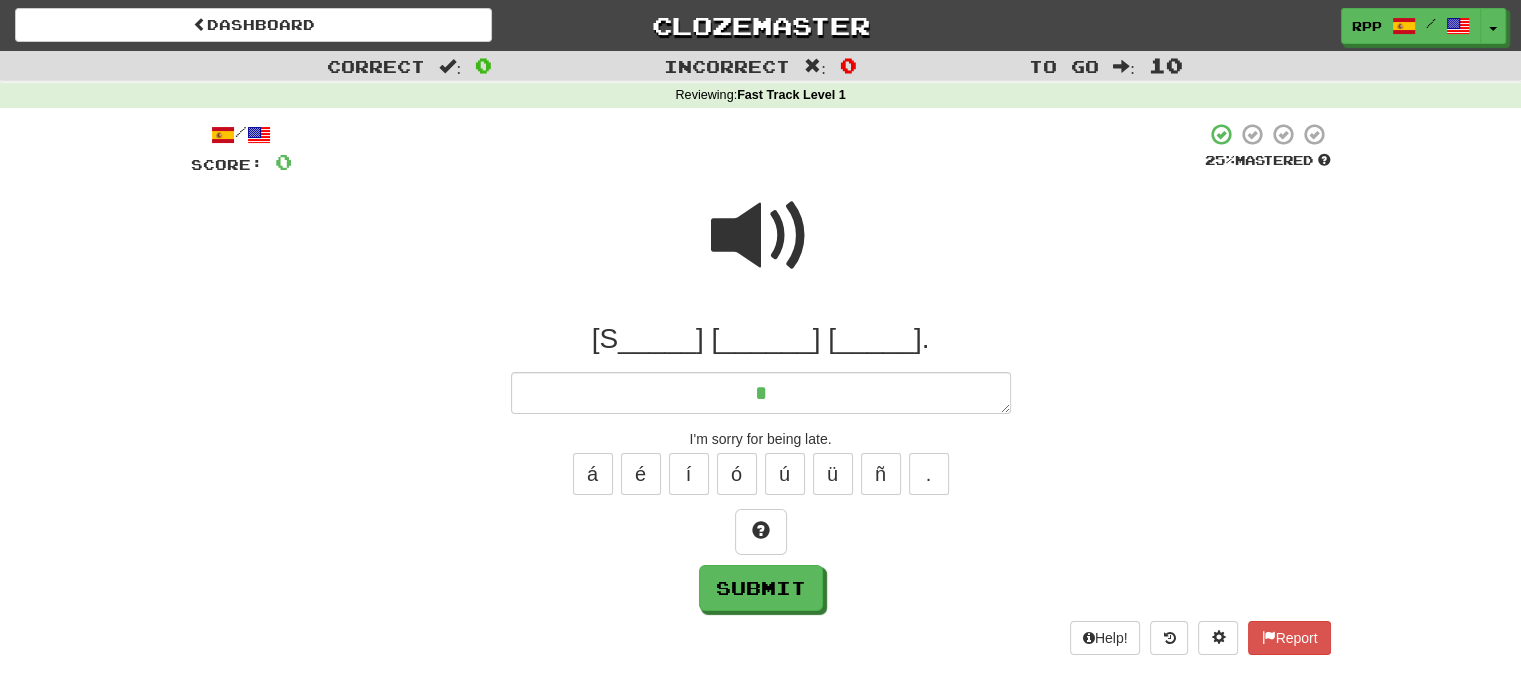 type on "*" 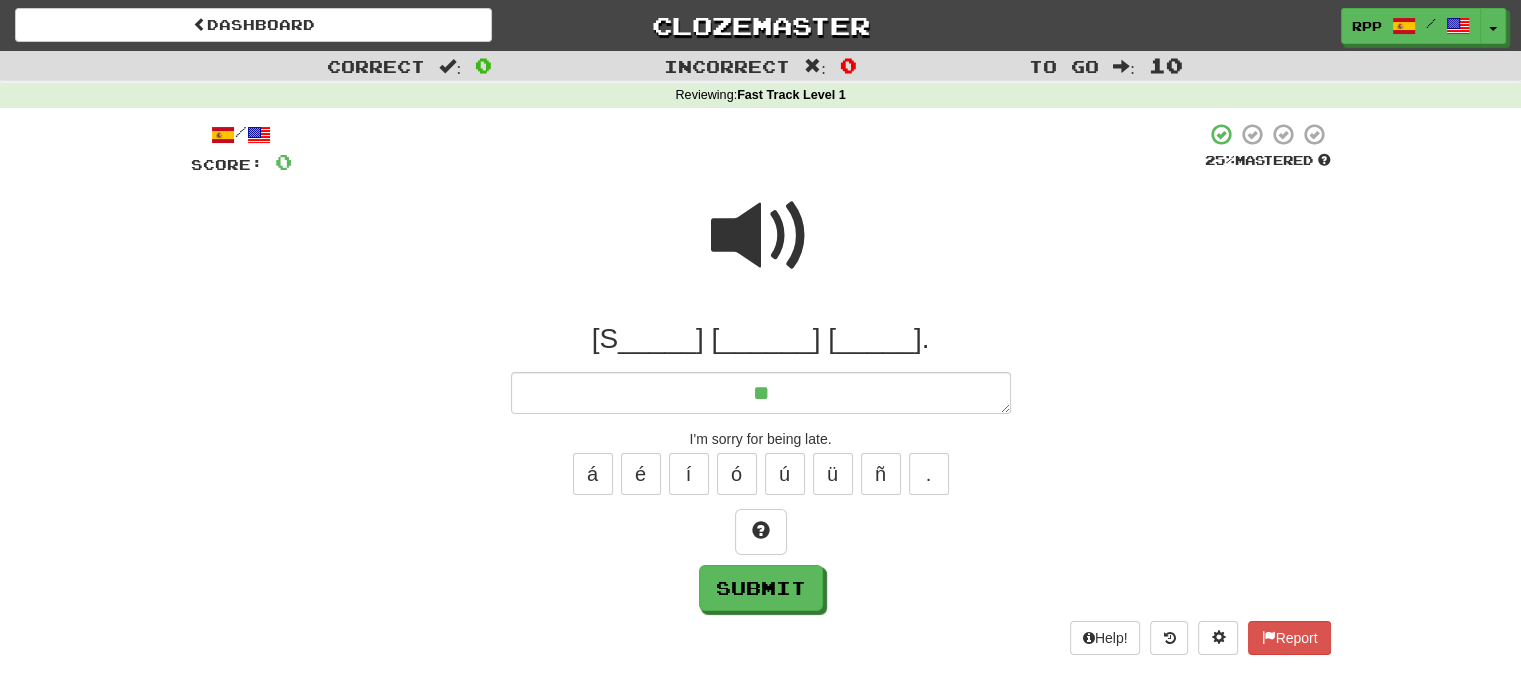 type on "*" 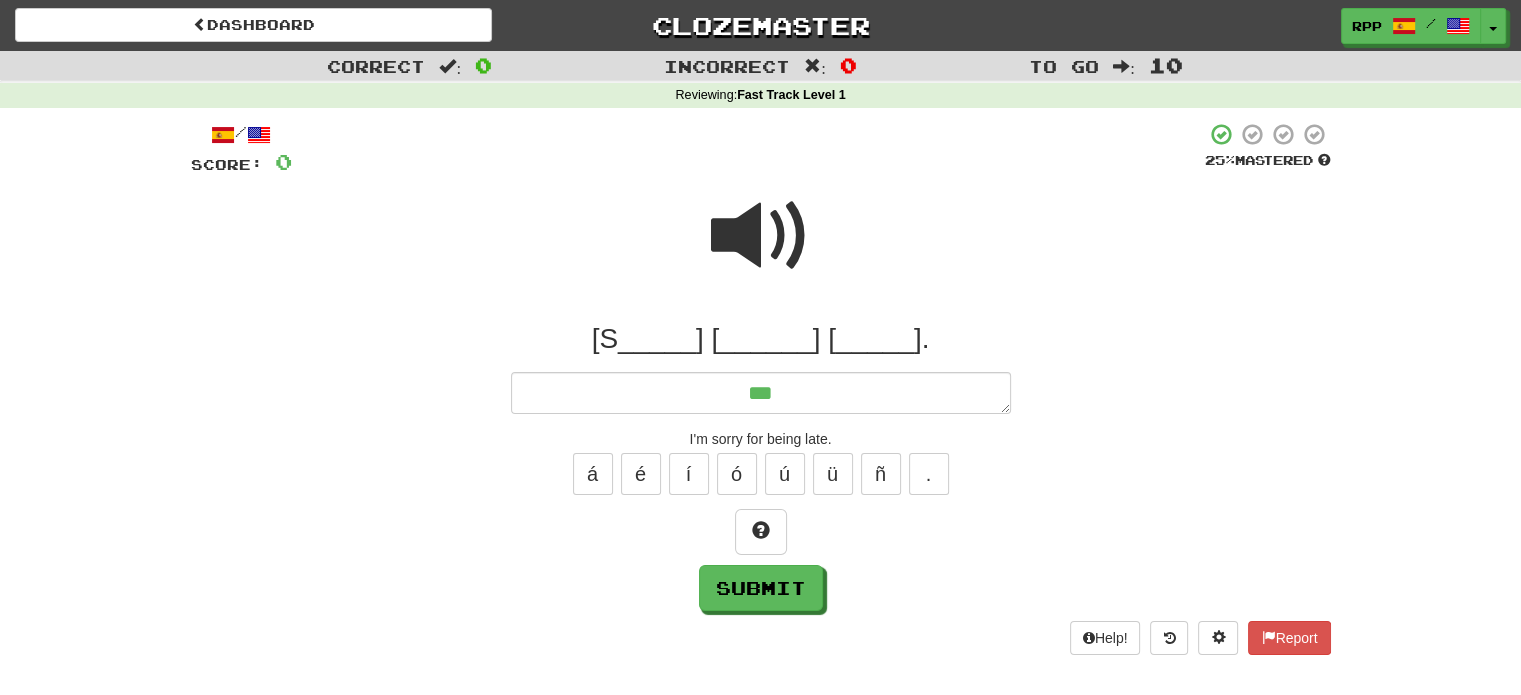 type on "*" 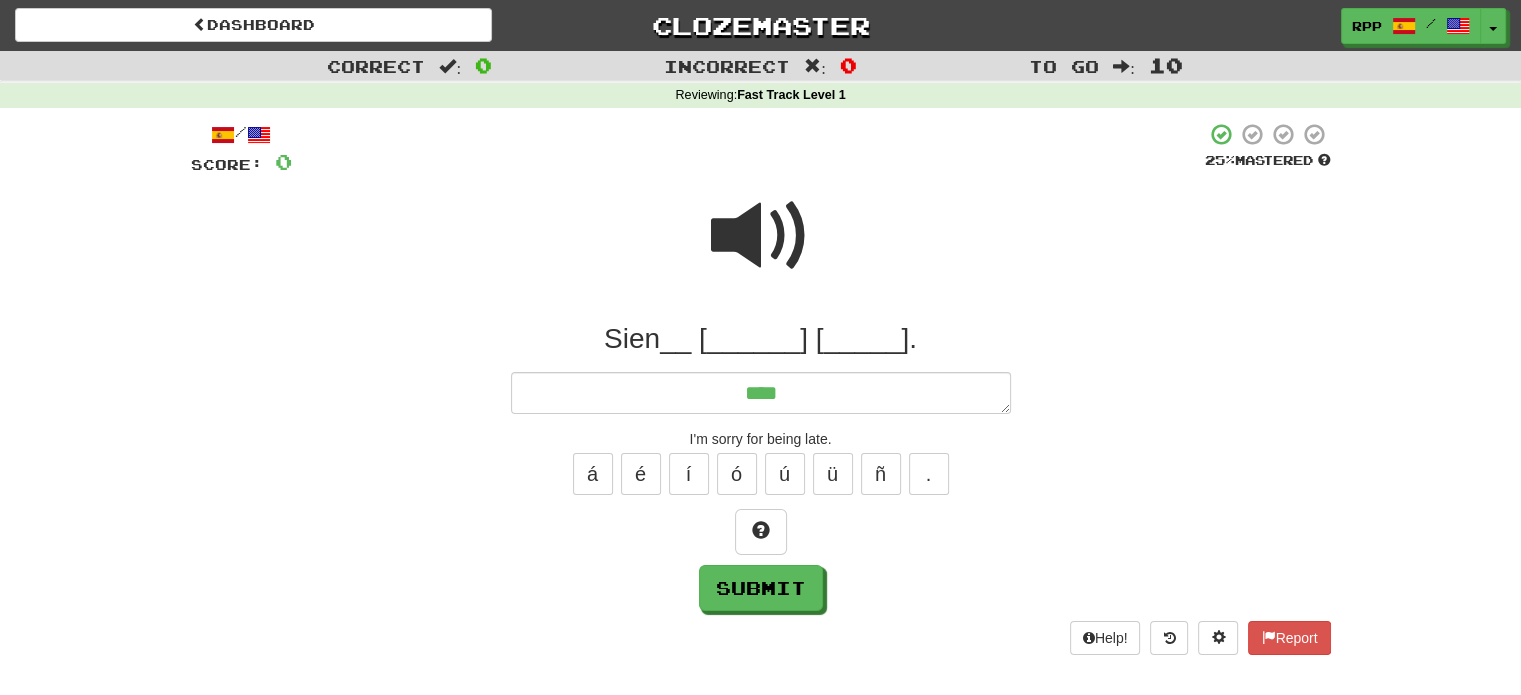 type on "*****" 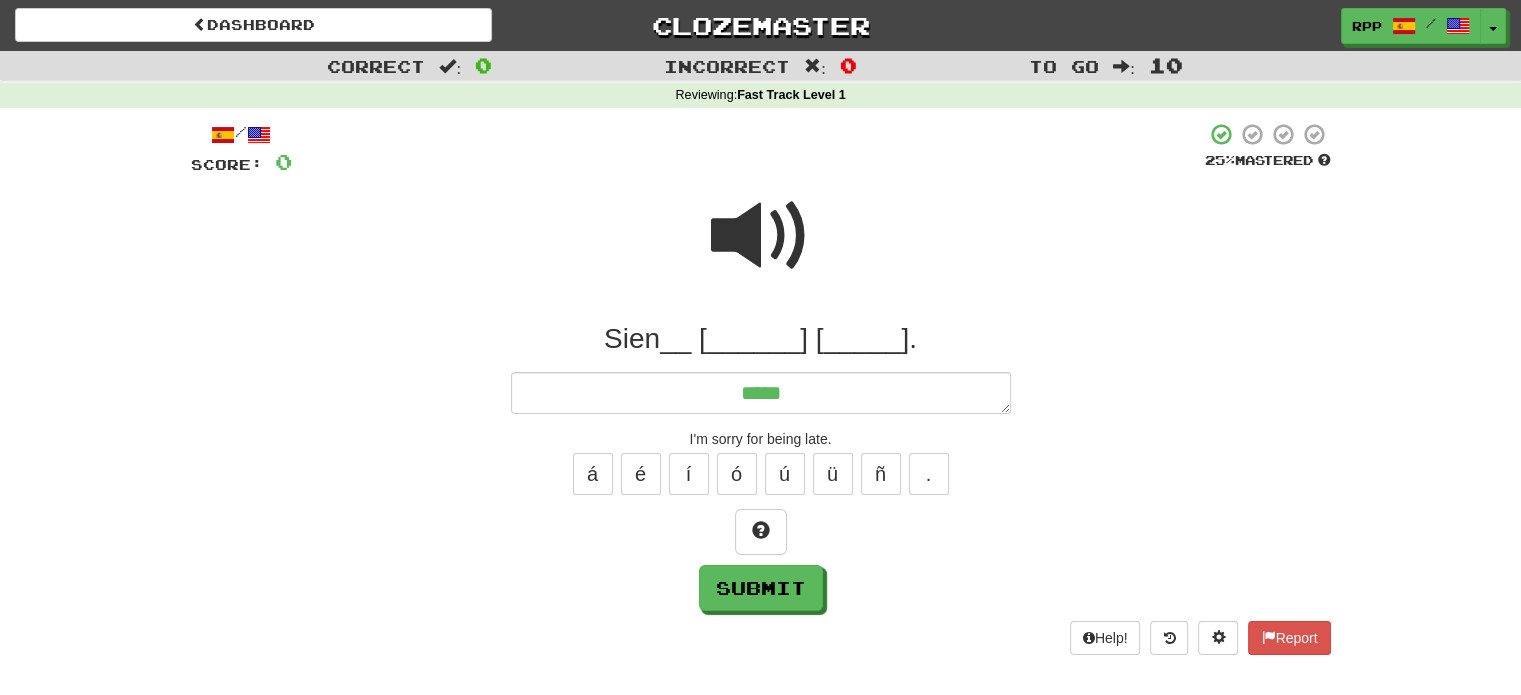 type on "*" 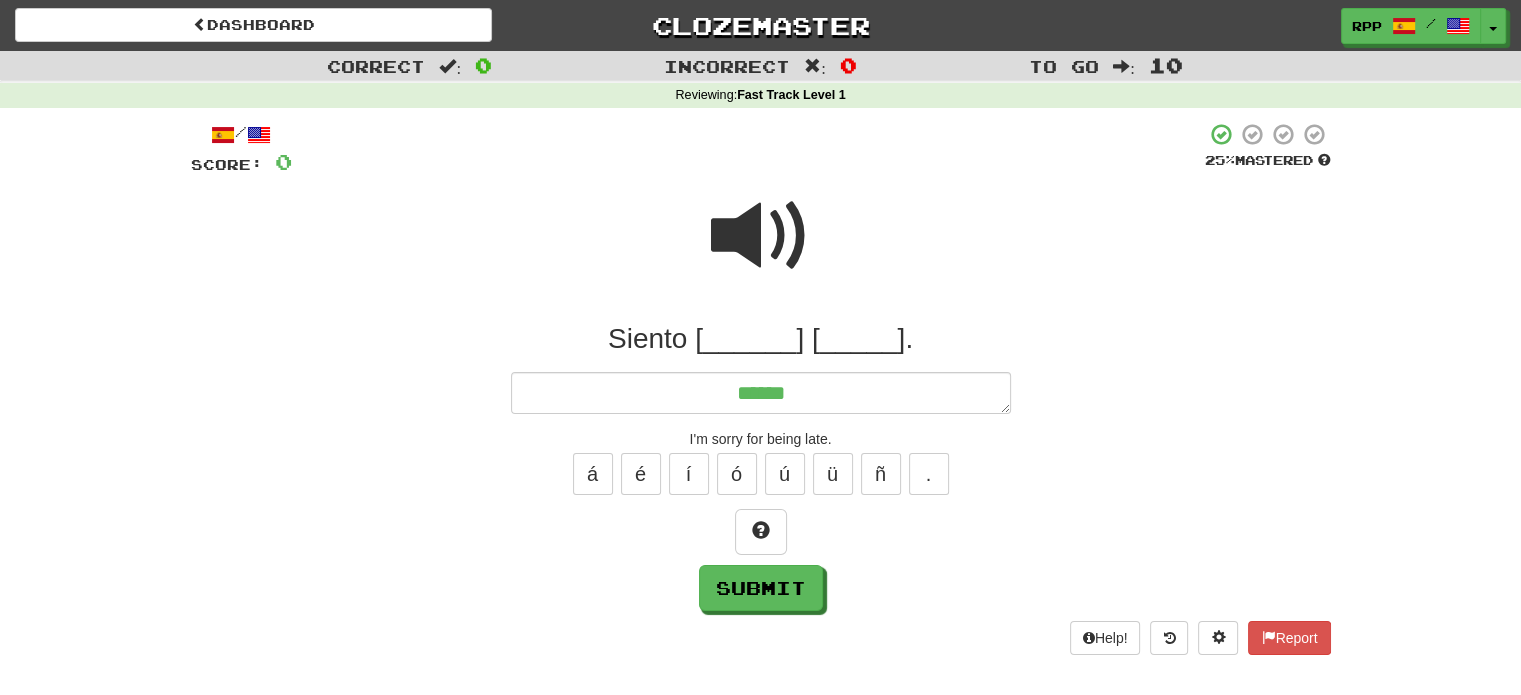 type on "*" 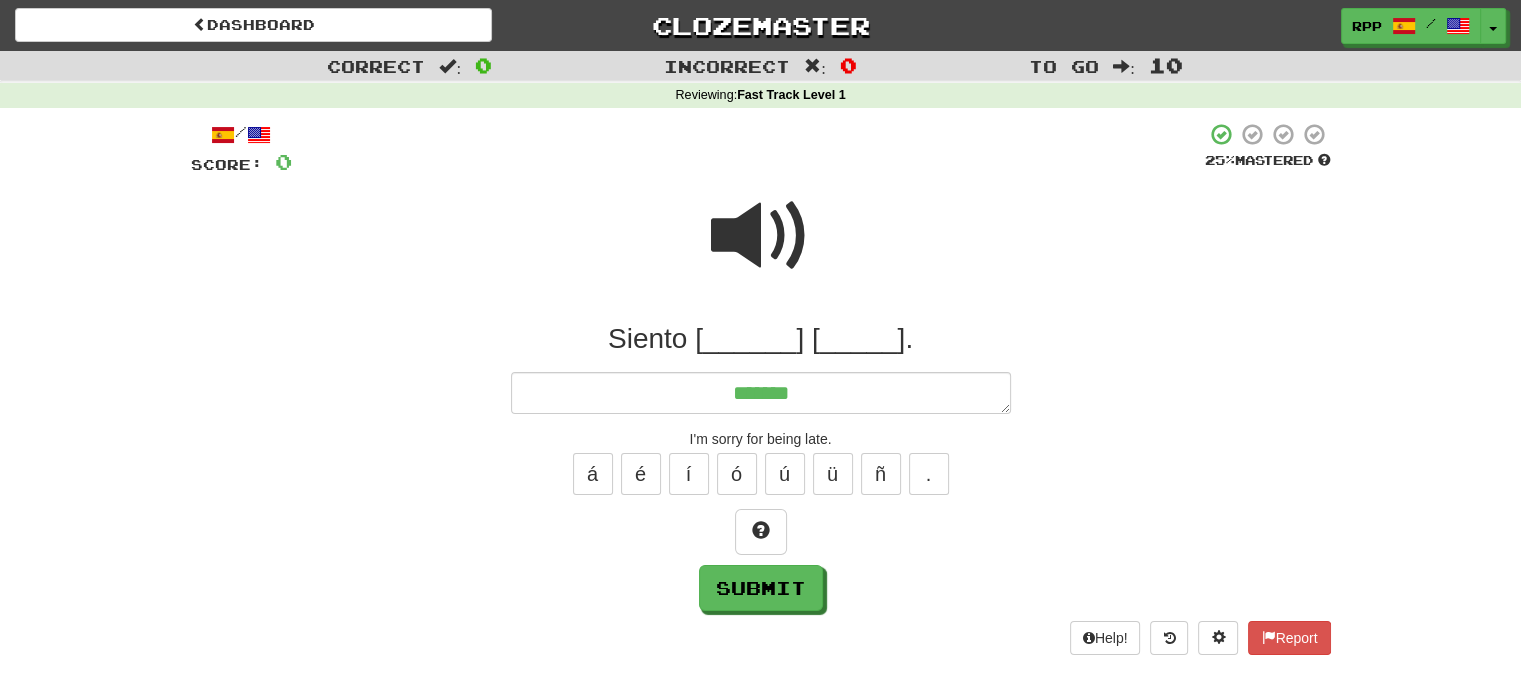 type on "*" 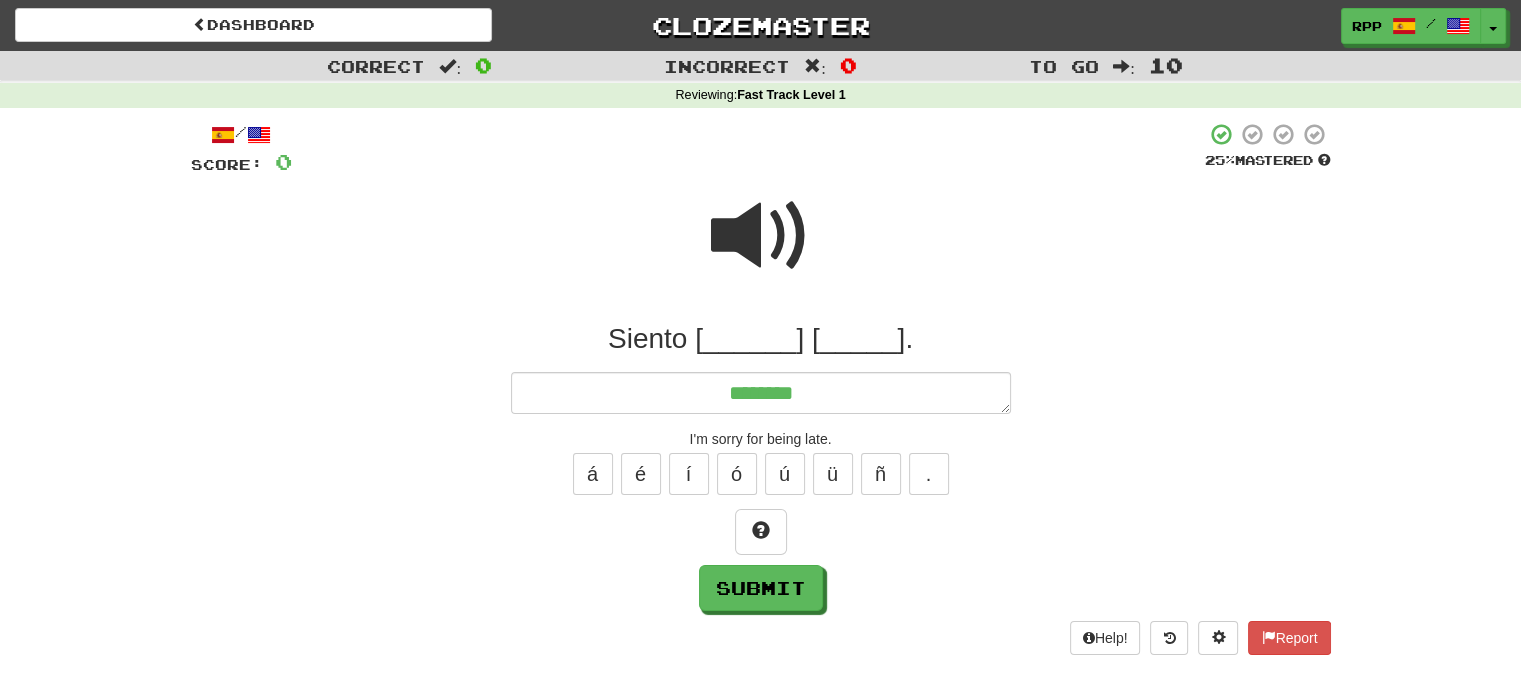 type on "*" 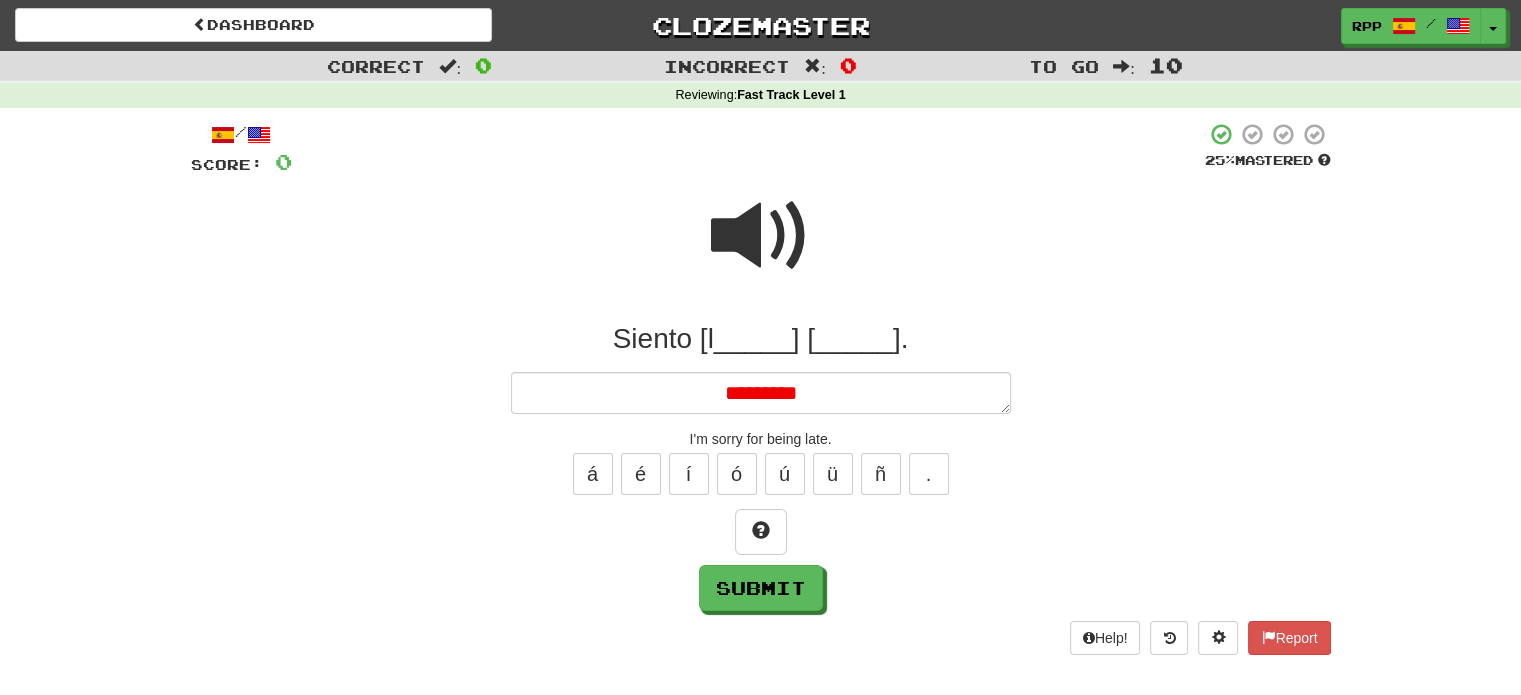 type on "*" 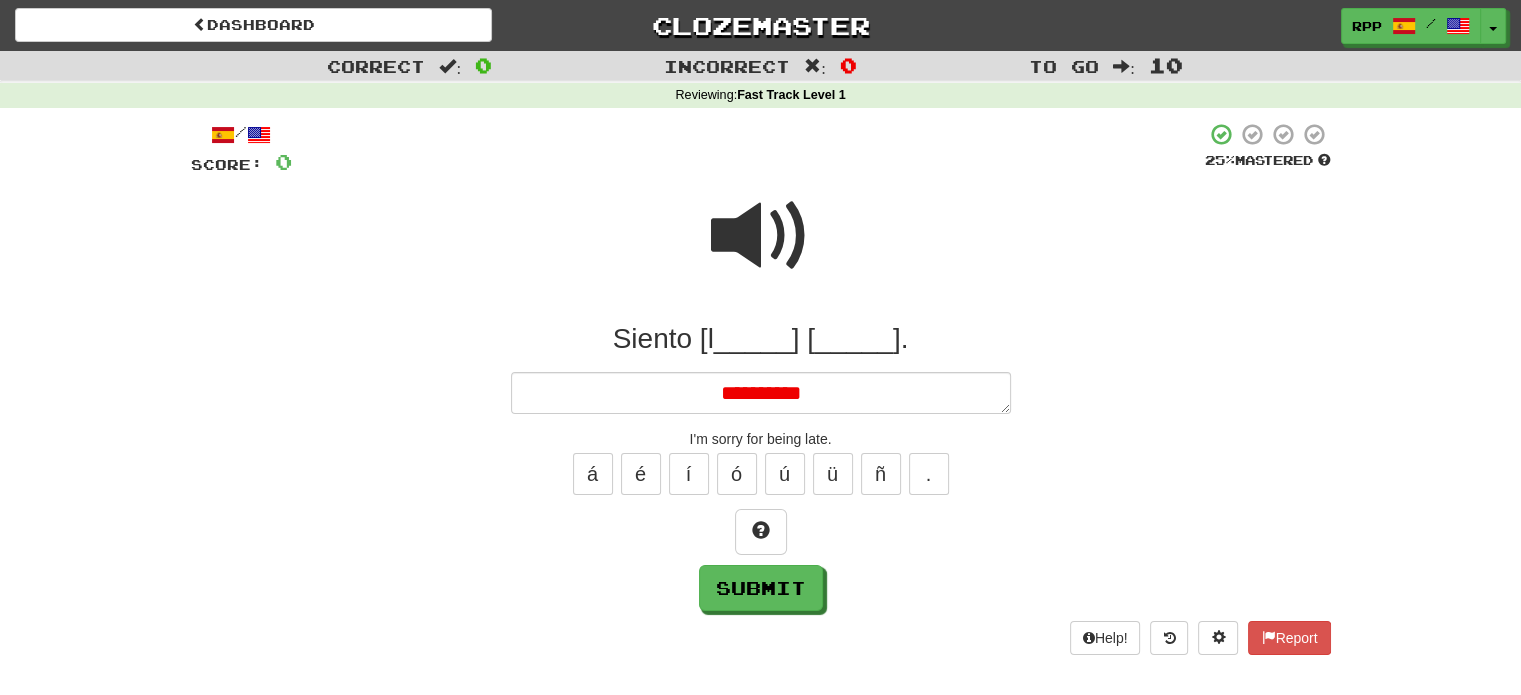 type on "*" 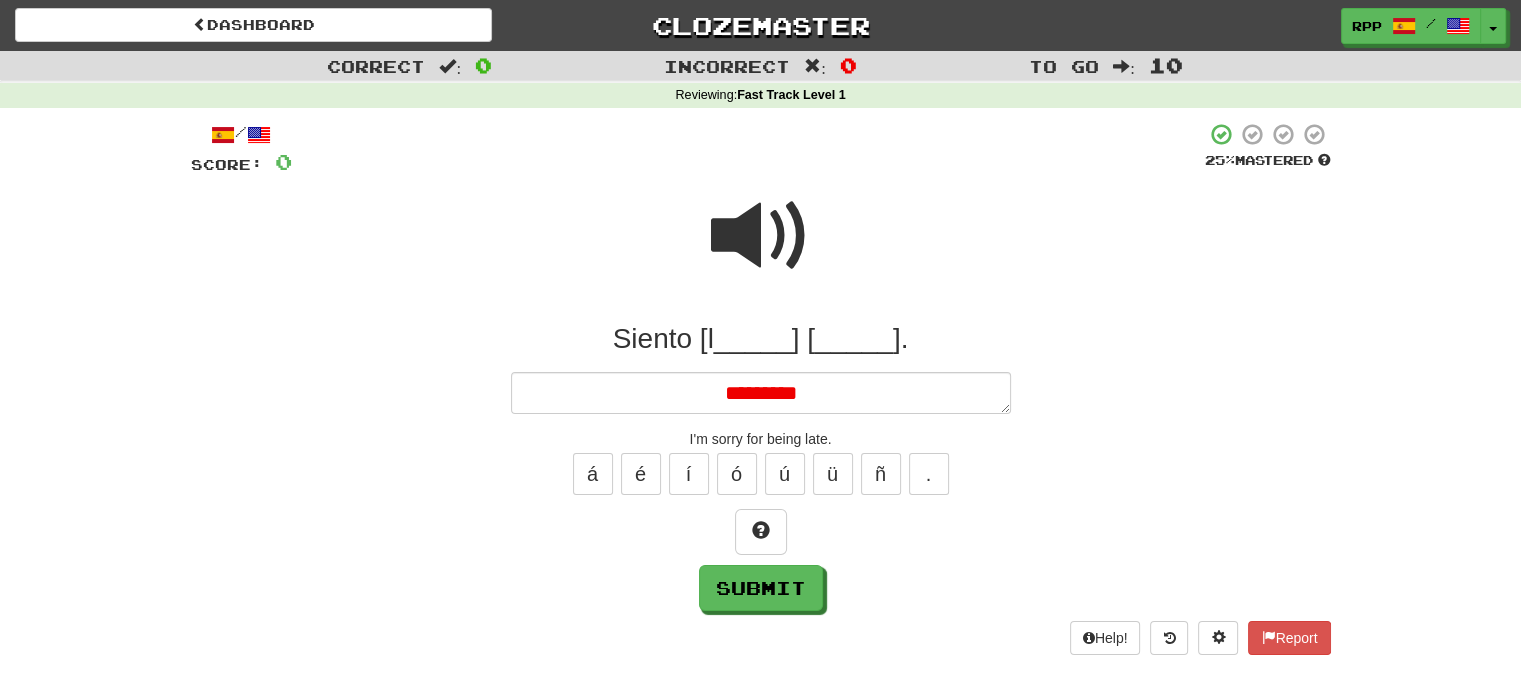 type on "*" 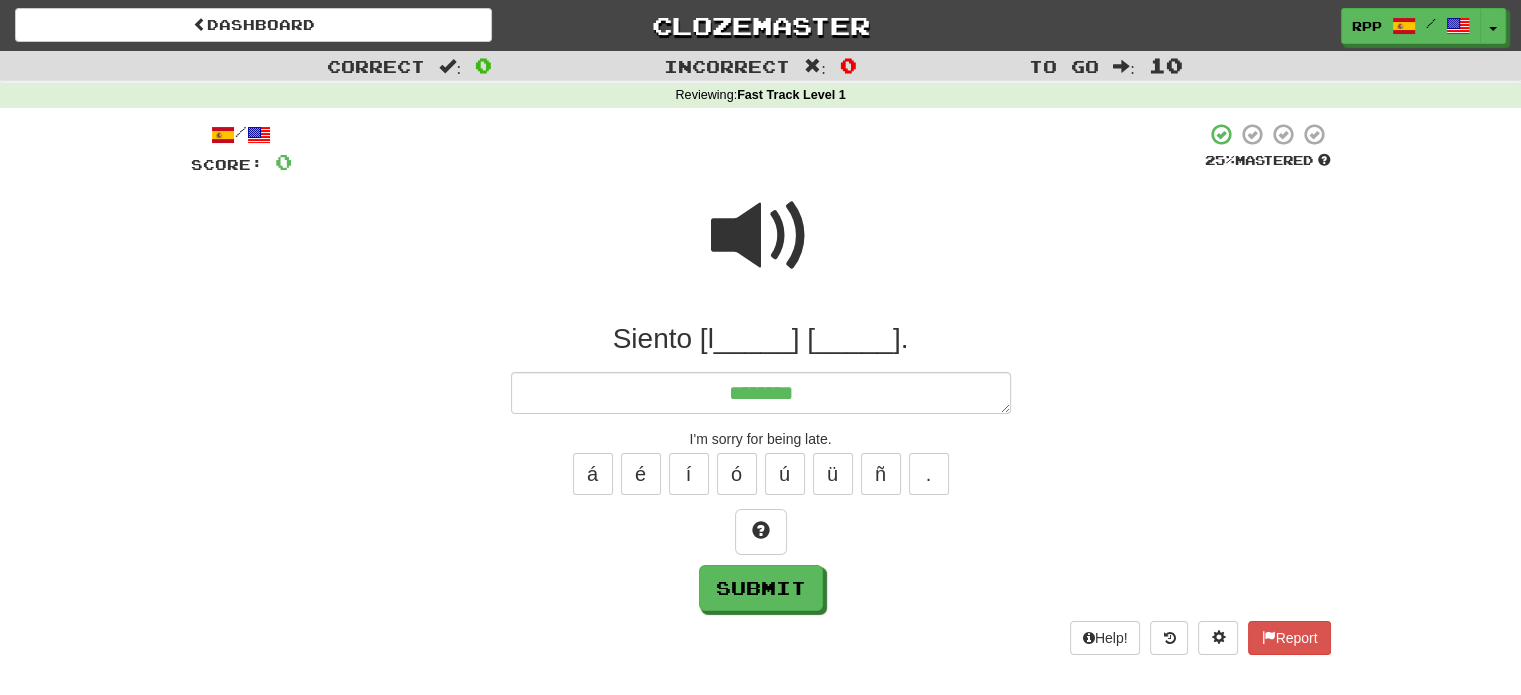 type on "*" 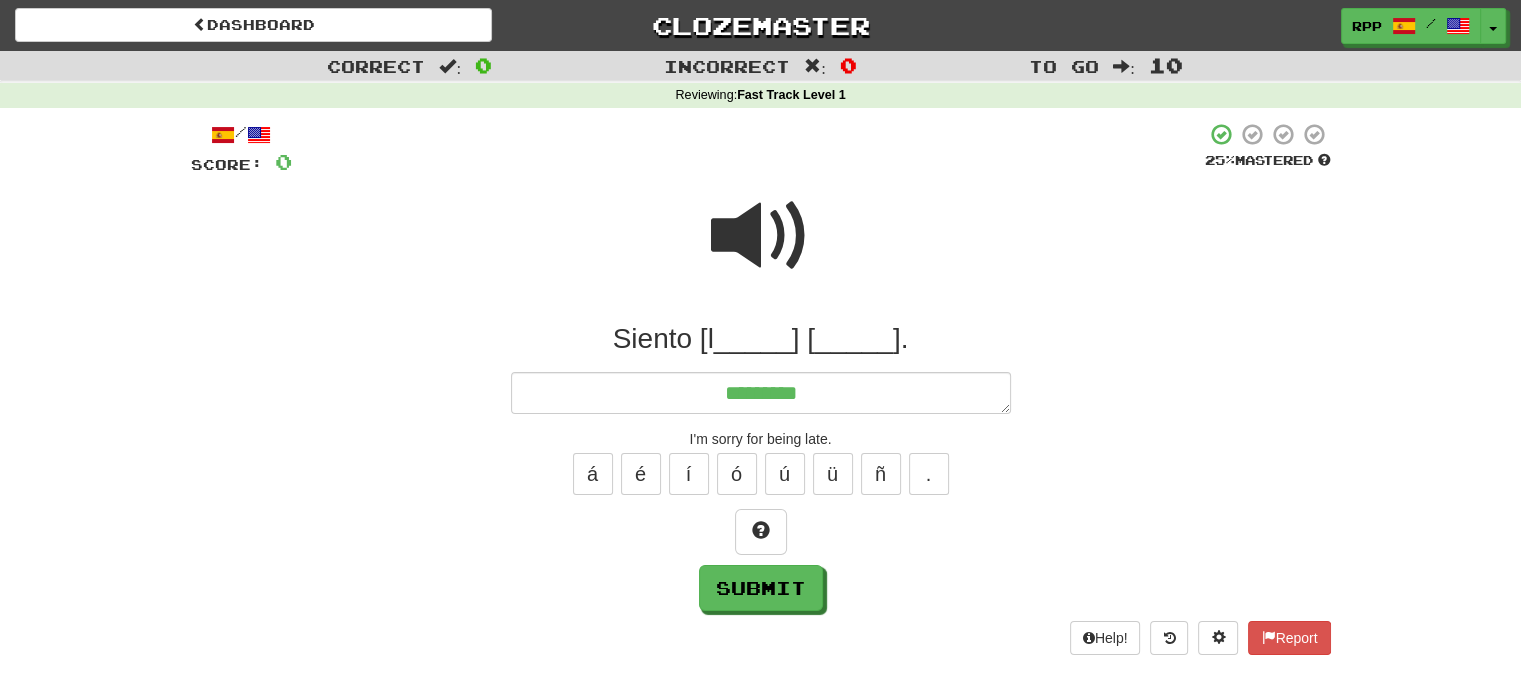 type on "*" 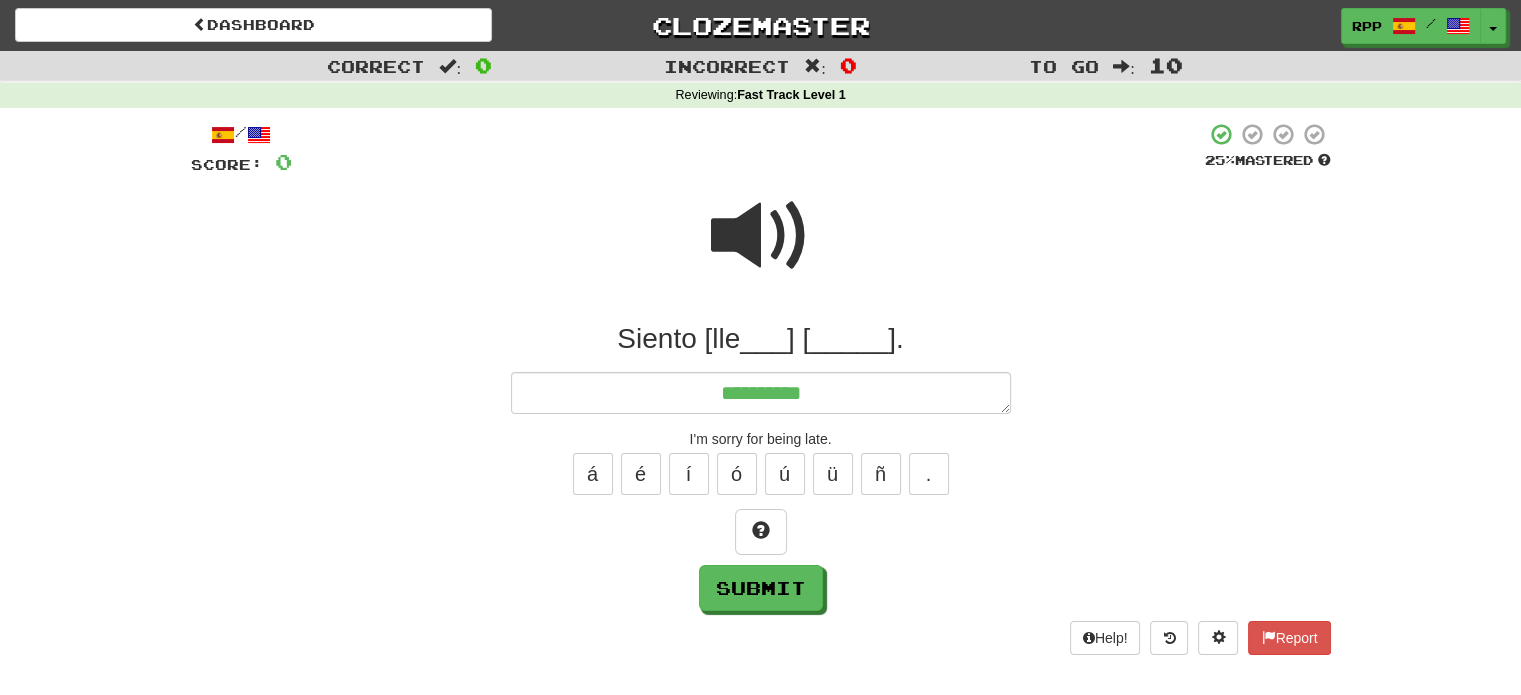 type on "**********" 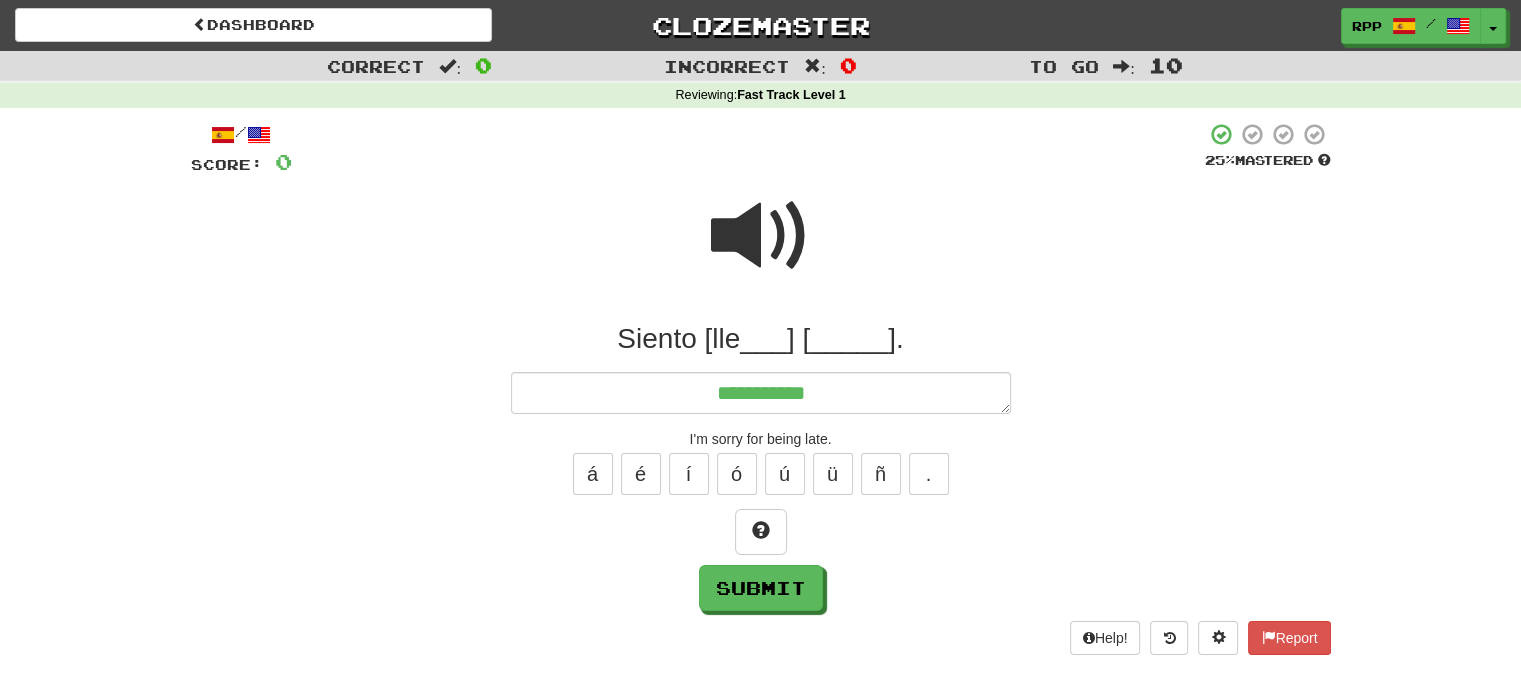 type on "*" 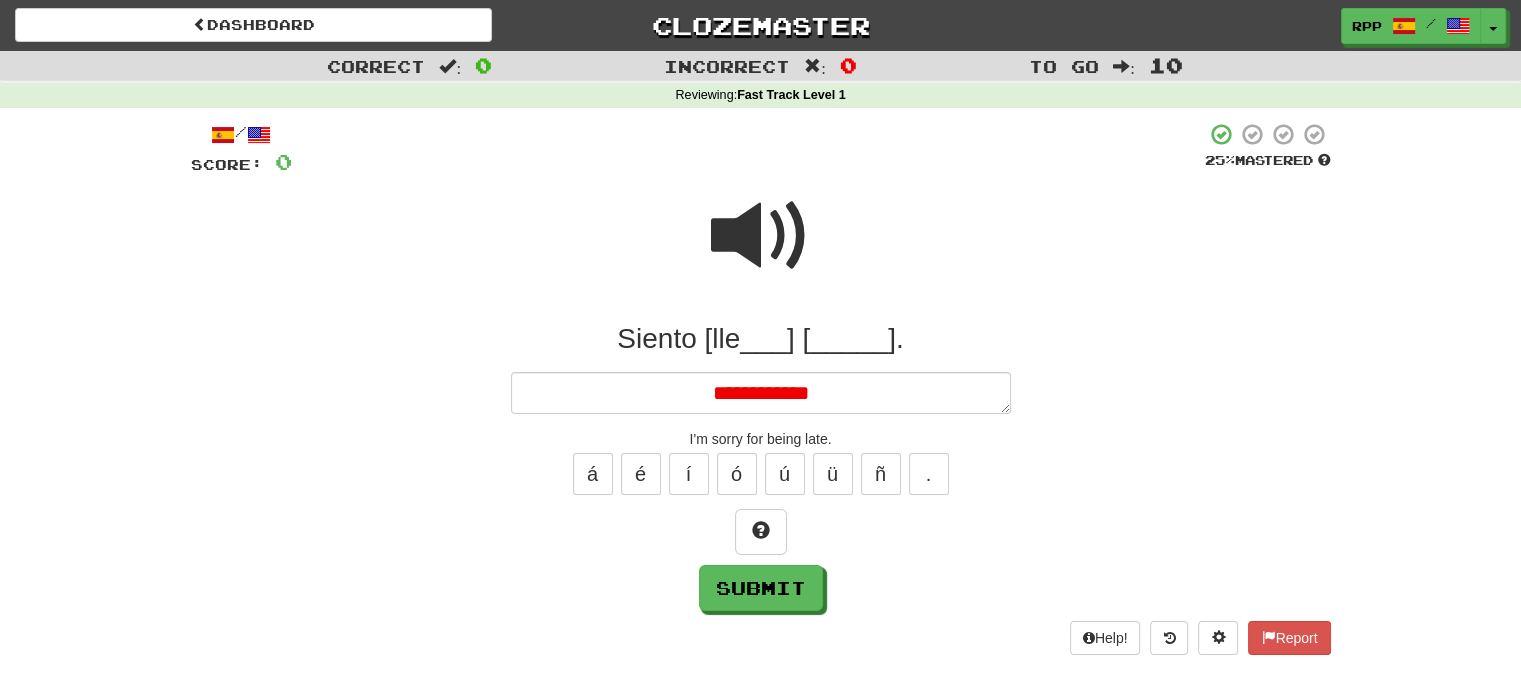type on "*" 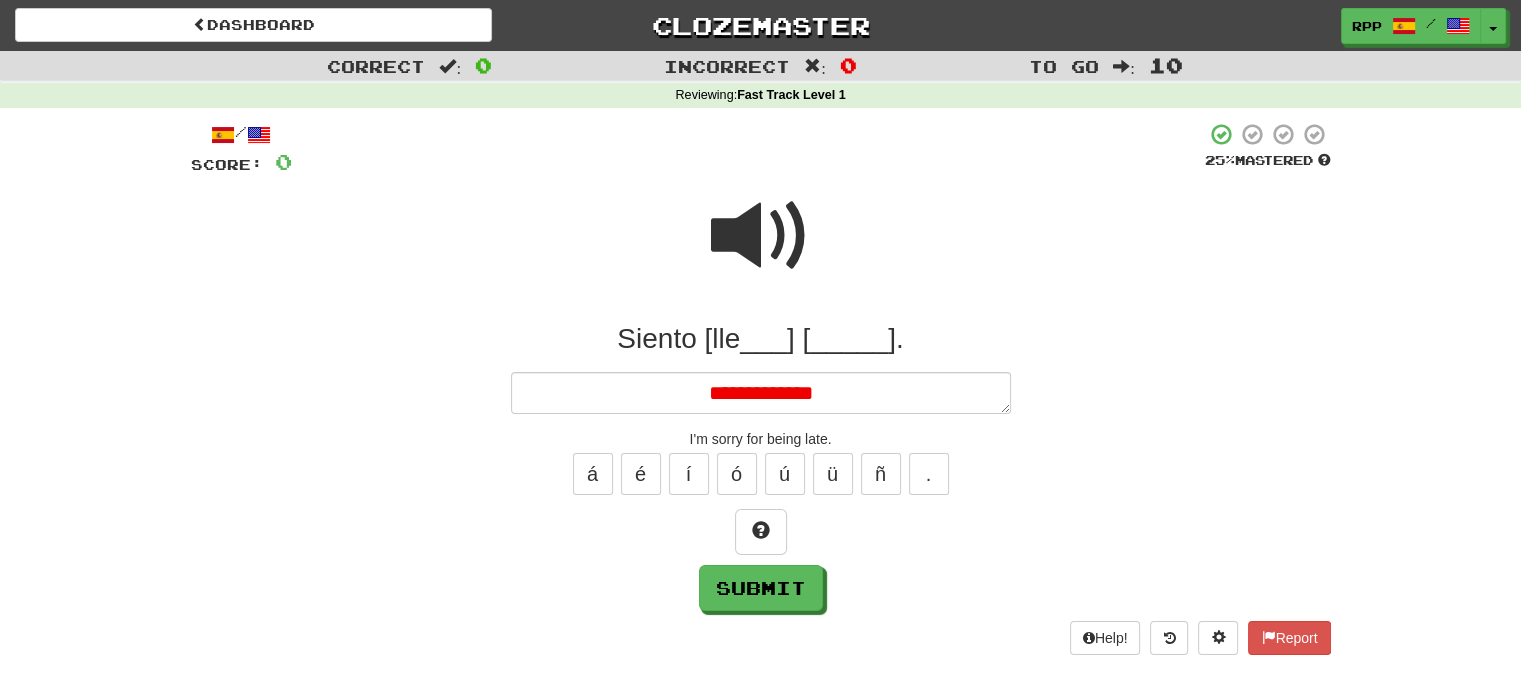 type on "*" 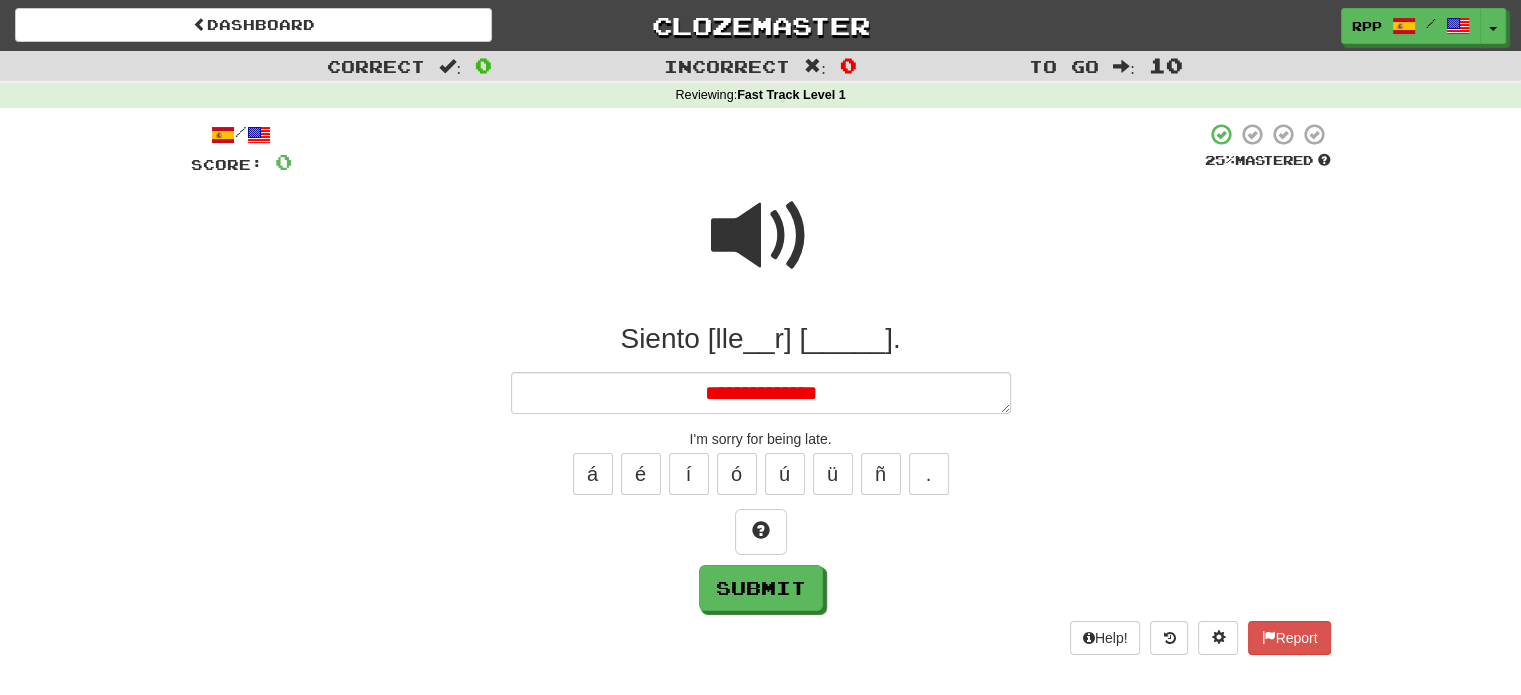 type on "*" 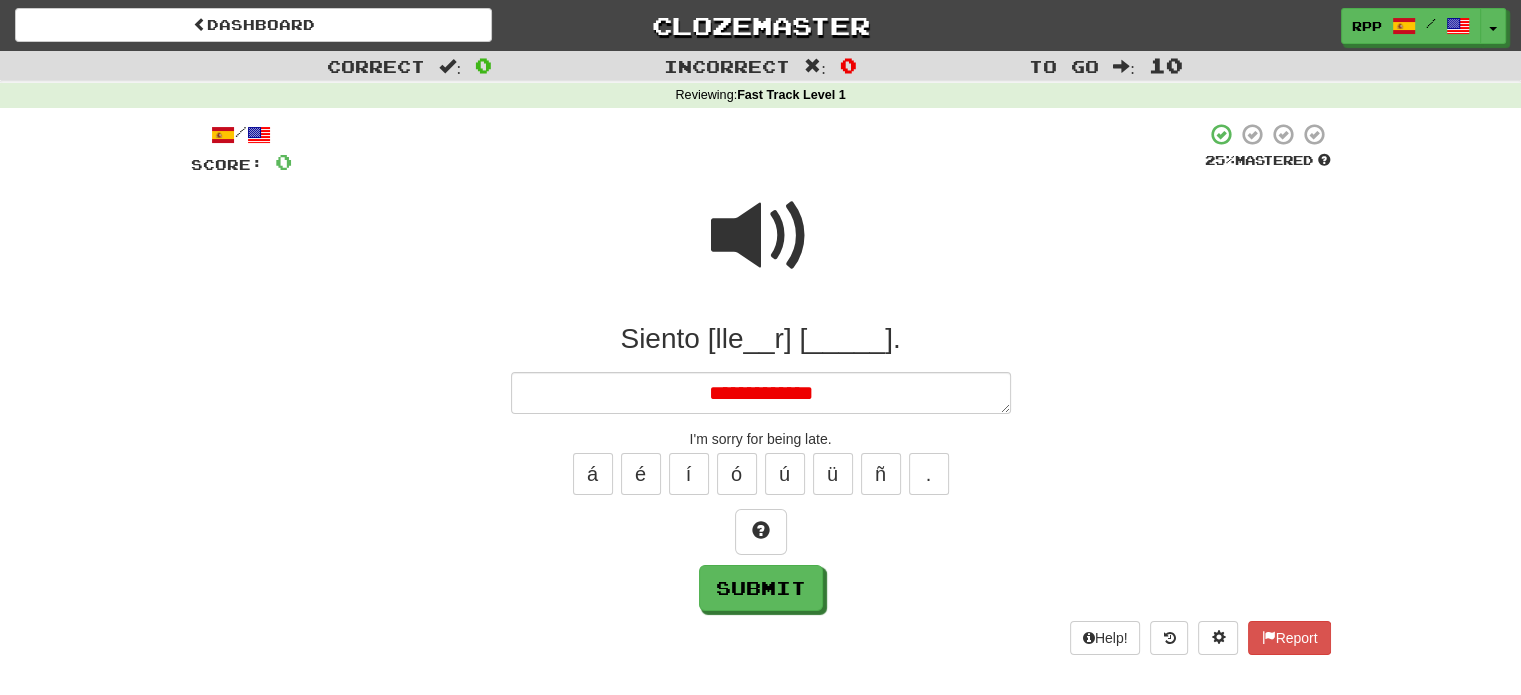 type on "*" 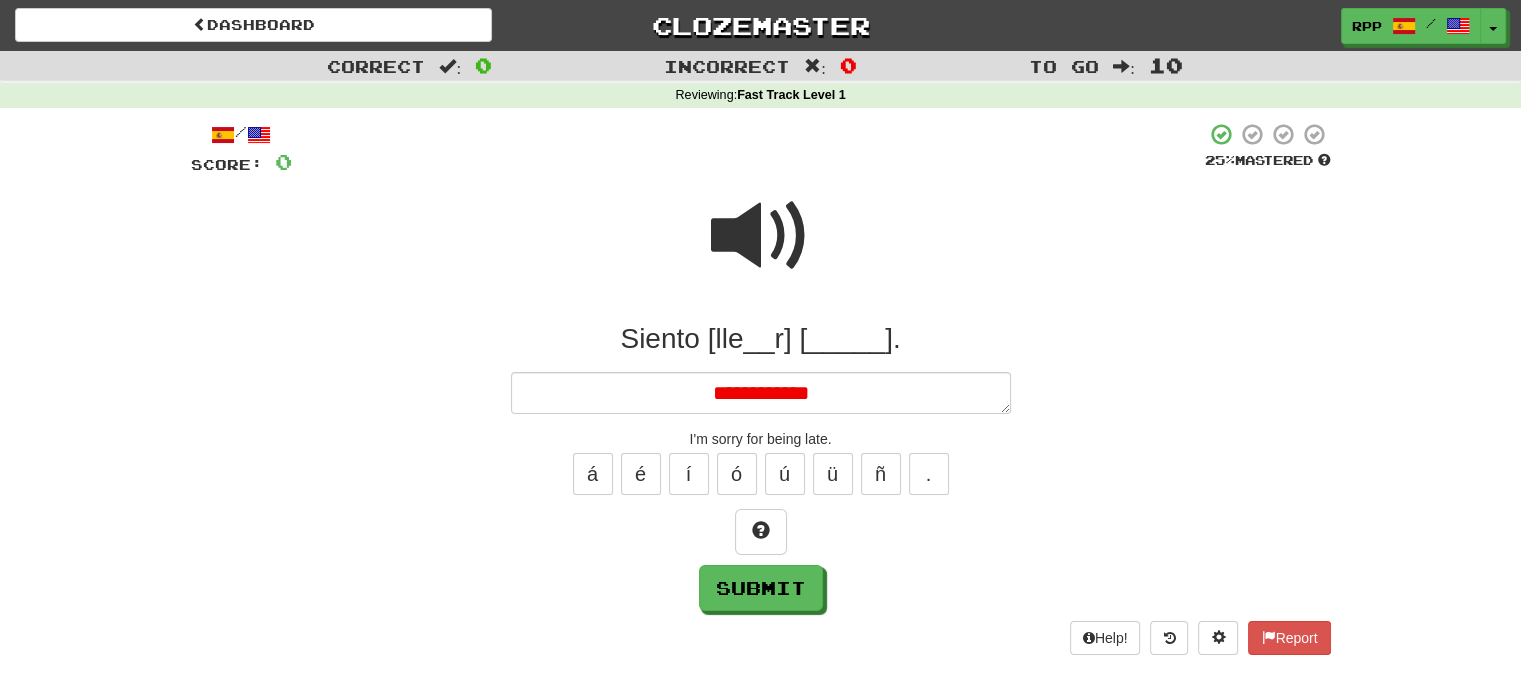 type on "*" 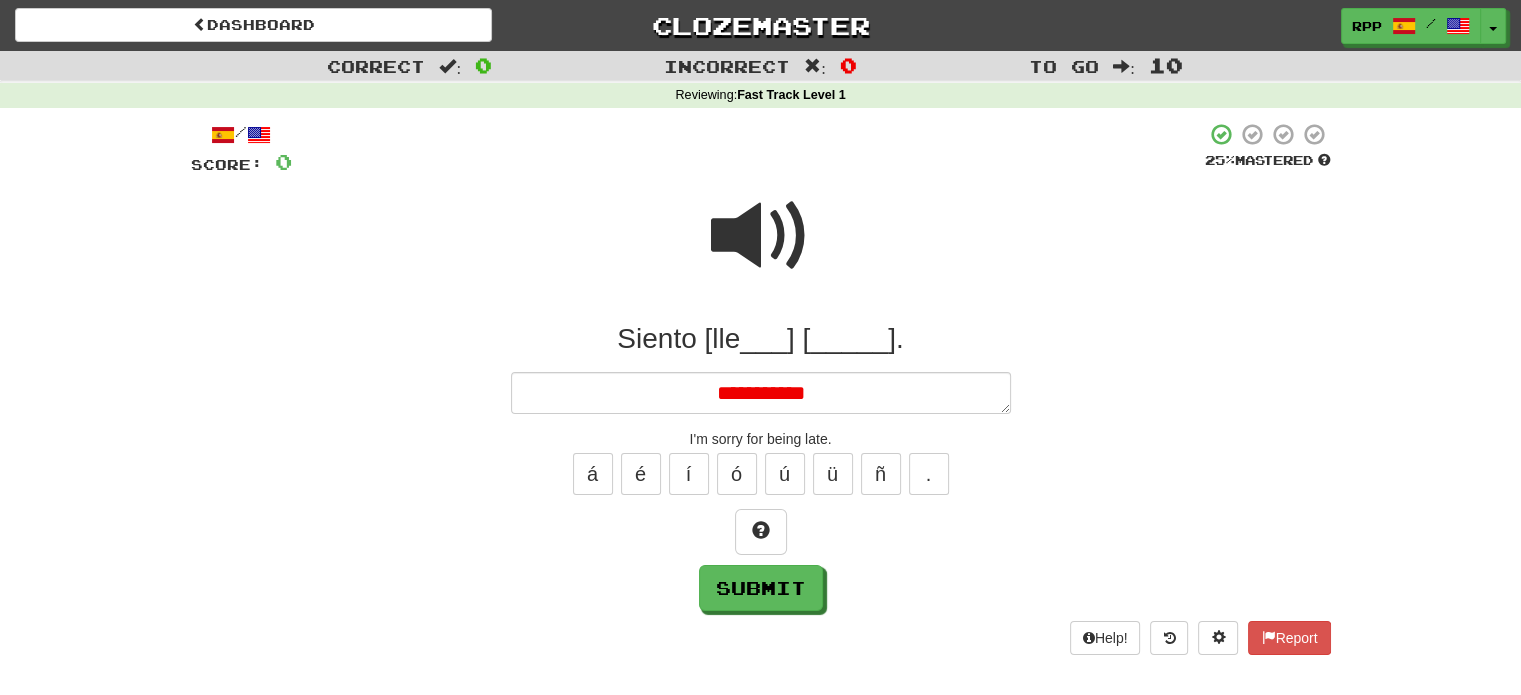 type on "*" 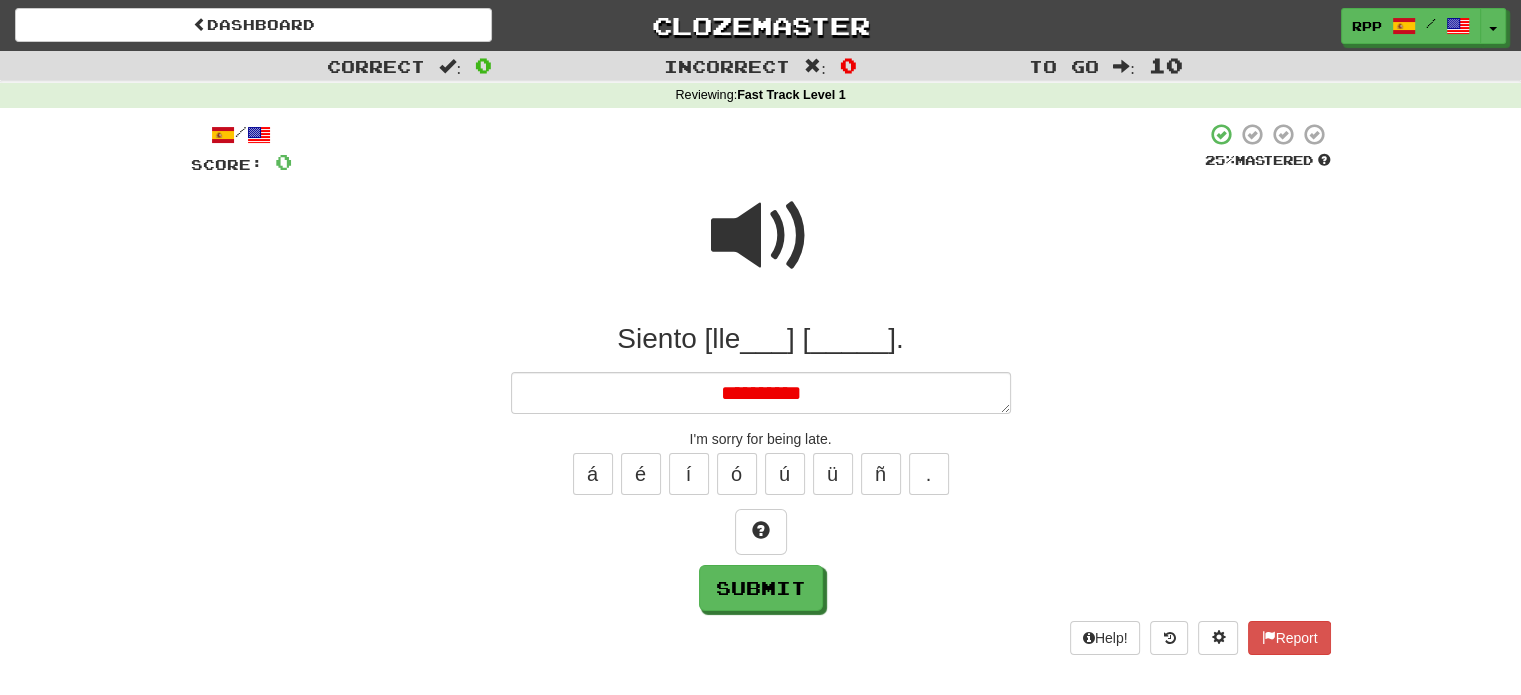 type on "*" 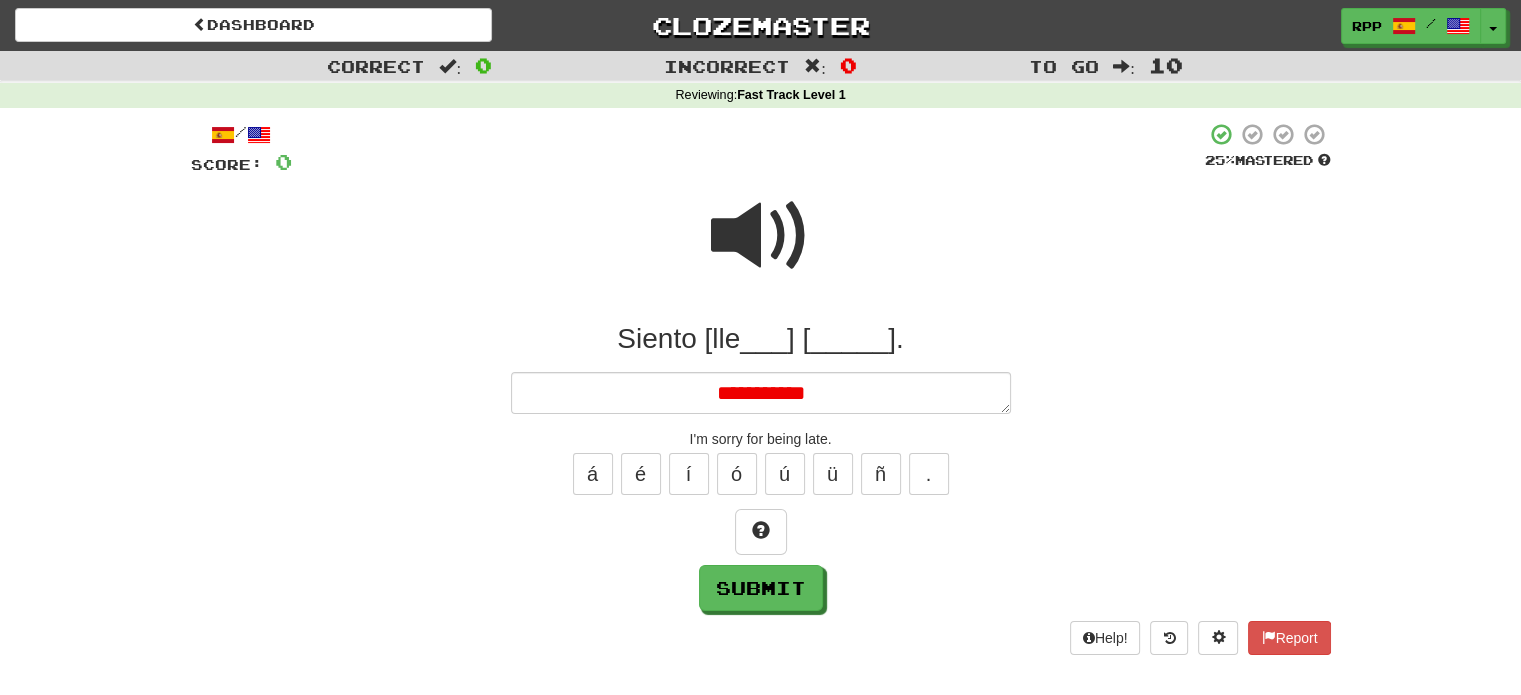 type on "*" 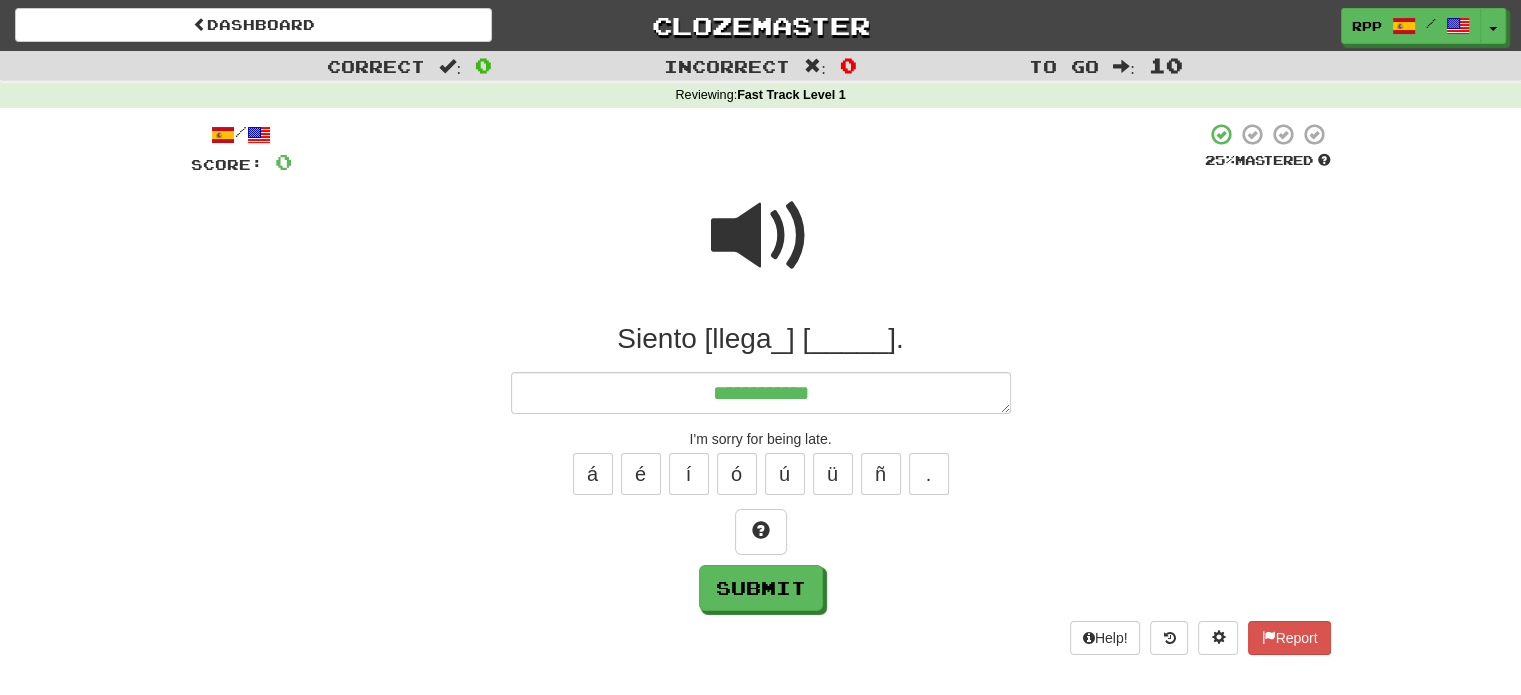 type on "*" 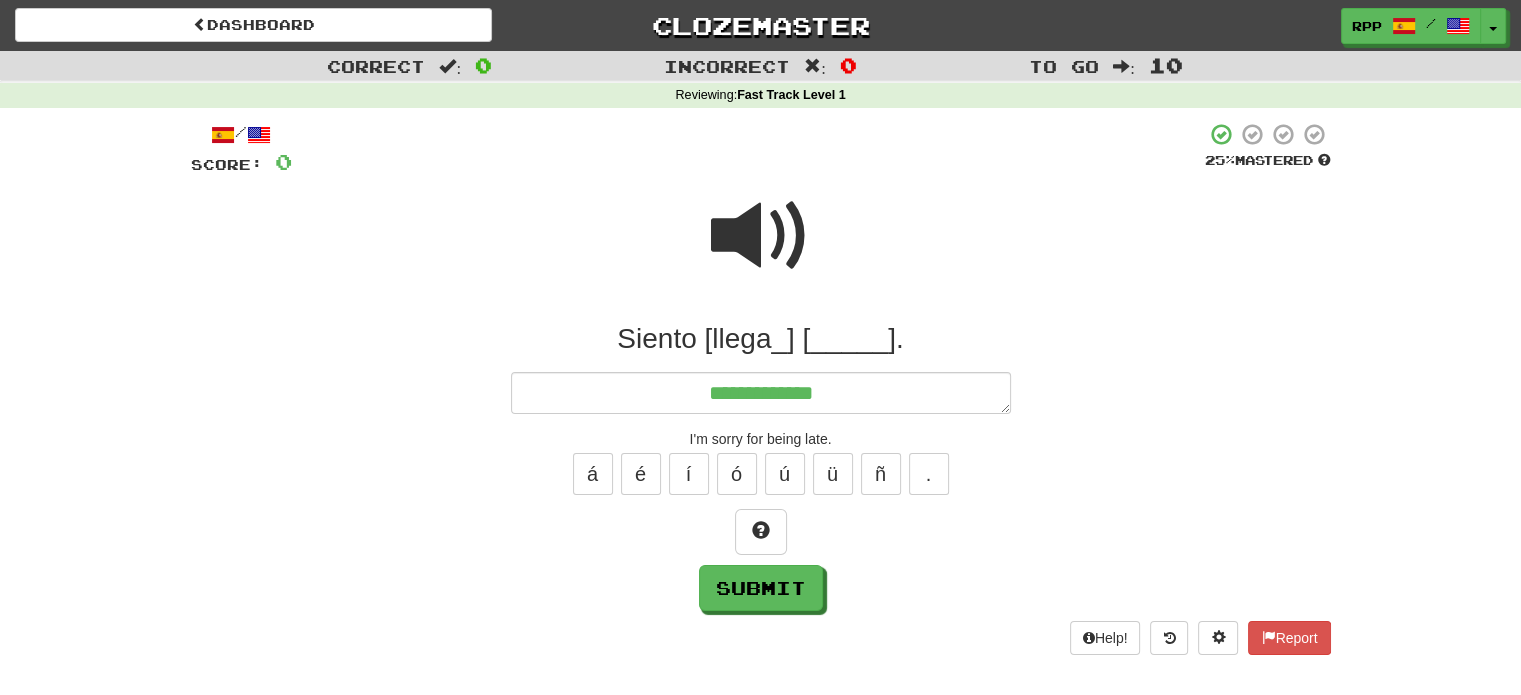 type on "*" 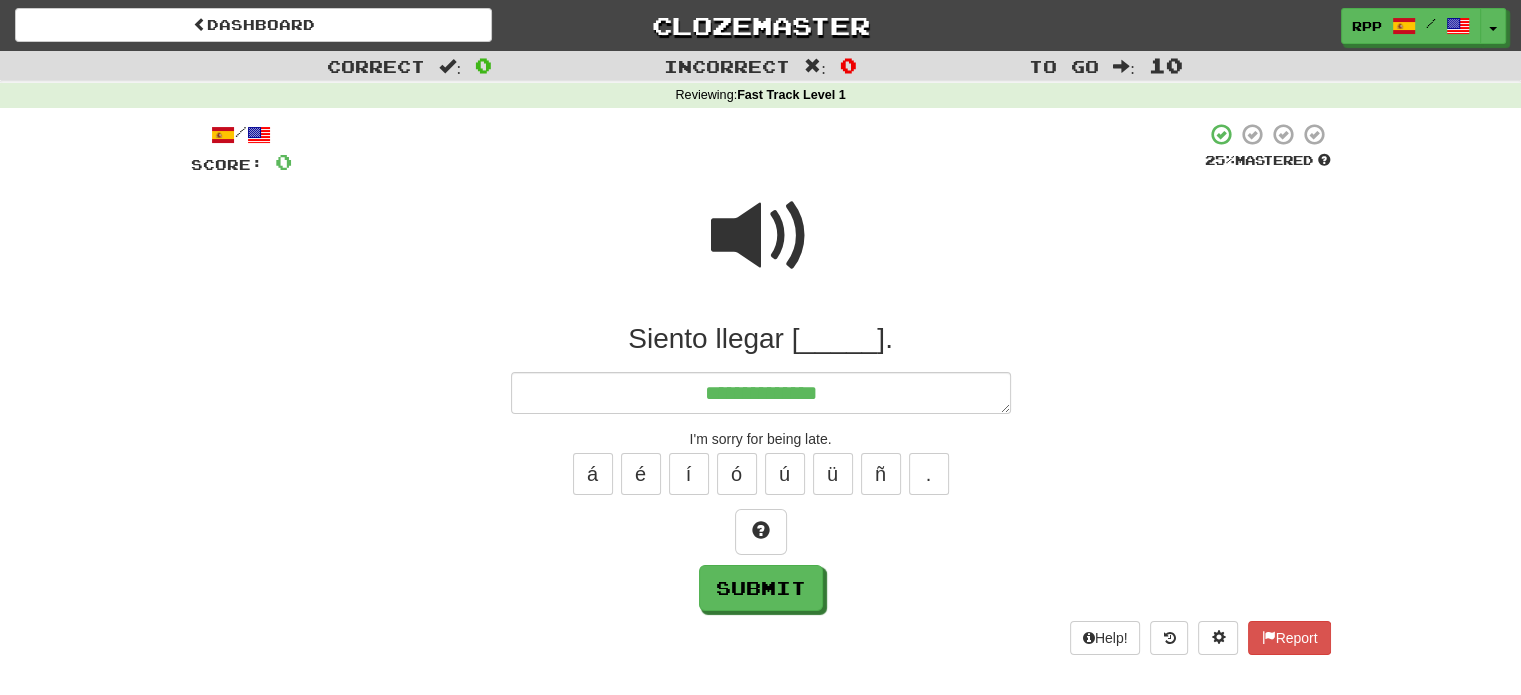 type on "*" 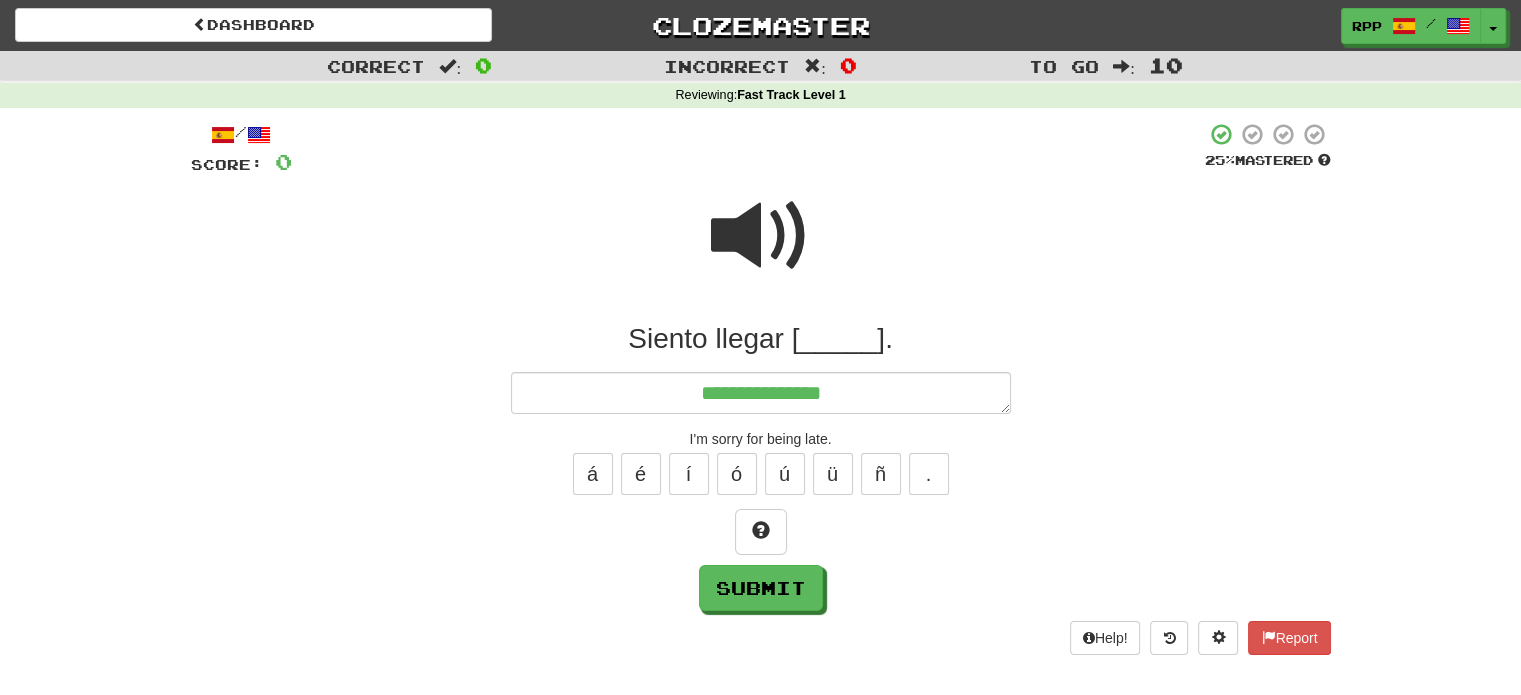type on "*" 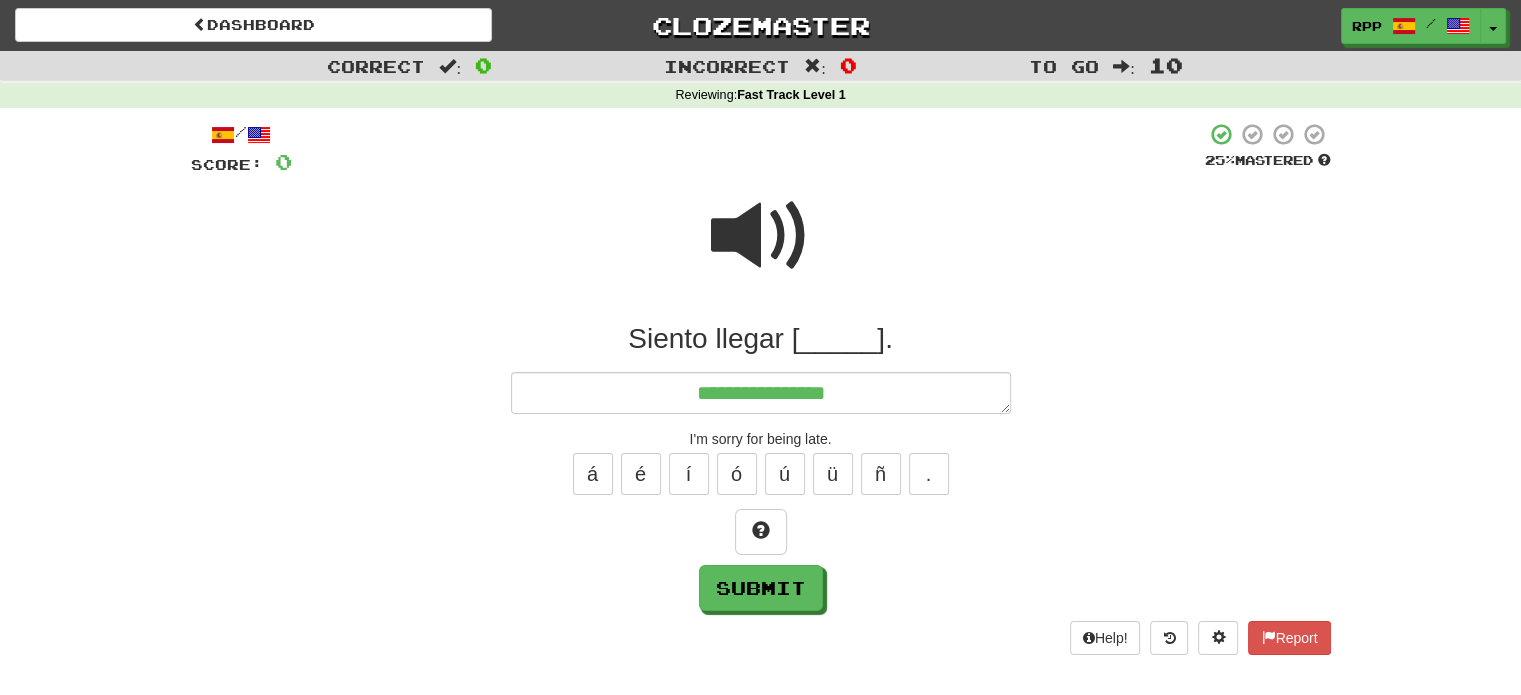 type on "*" 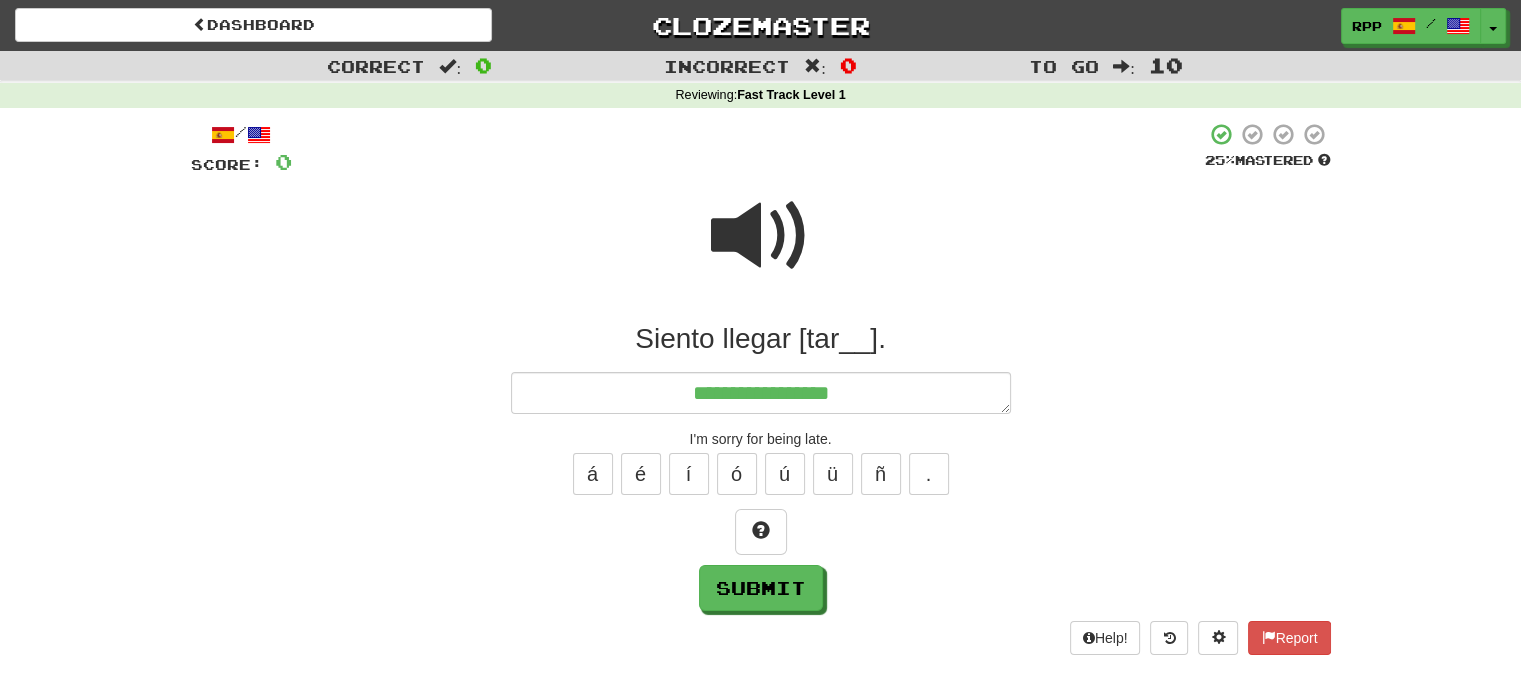 type on "*" 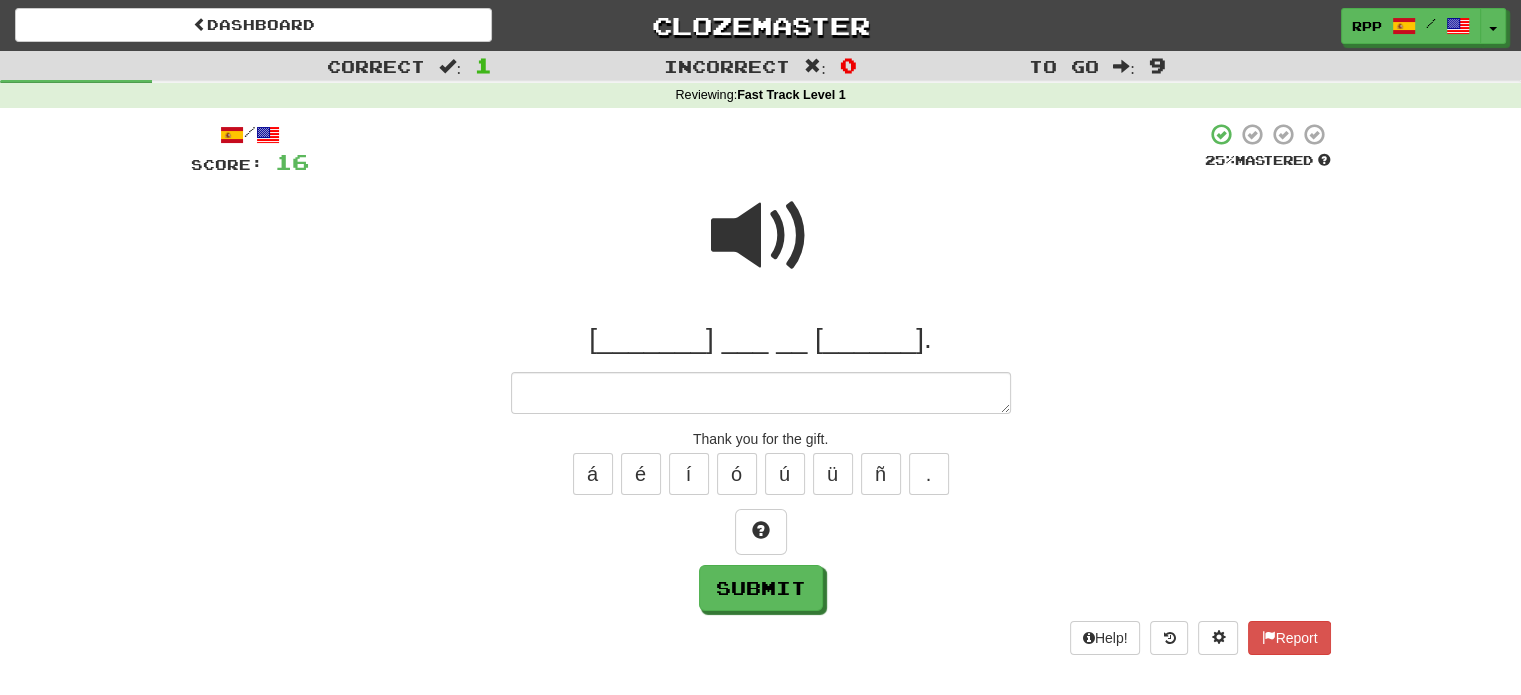 type on "*" 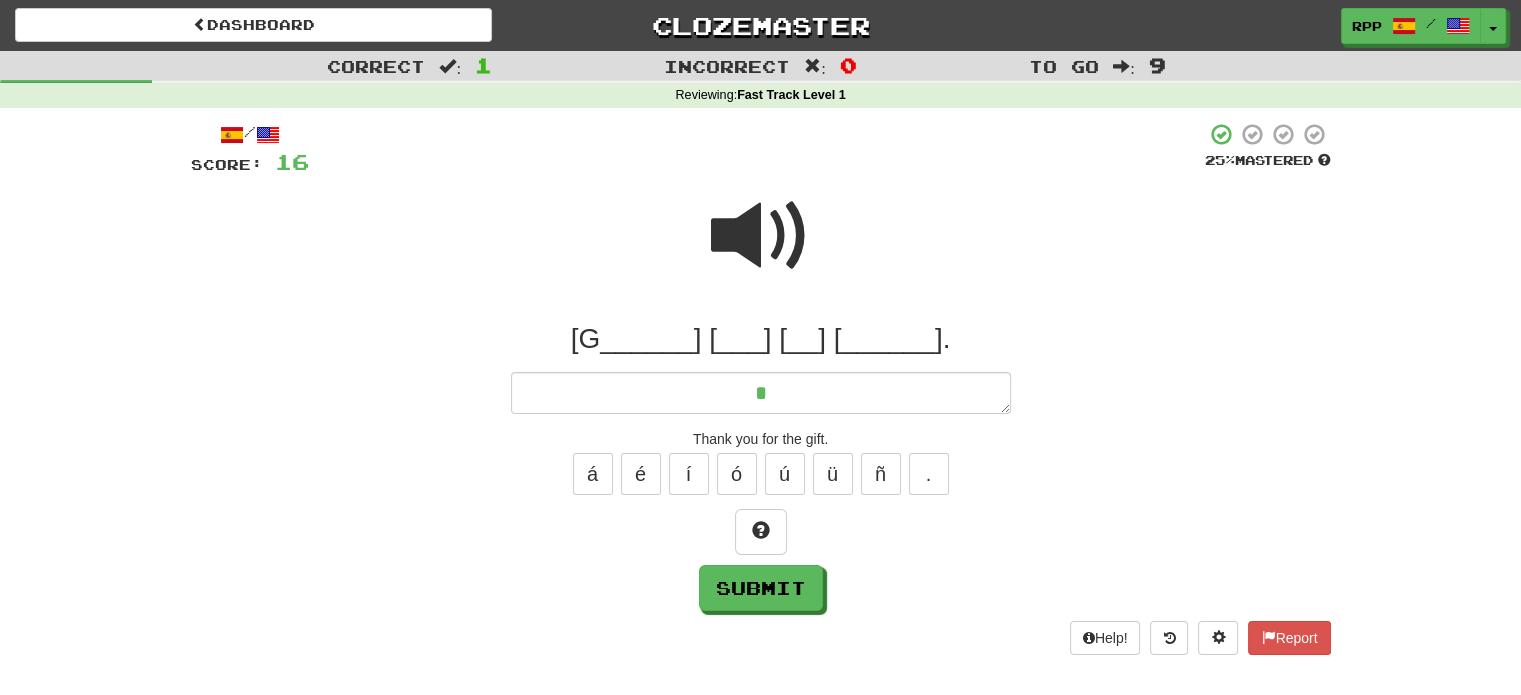 type on "*" 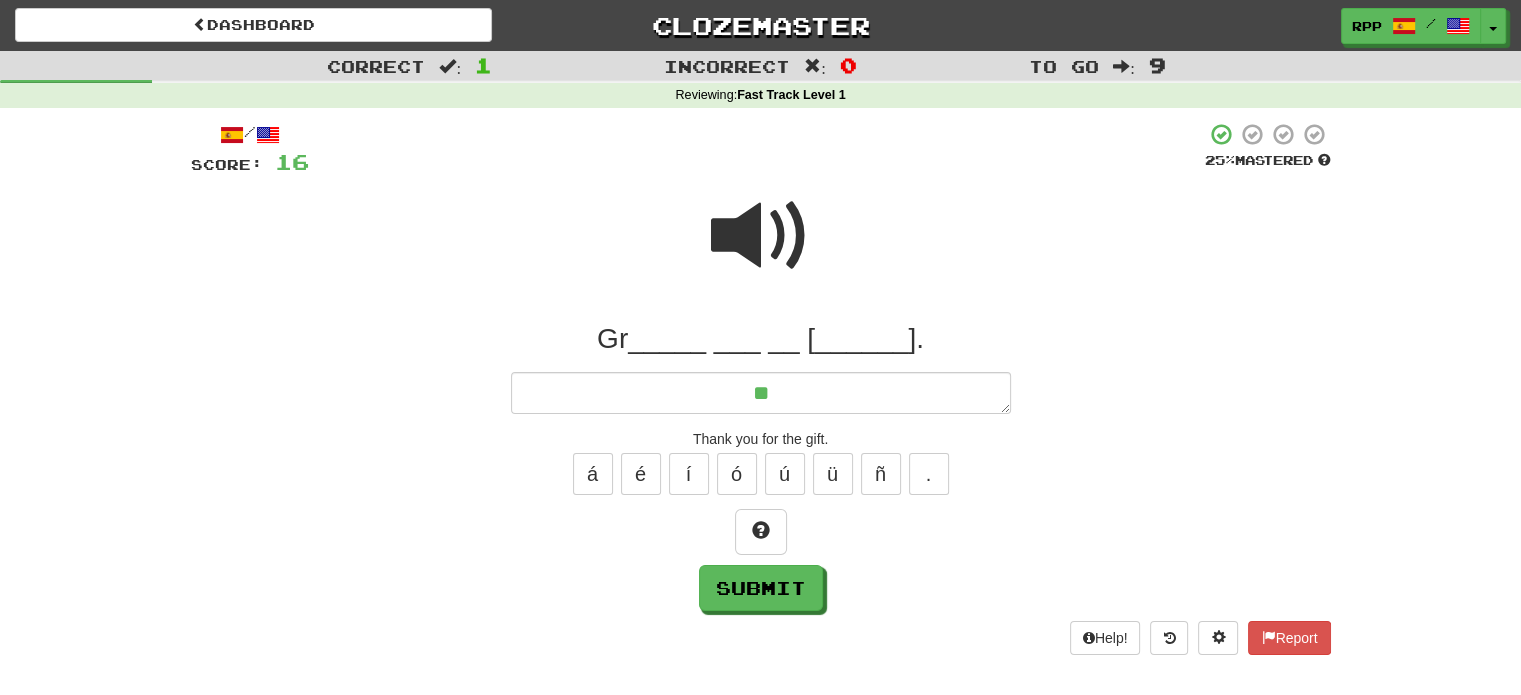 type on "*" 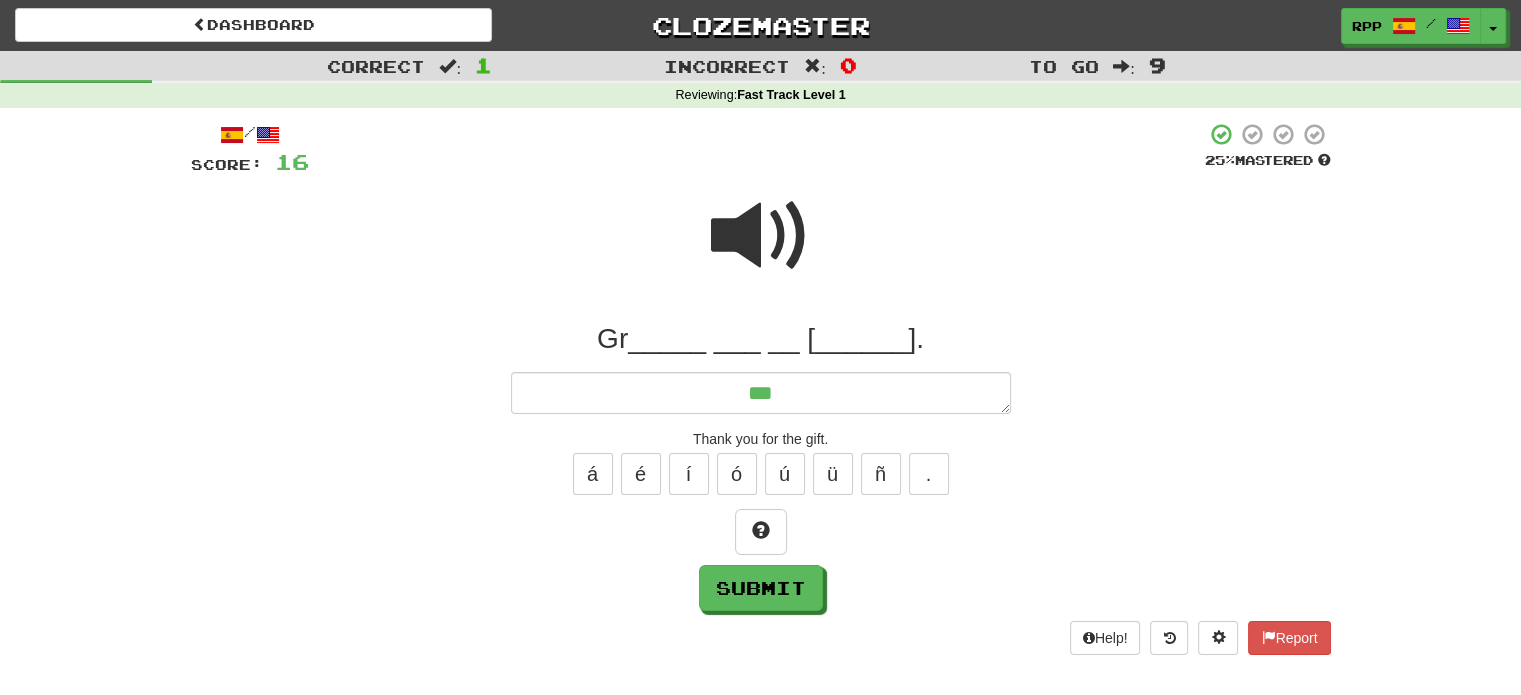 type on "*" 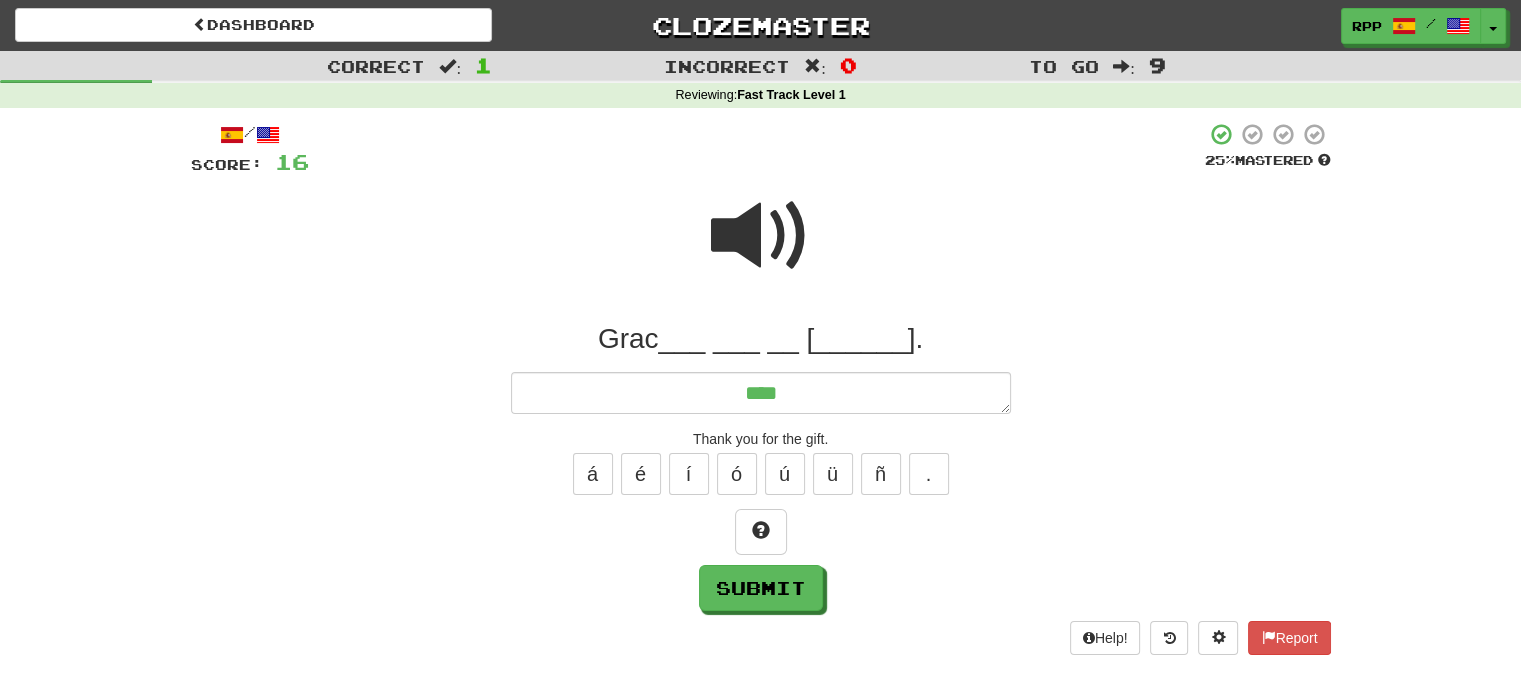 type on "*" 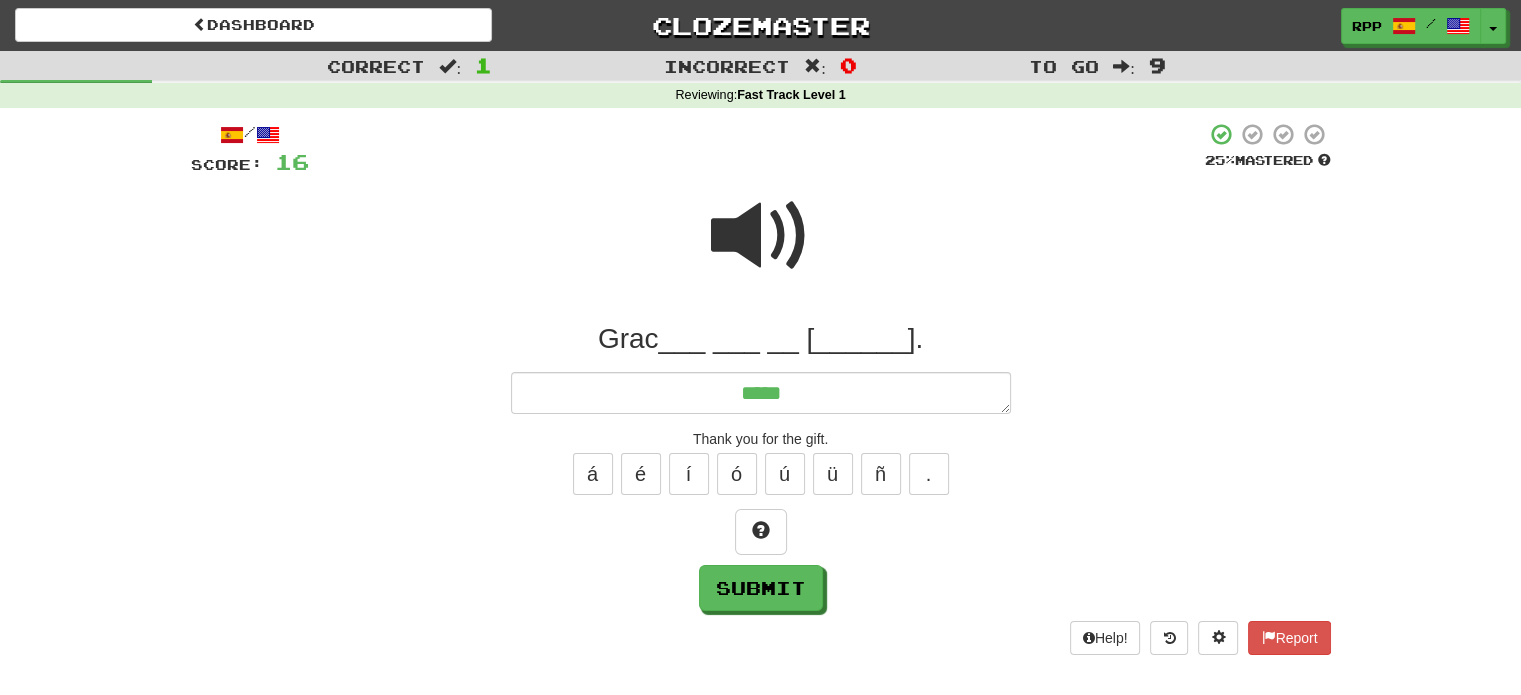 type on "*" 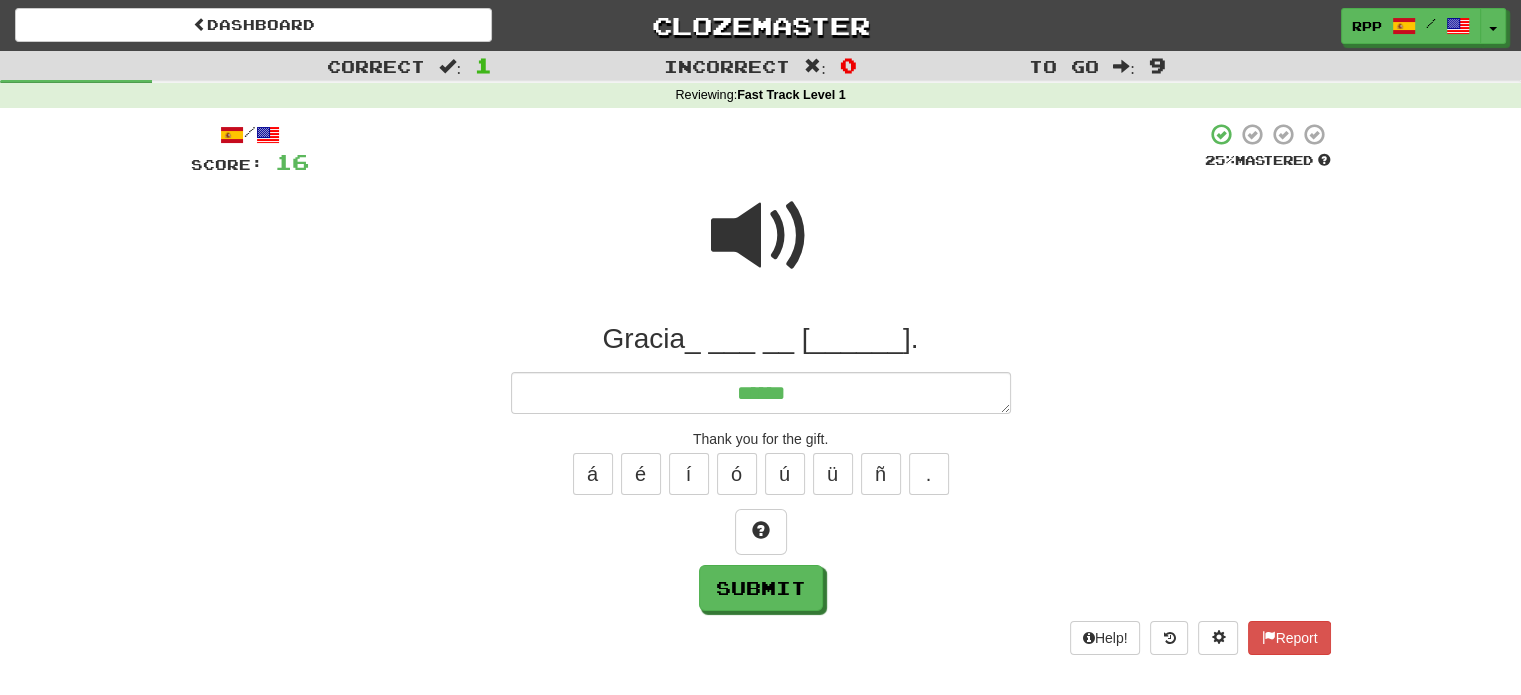 type on "*" 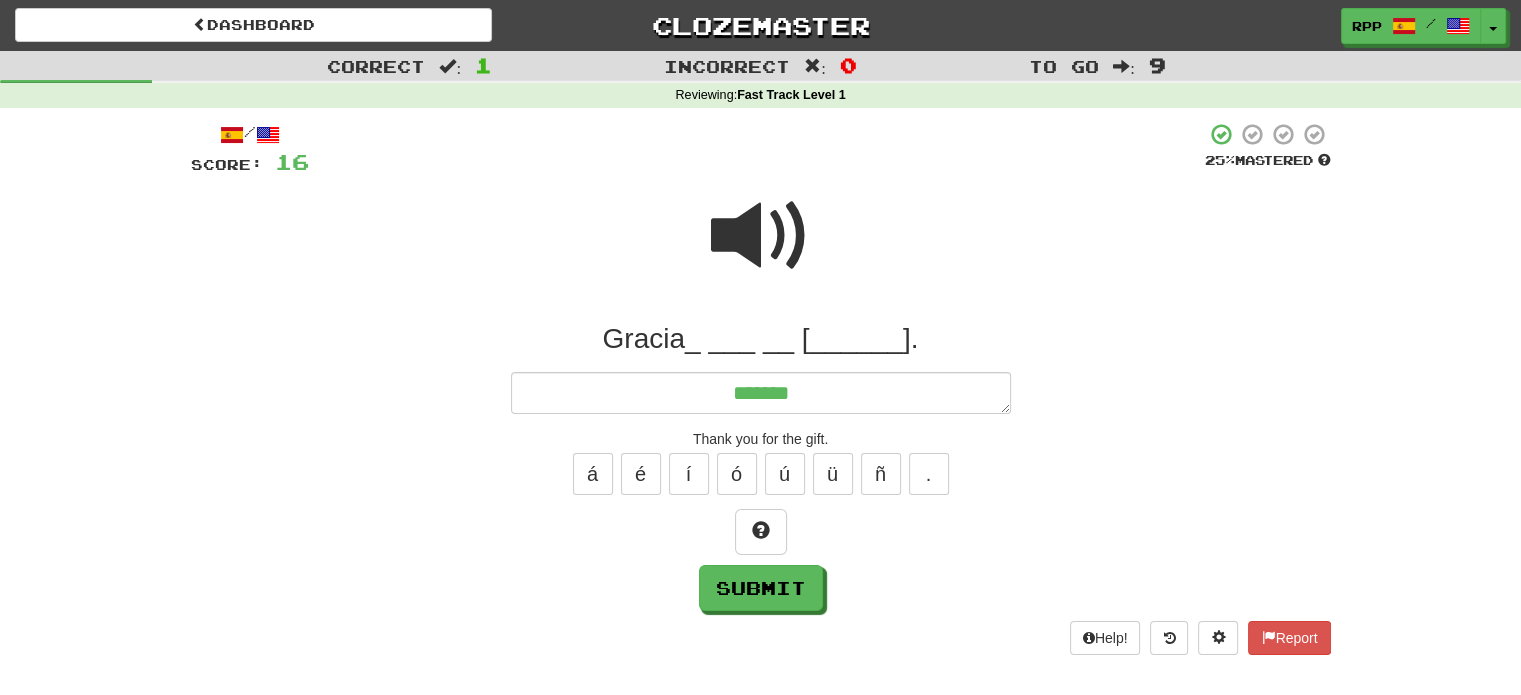 type on "*" 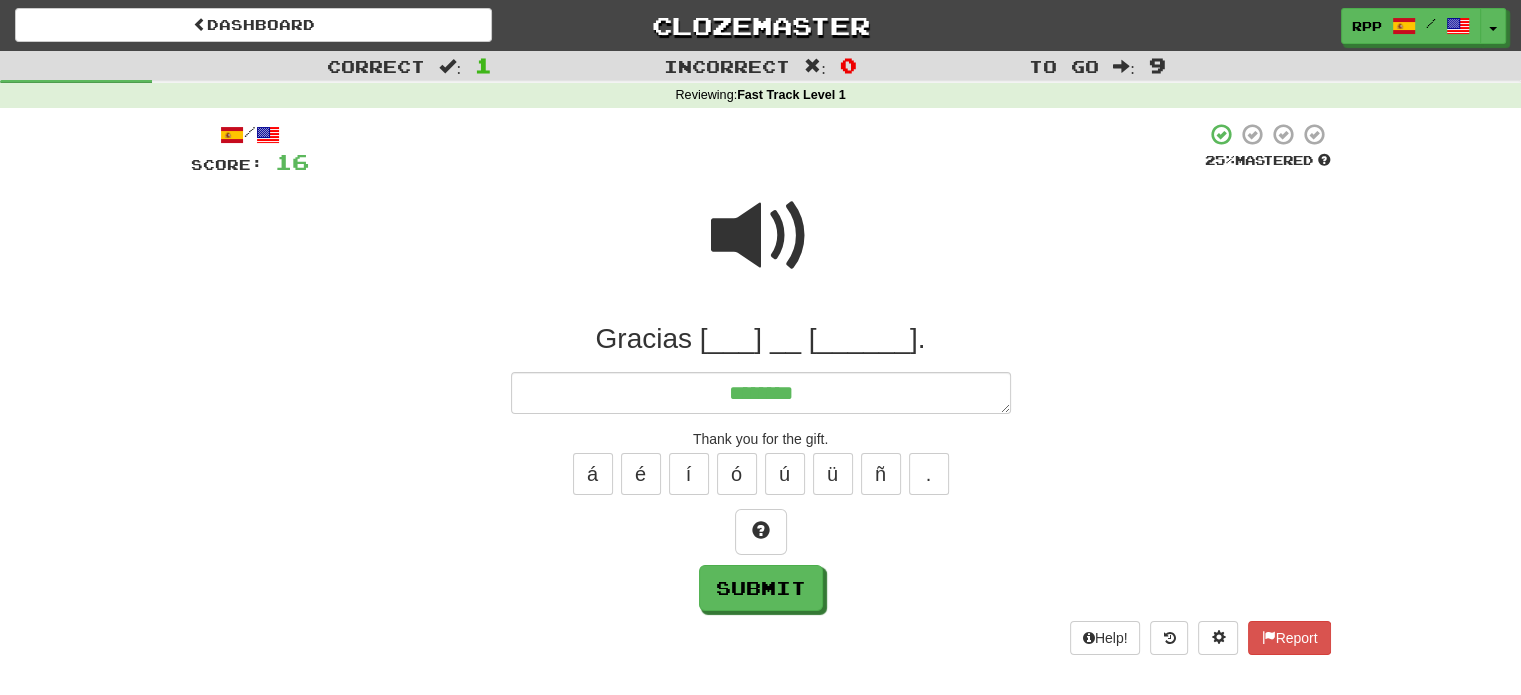 type on "*" 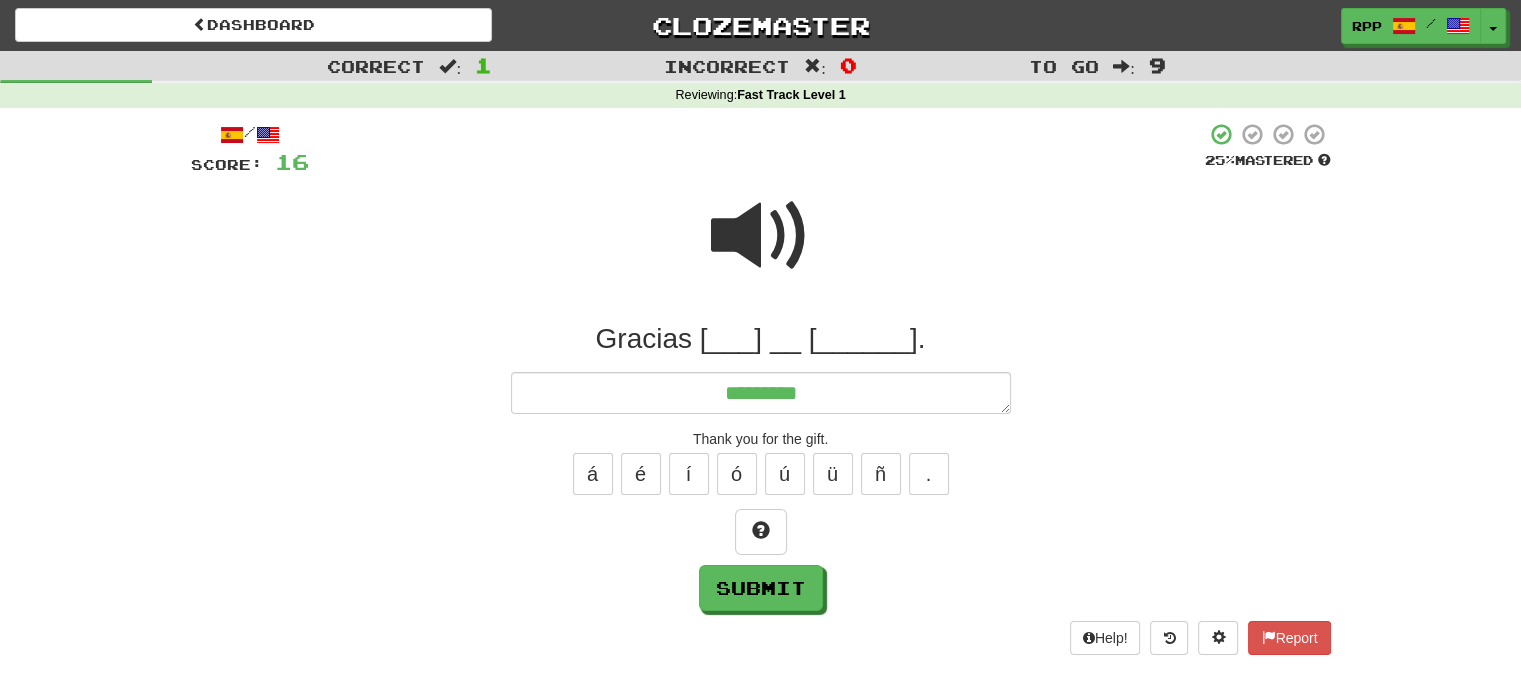 type on "*" 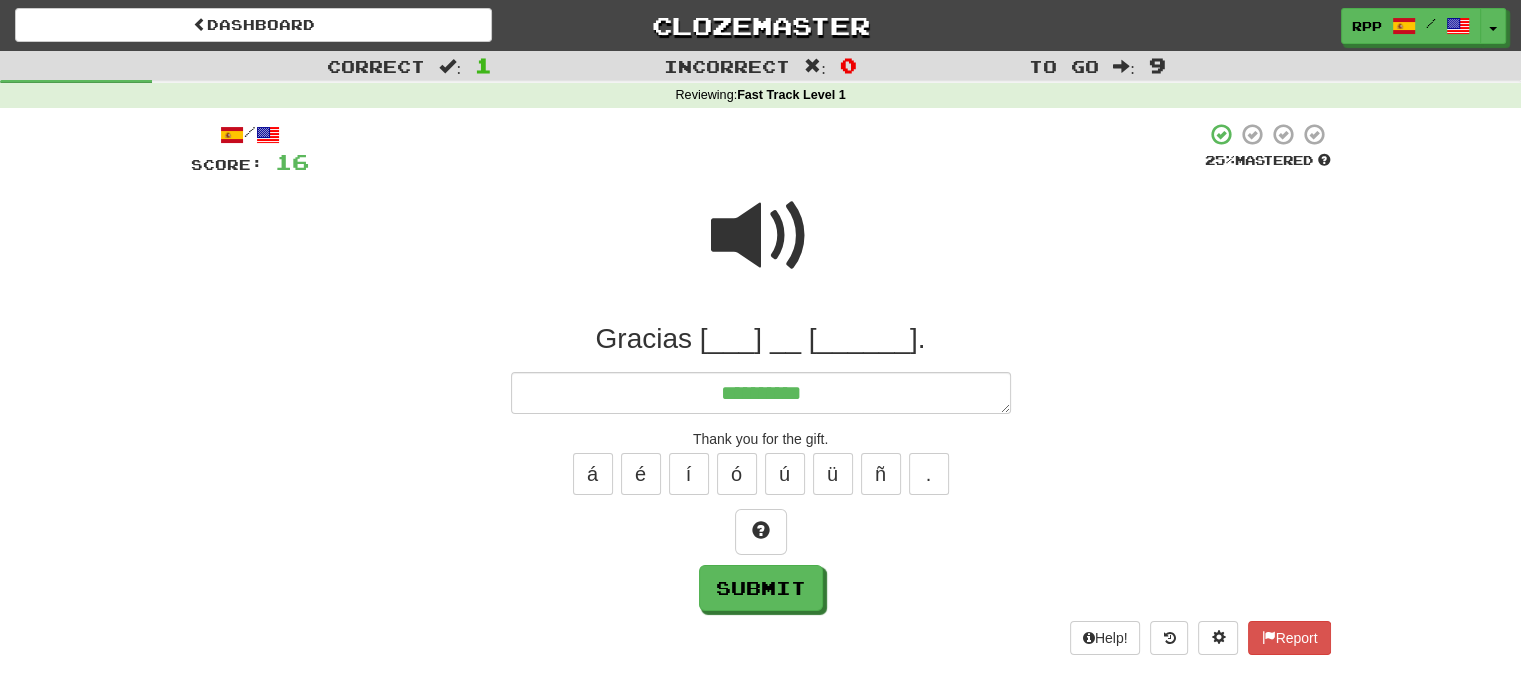 type on "*" 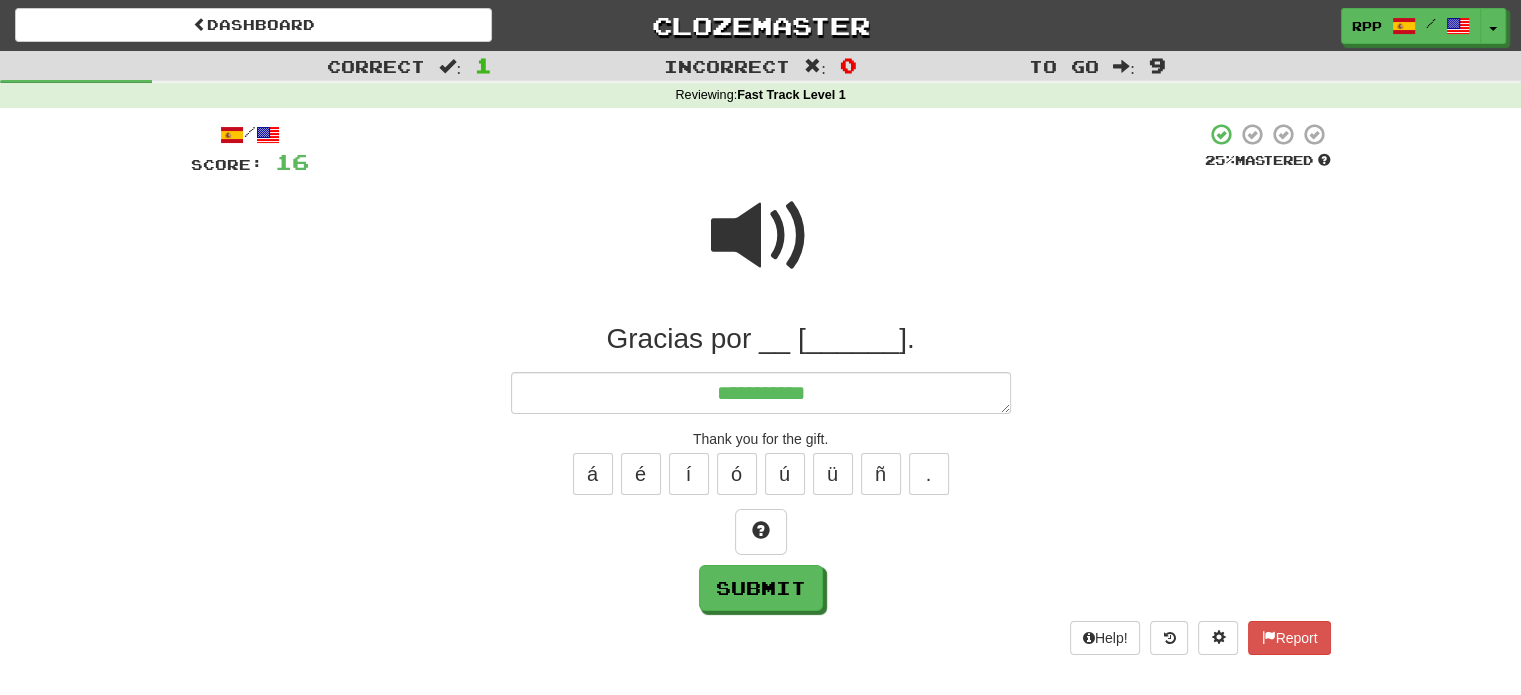 type on "*" 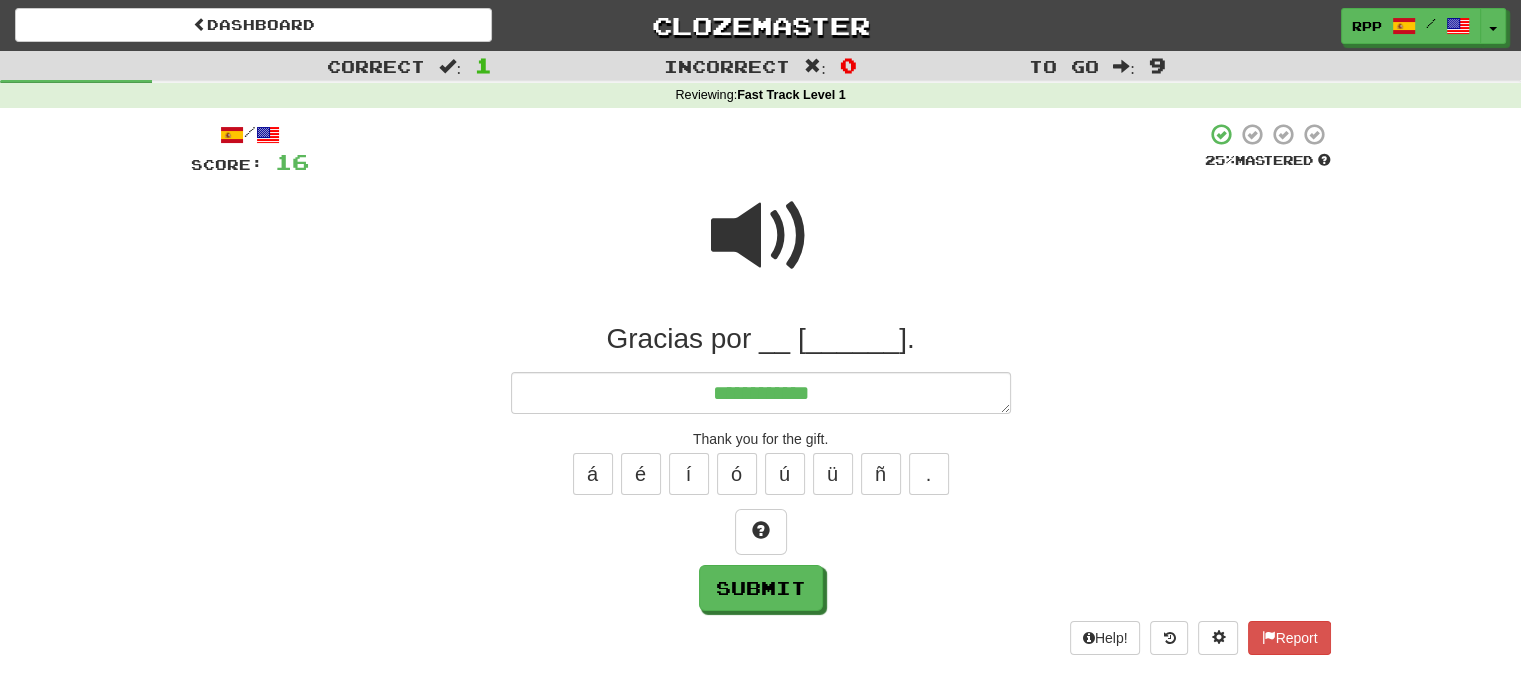 type on "*" 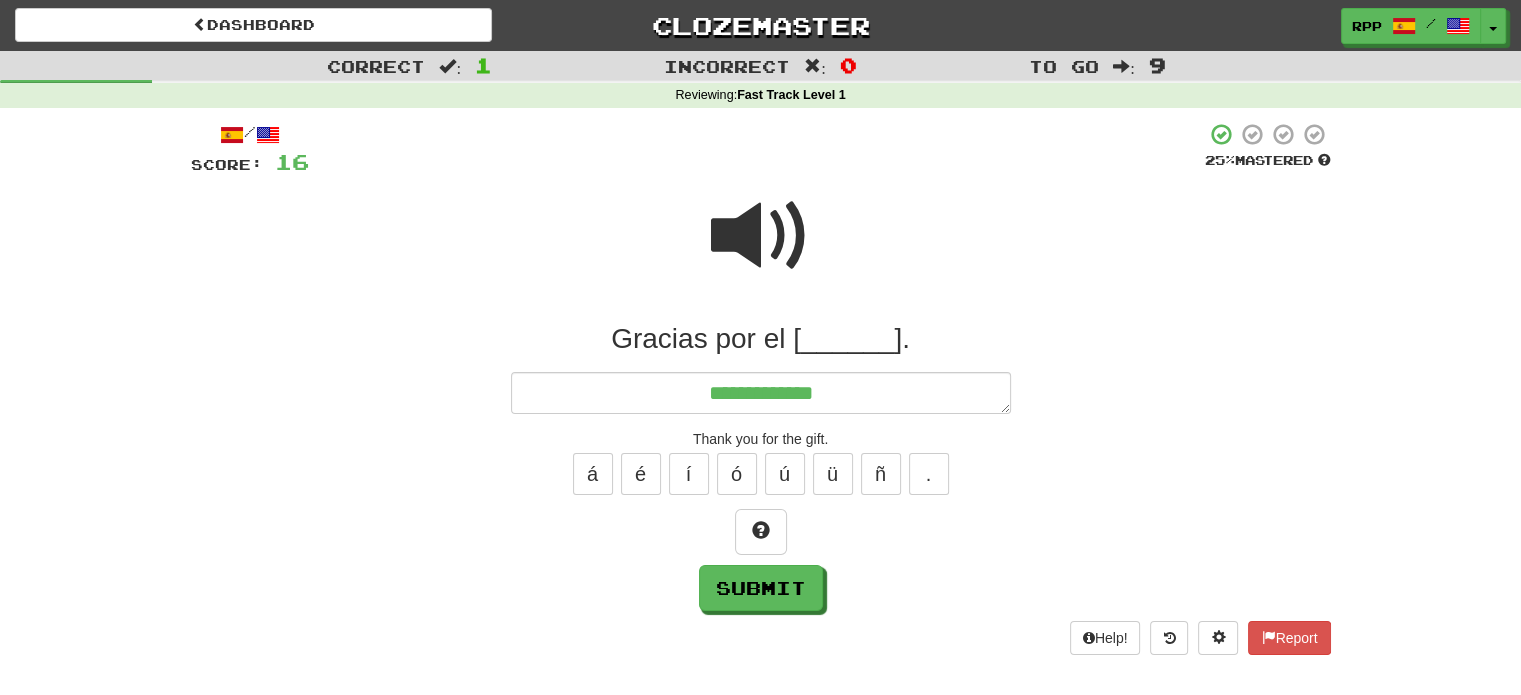 type on "*" 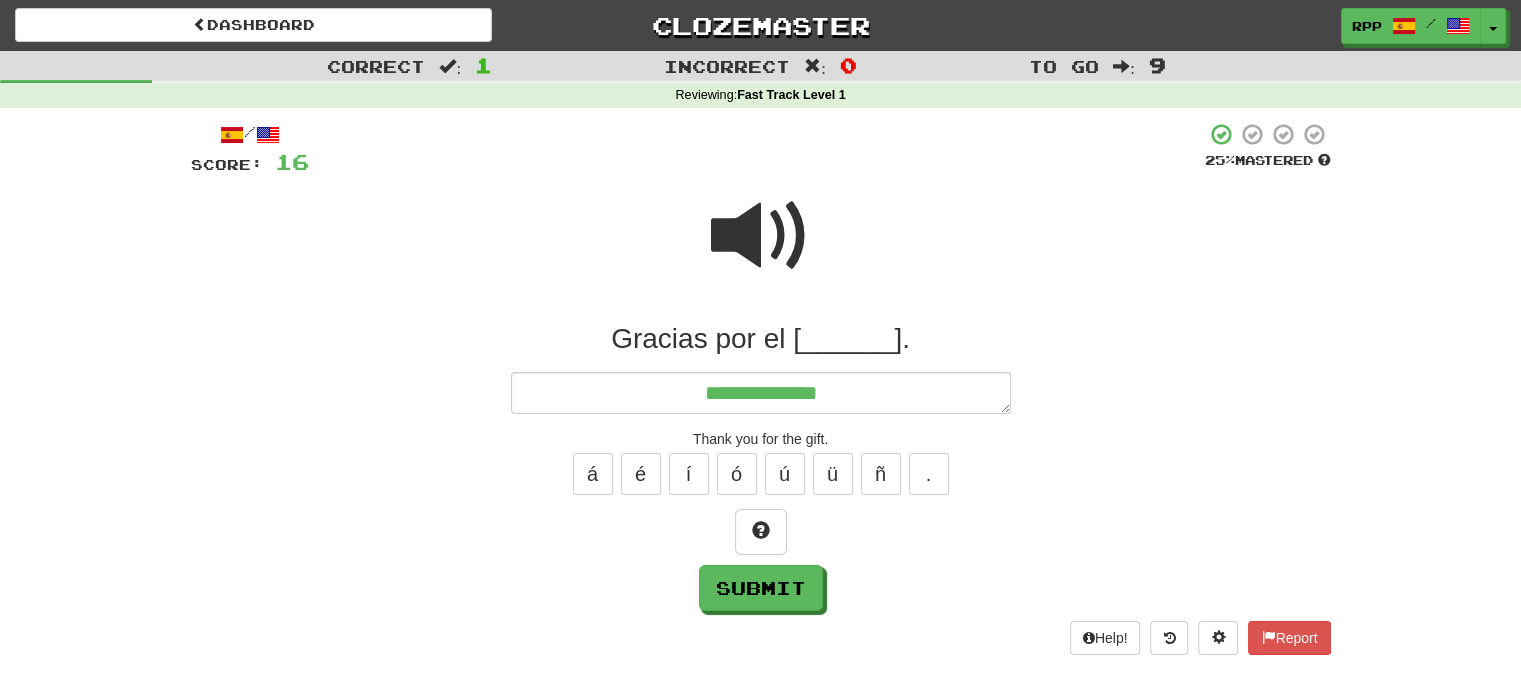 type on "**********" 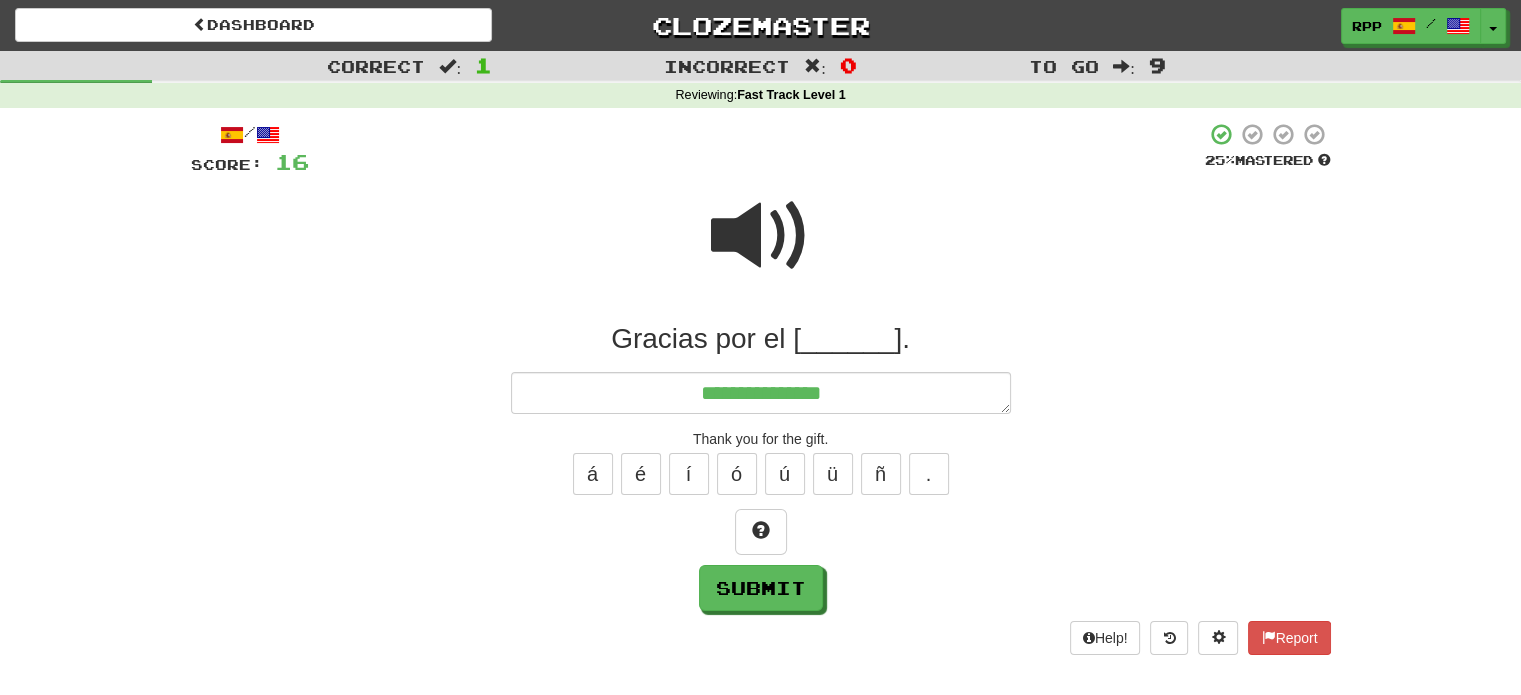 type on "*" 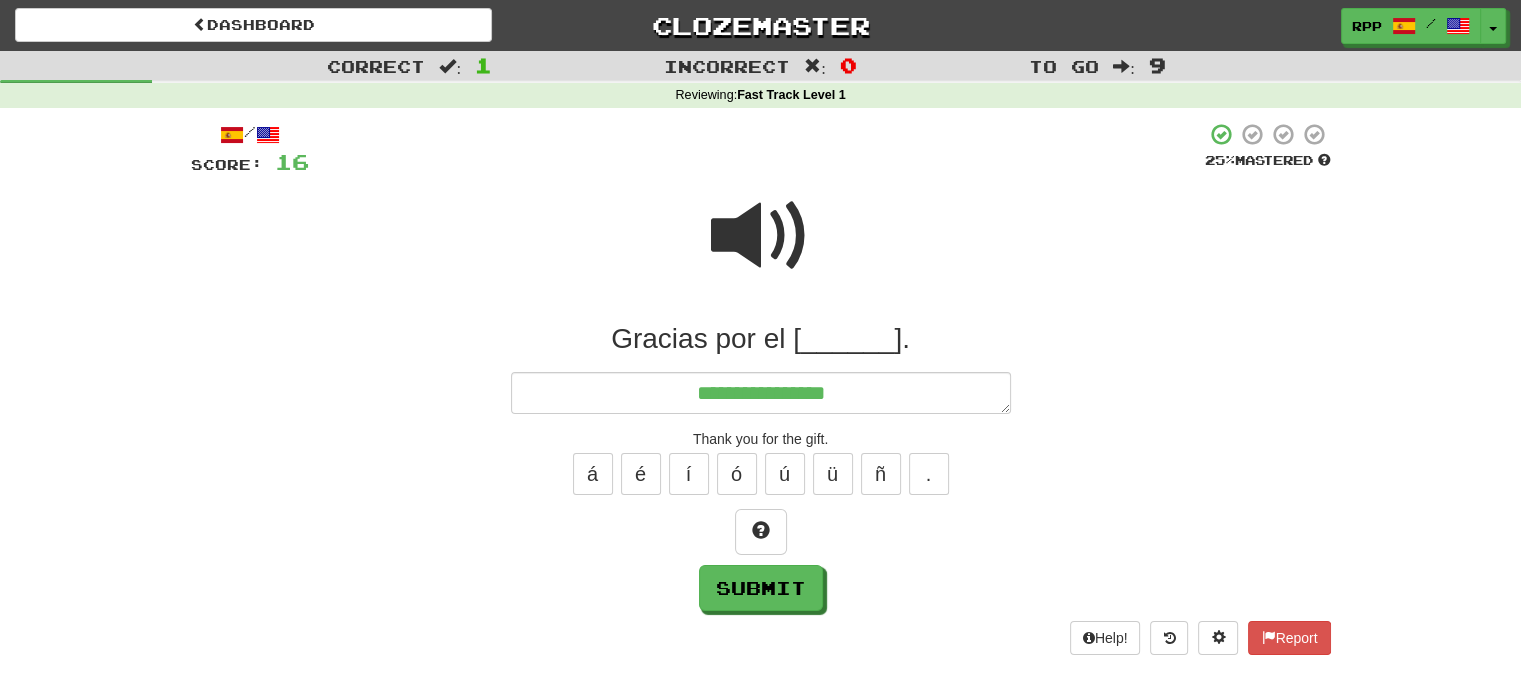 type on "*" 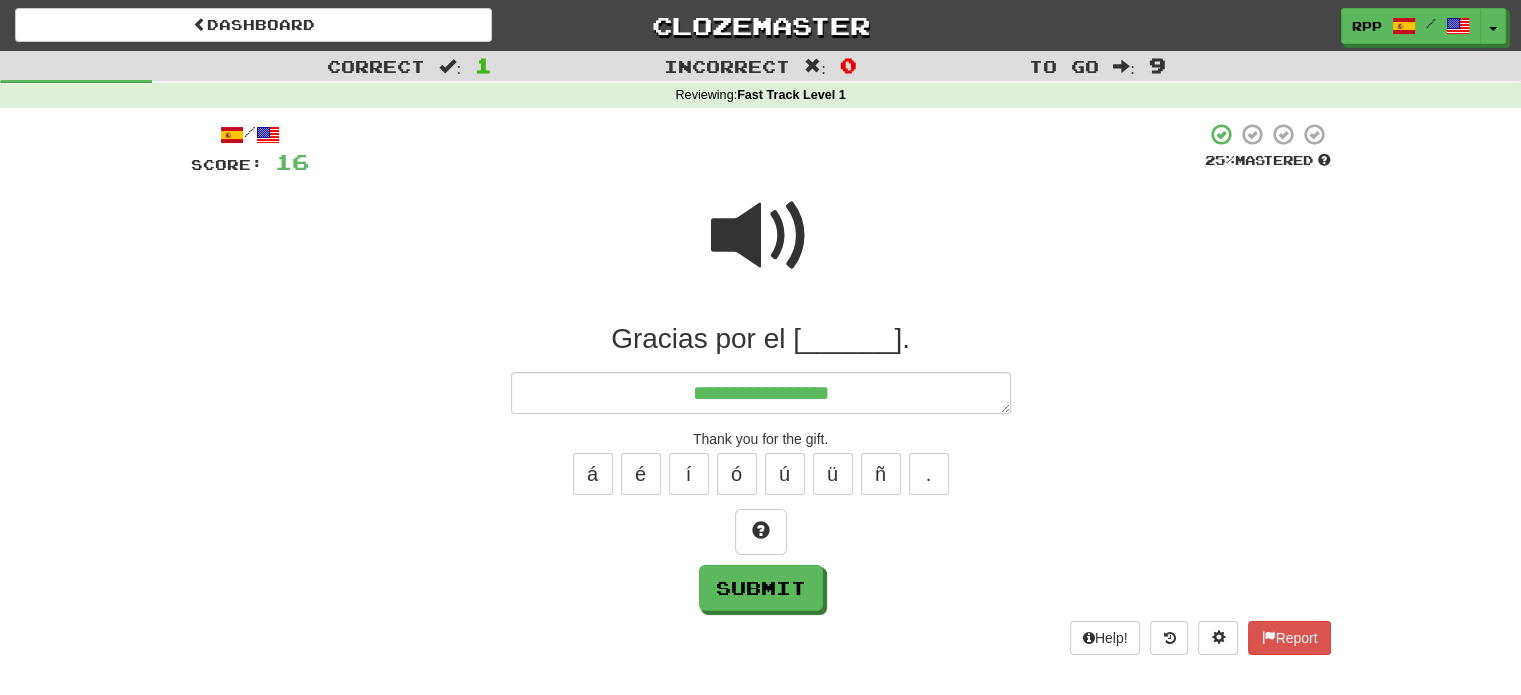 type on "*" 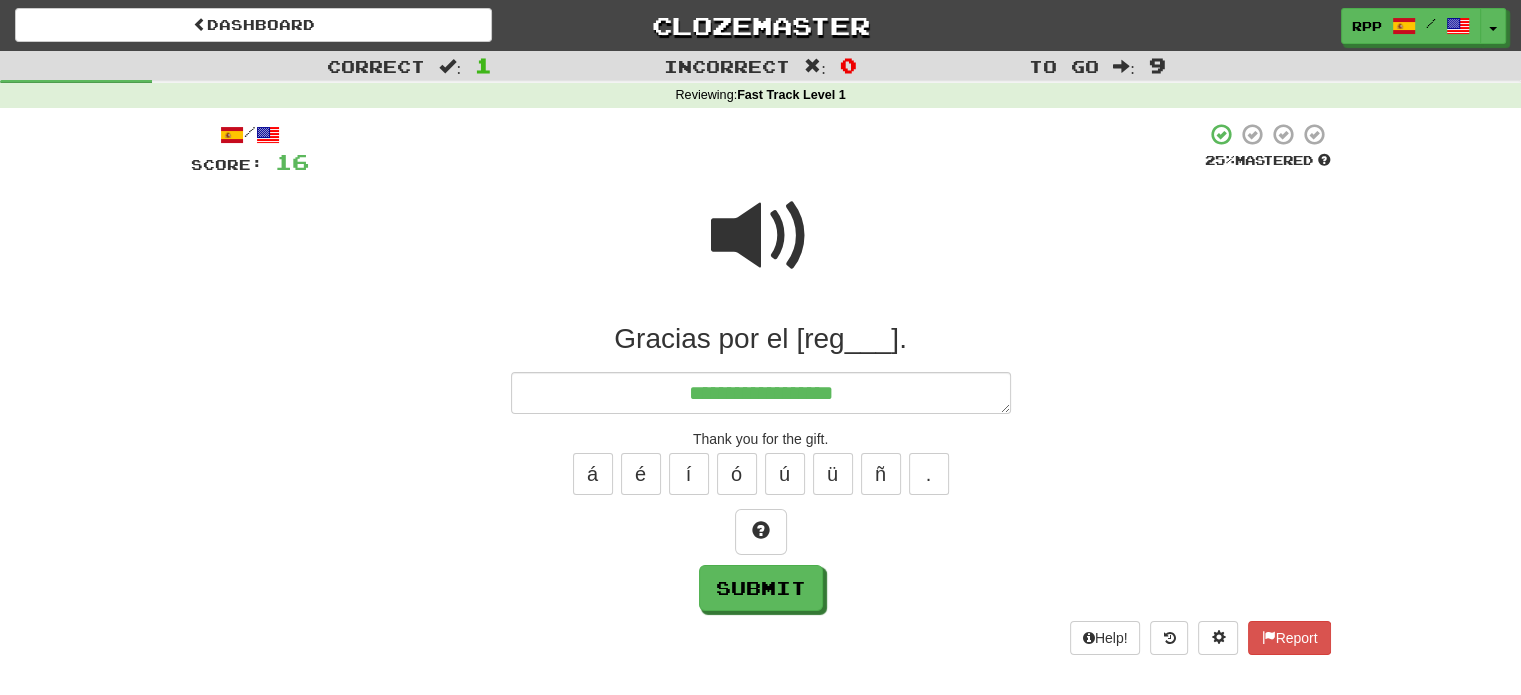 type on "*" 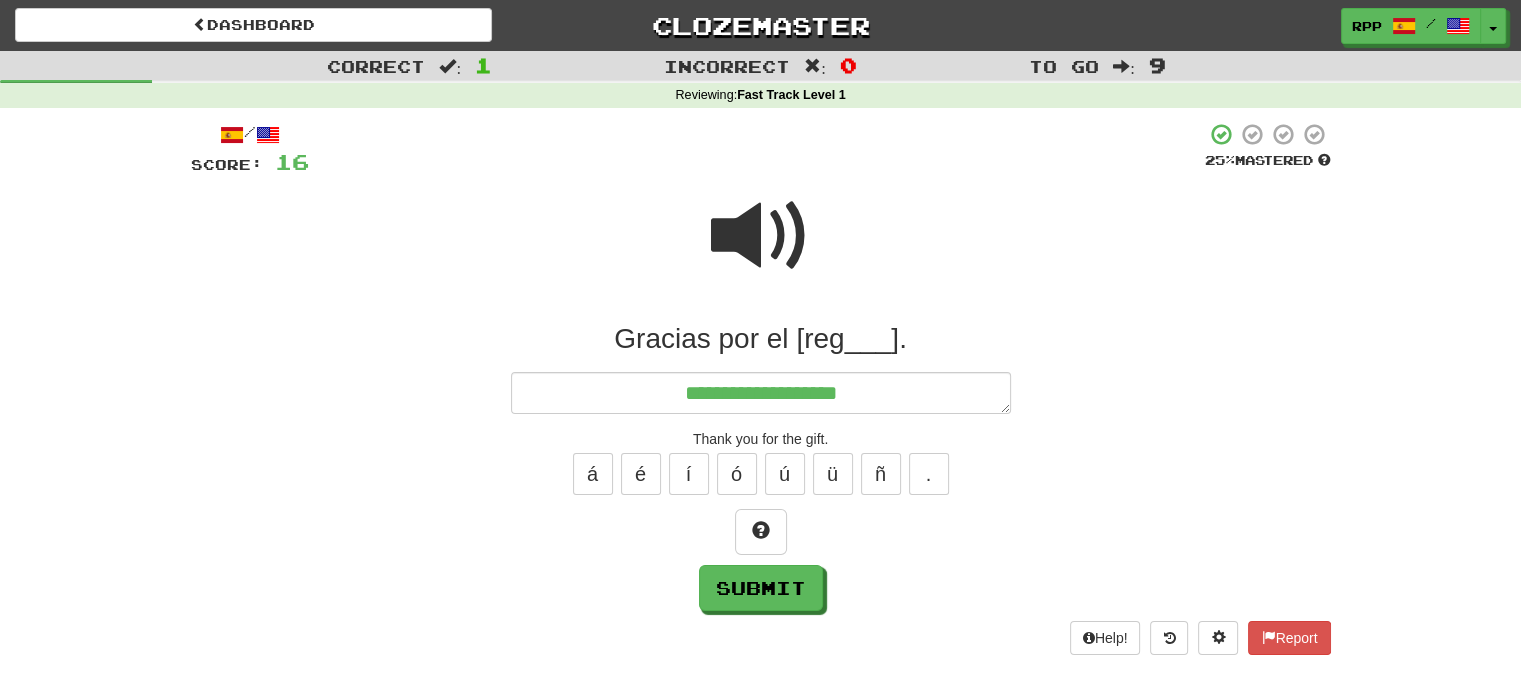 type on "*" 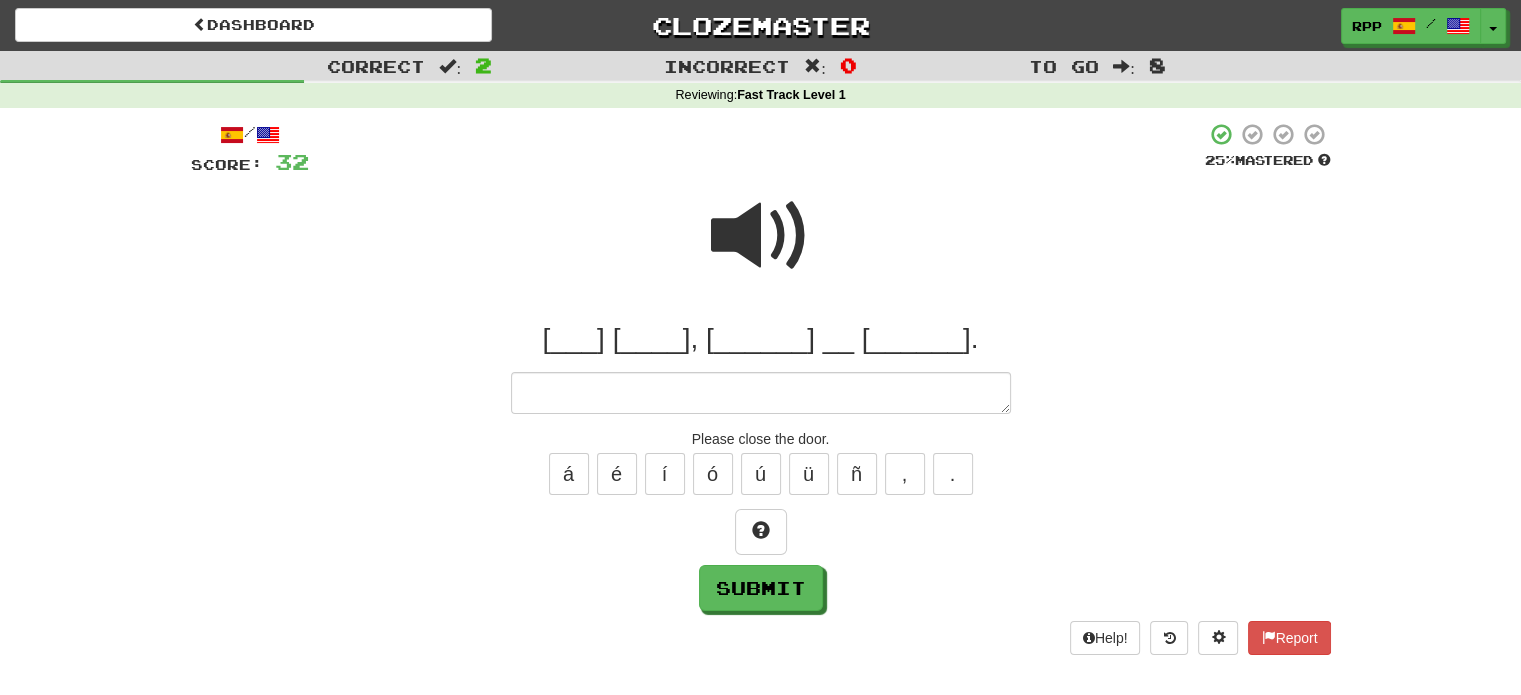 type on "*" 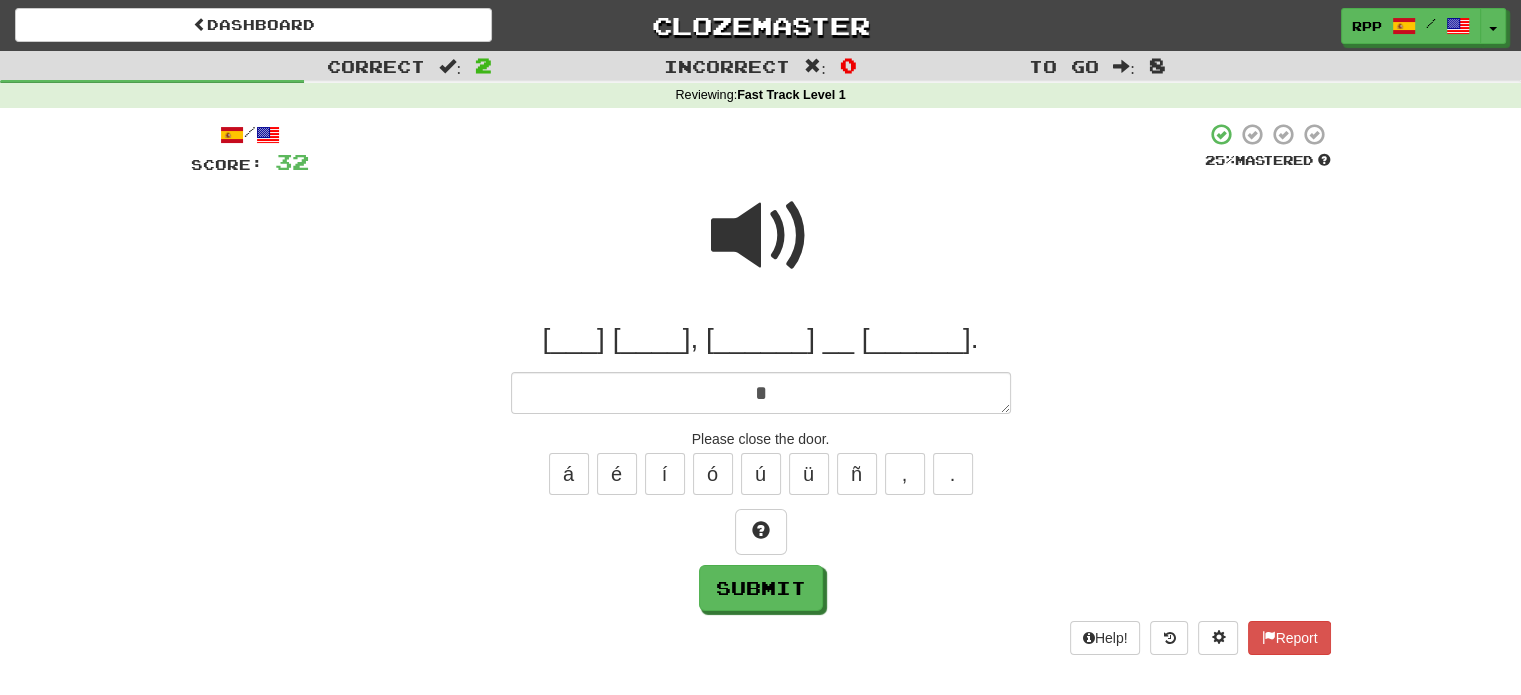 type on "*" 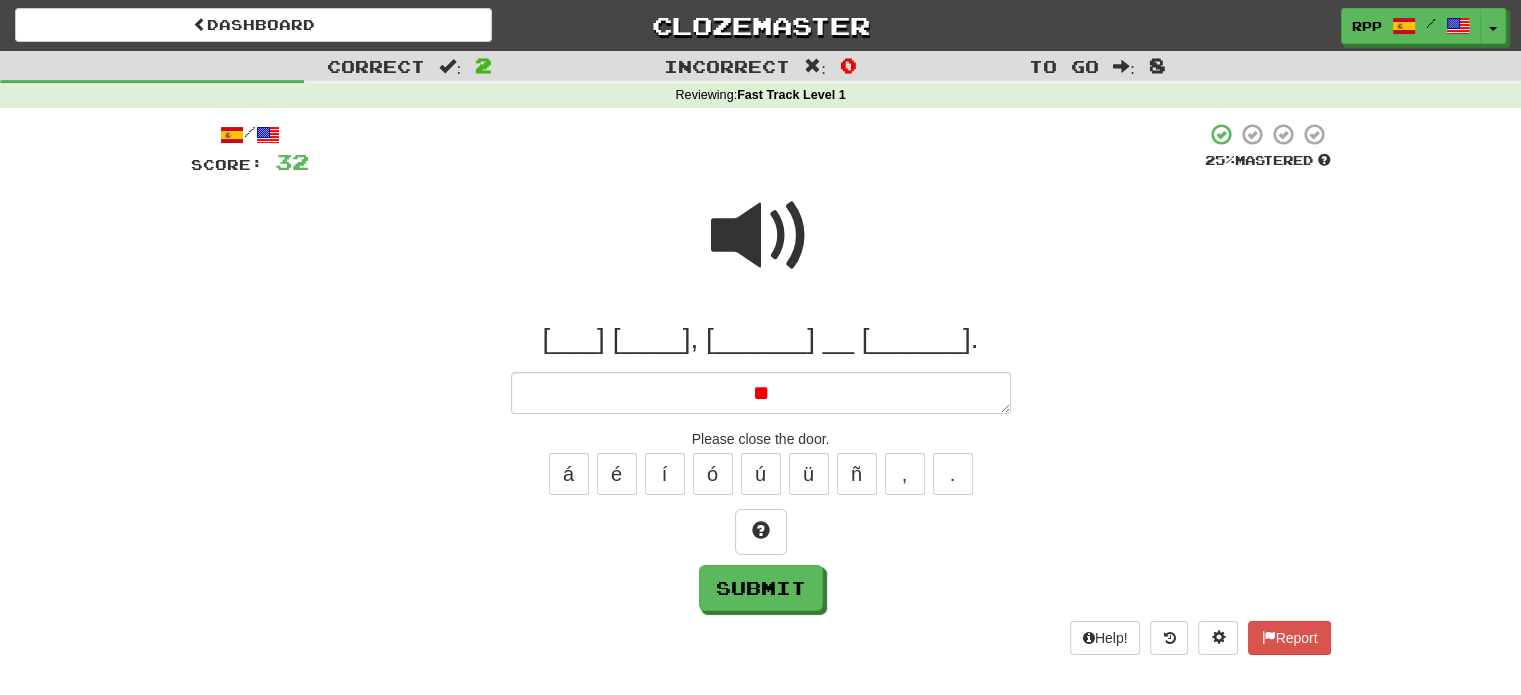 type on "*" 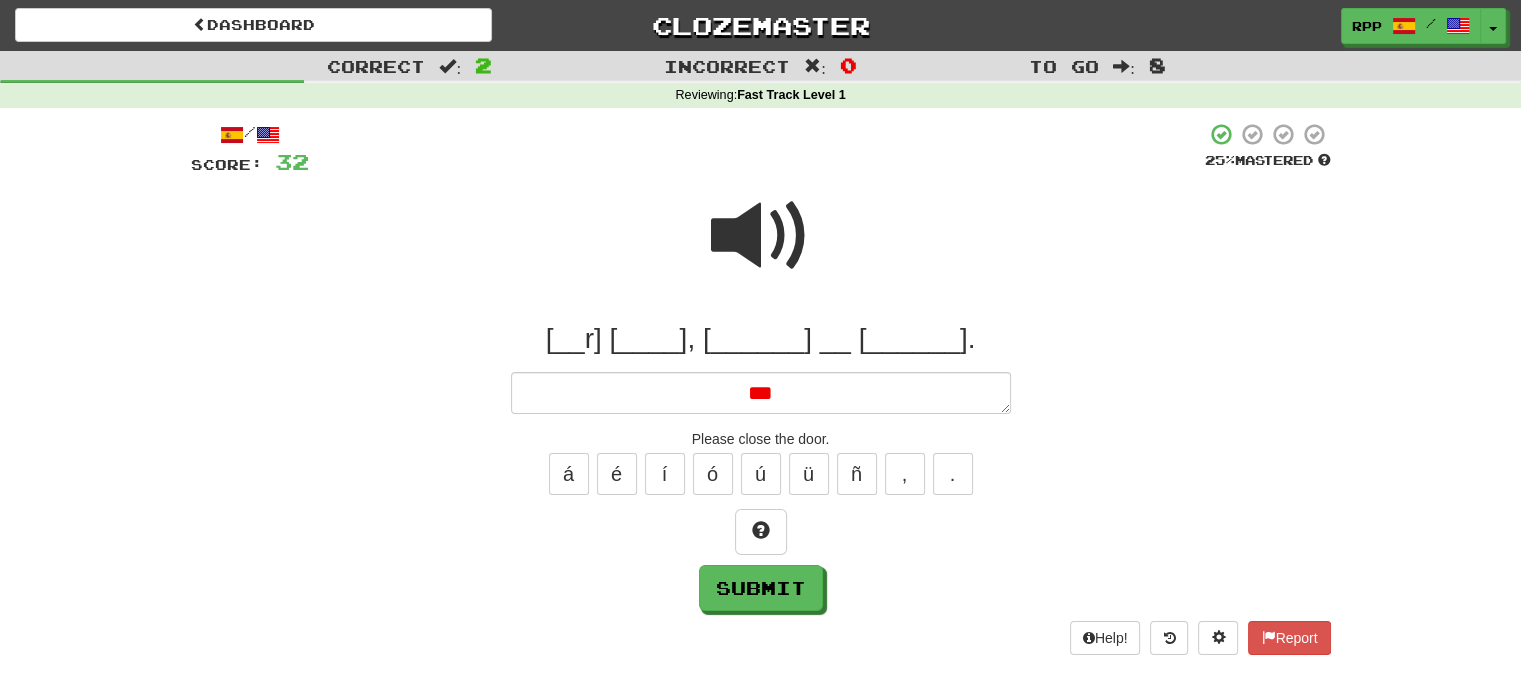 type on "*" 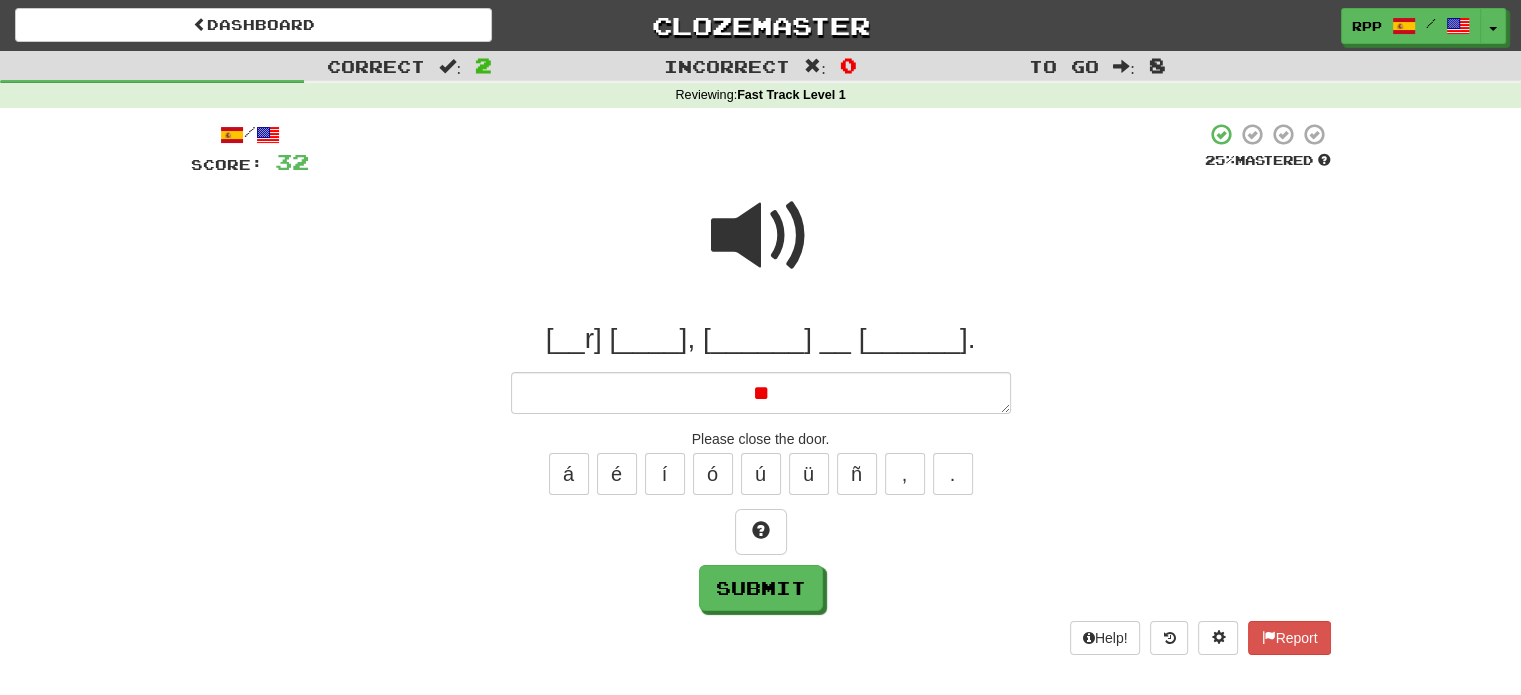 type on "*" 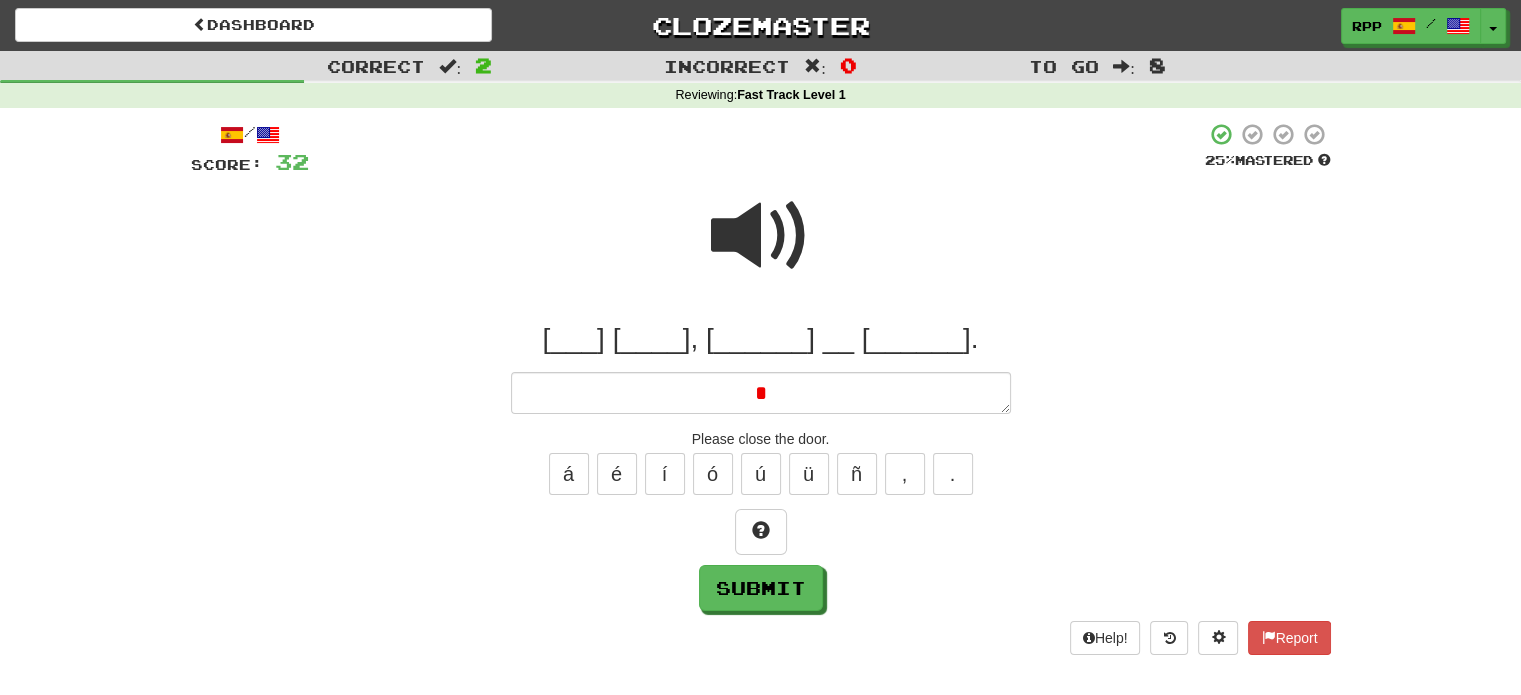 type 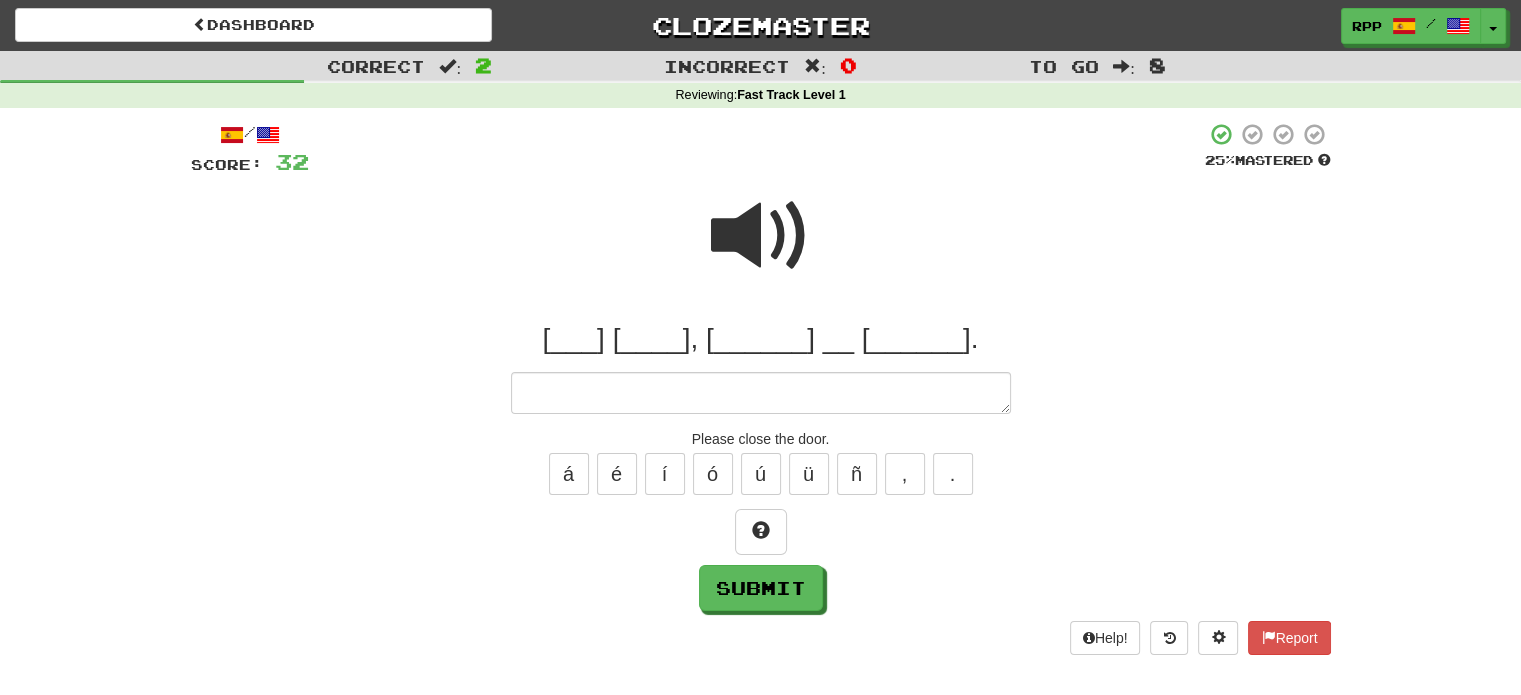 type on "*" 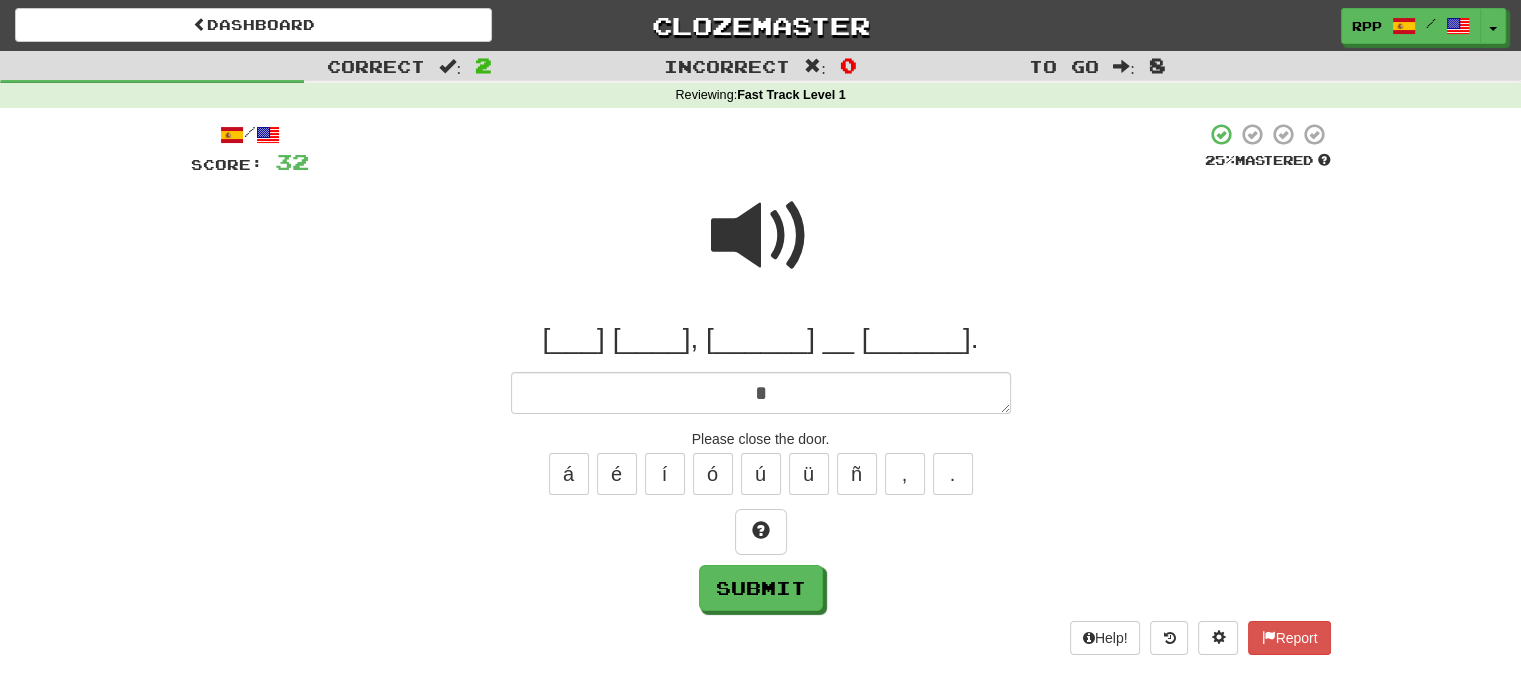 type on "*" 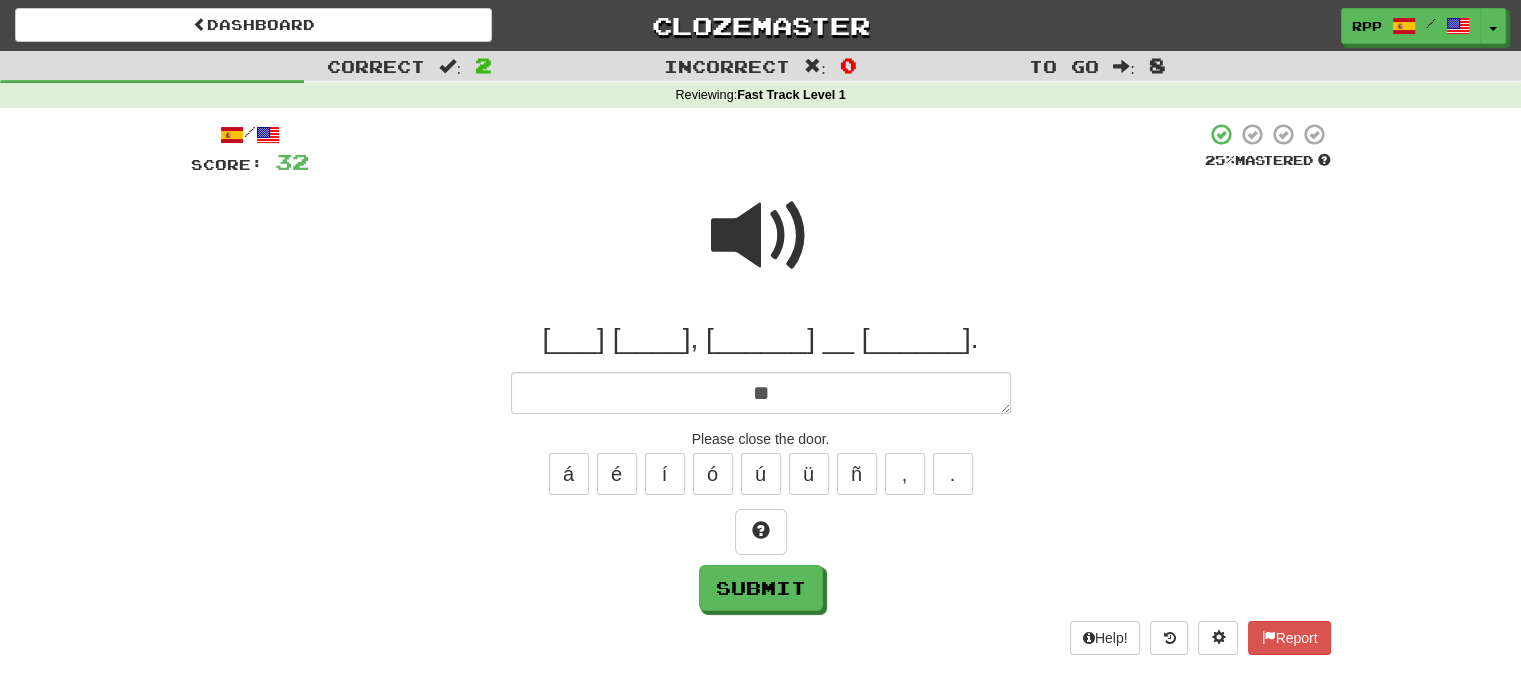 type on "*" 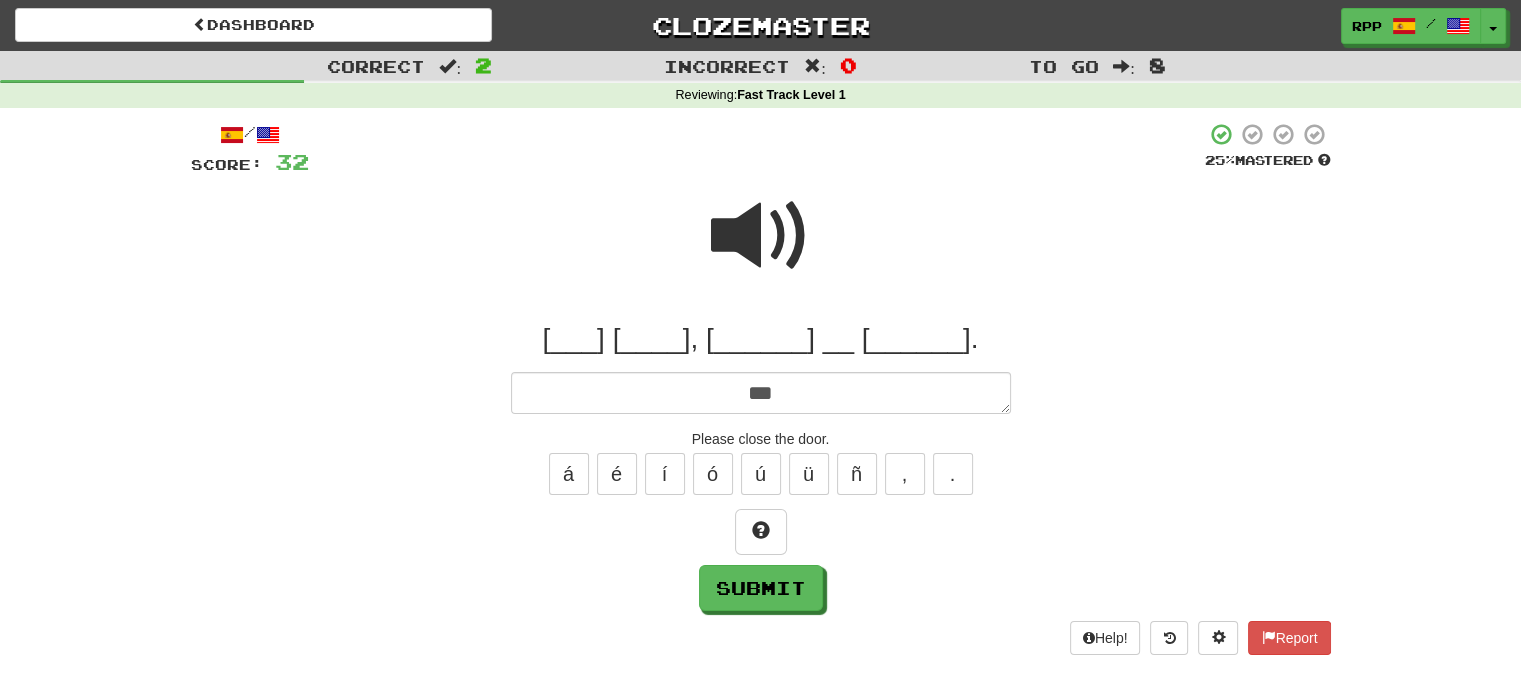 type on "*" 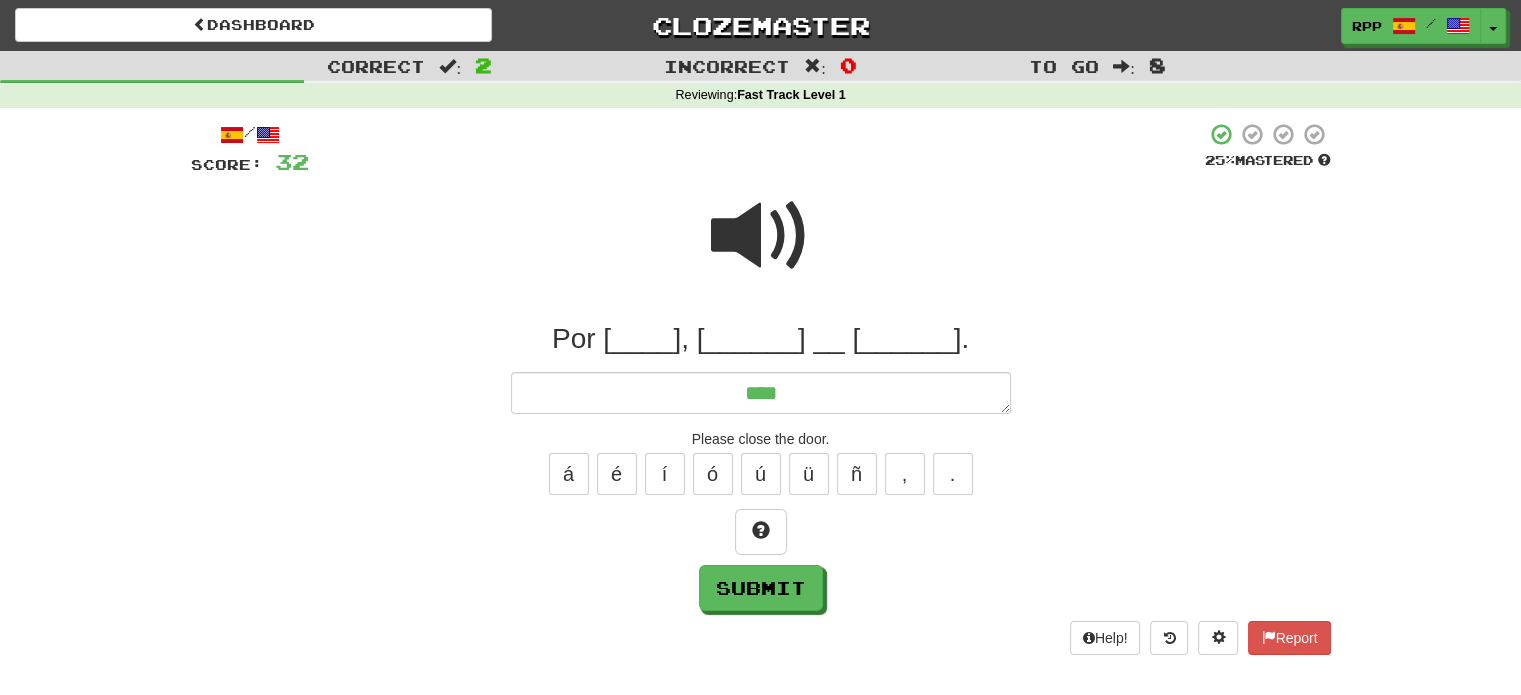 type on "*" 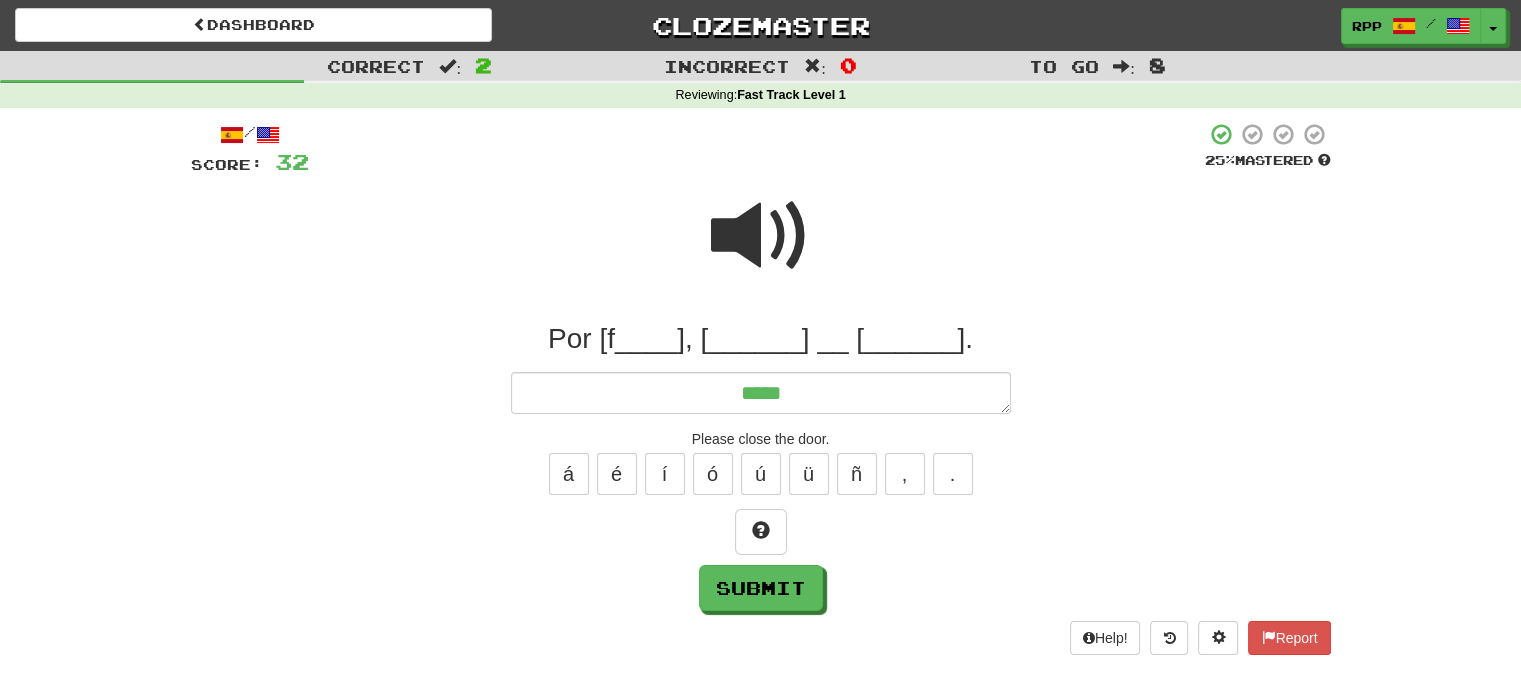 type on "*" 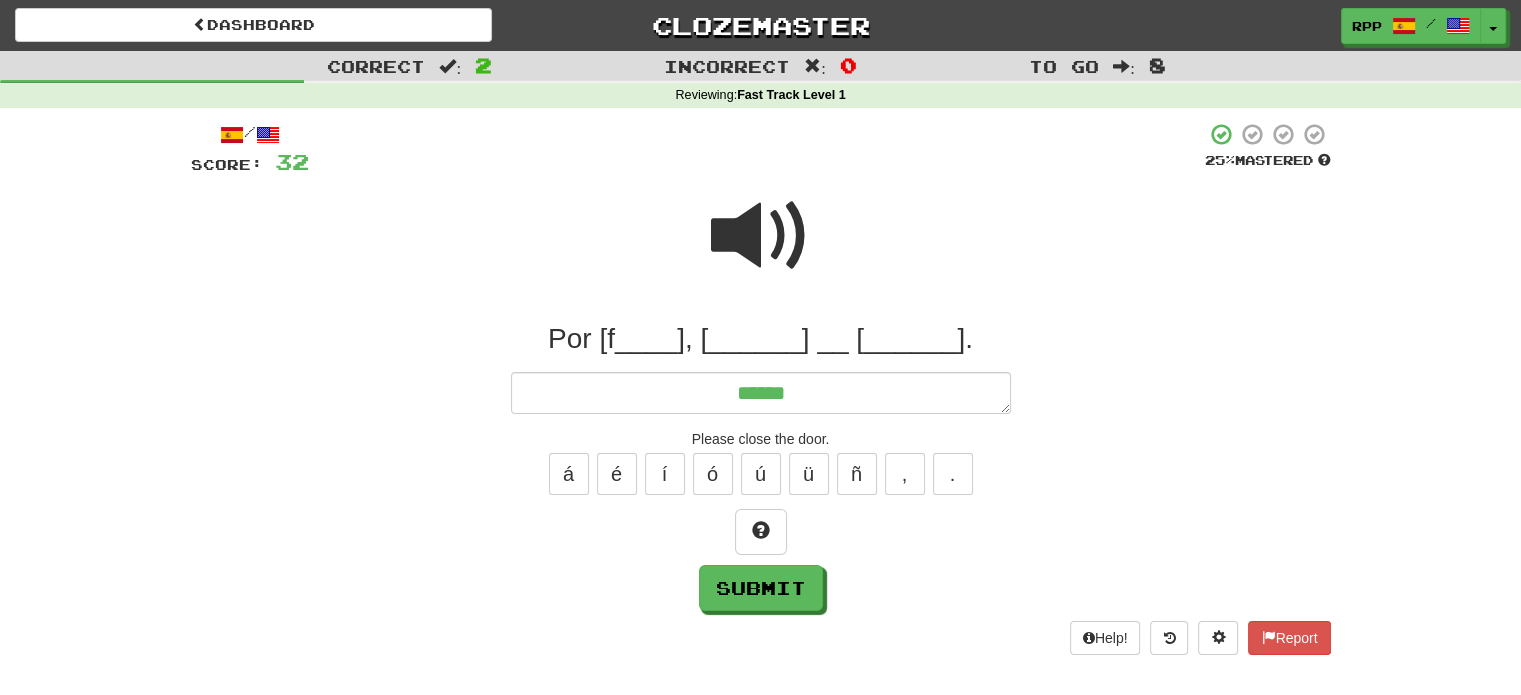type on "*" 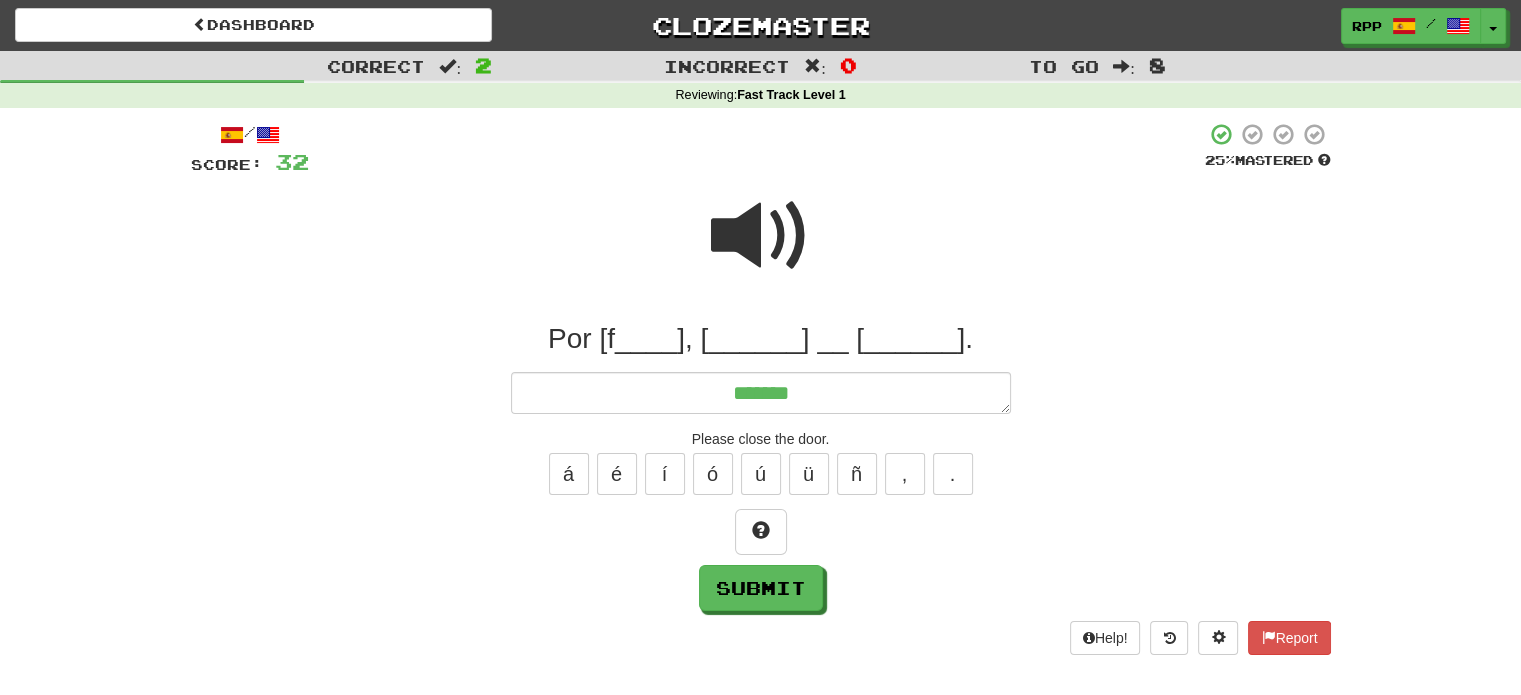 type on "*" 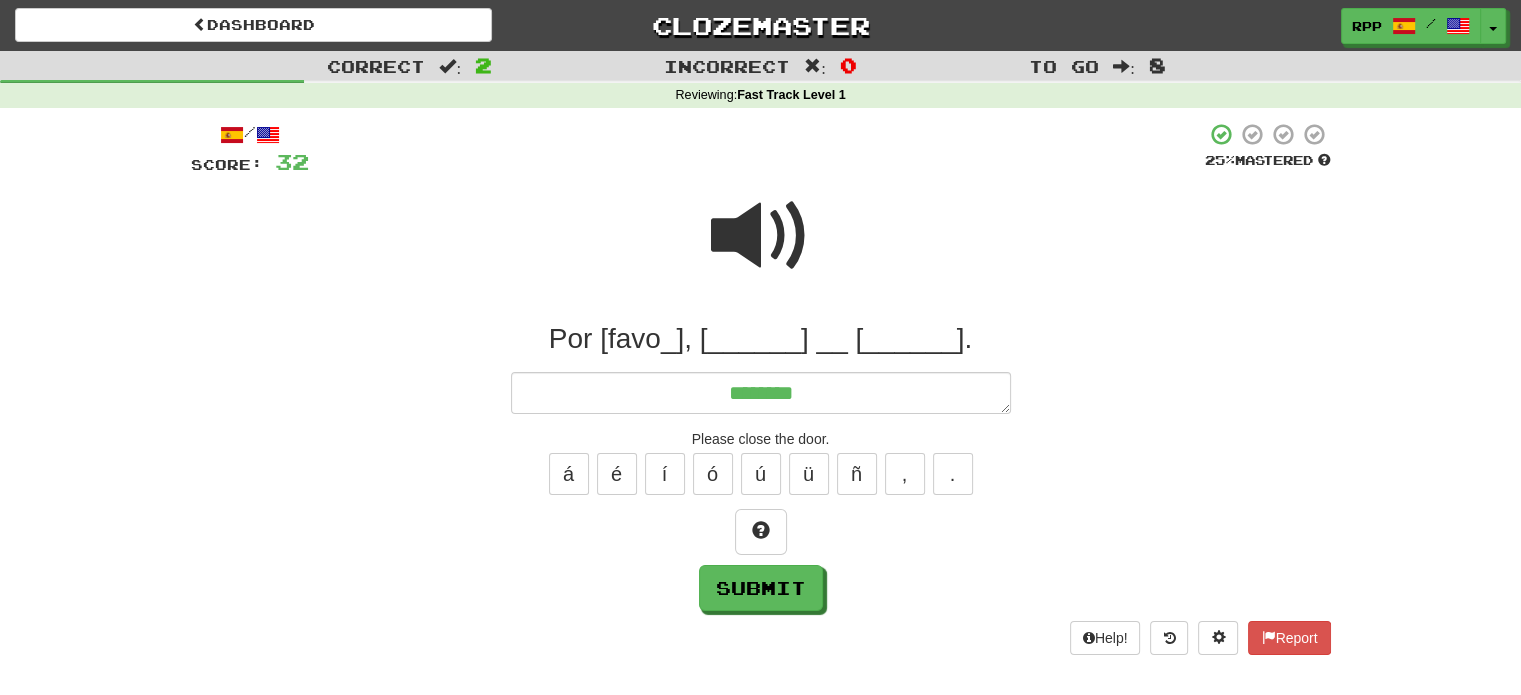 type on "*" 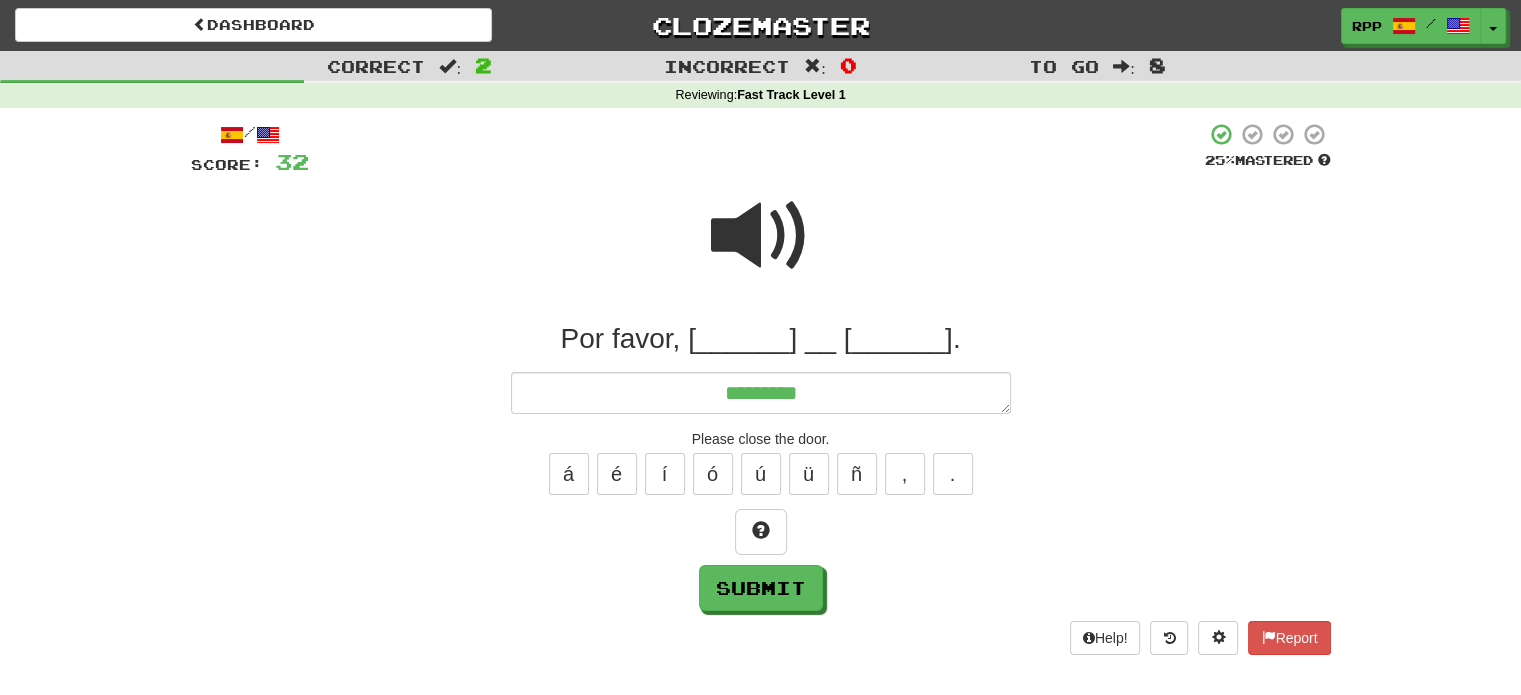 type on "*" 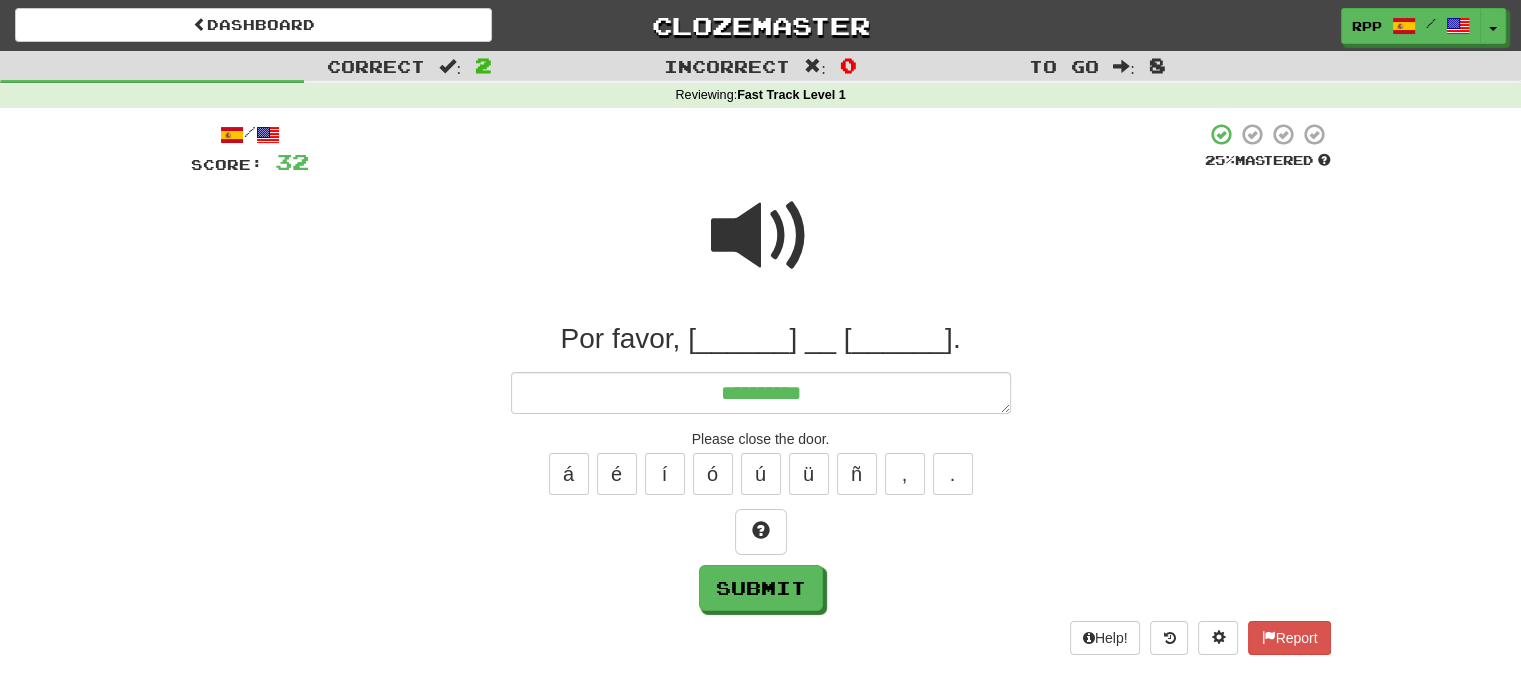 type on "*" 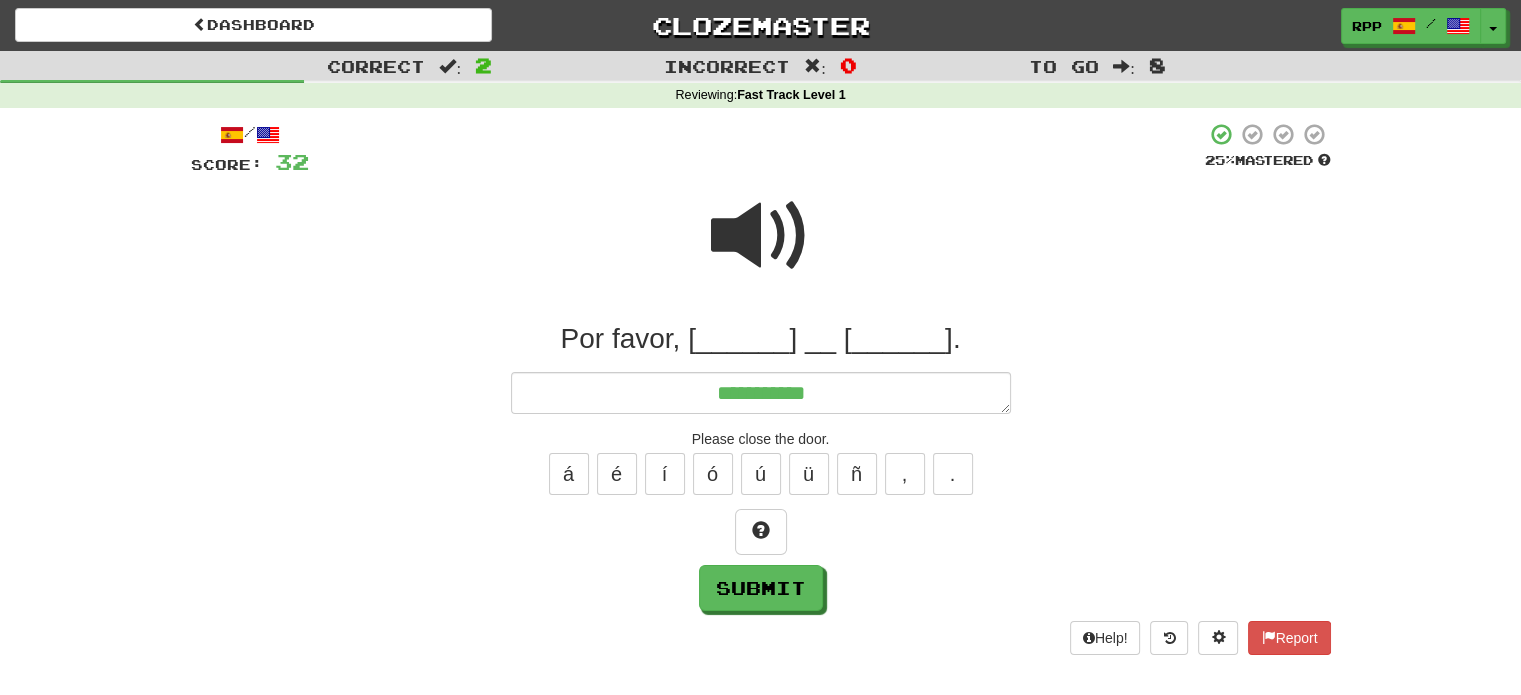 type on "*" 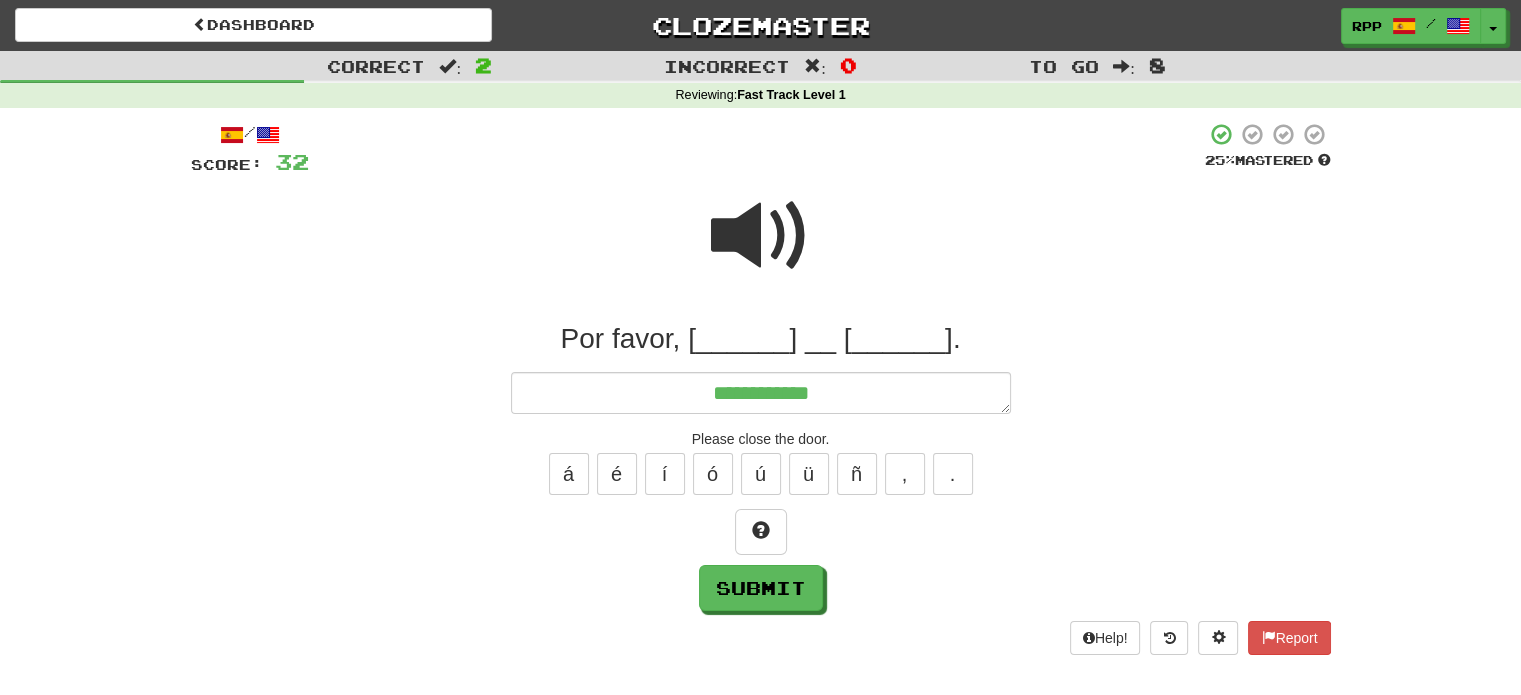 type on "*" 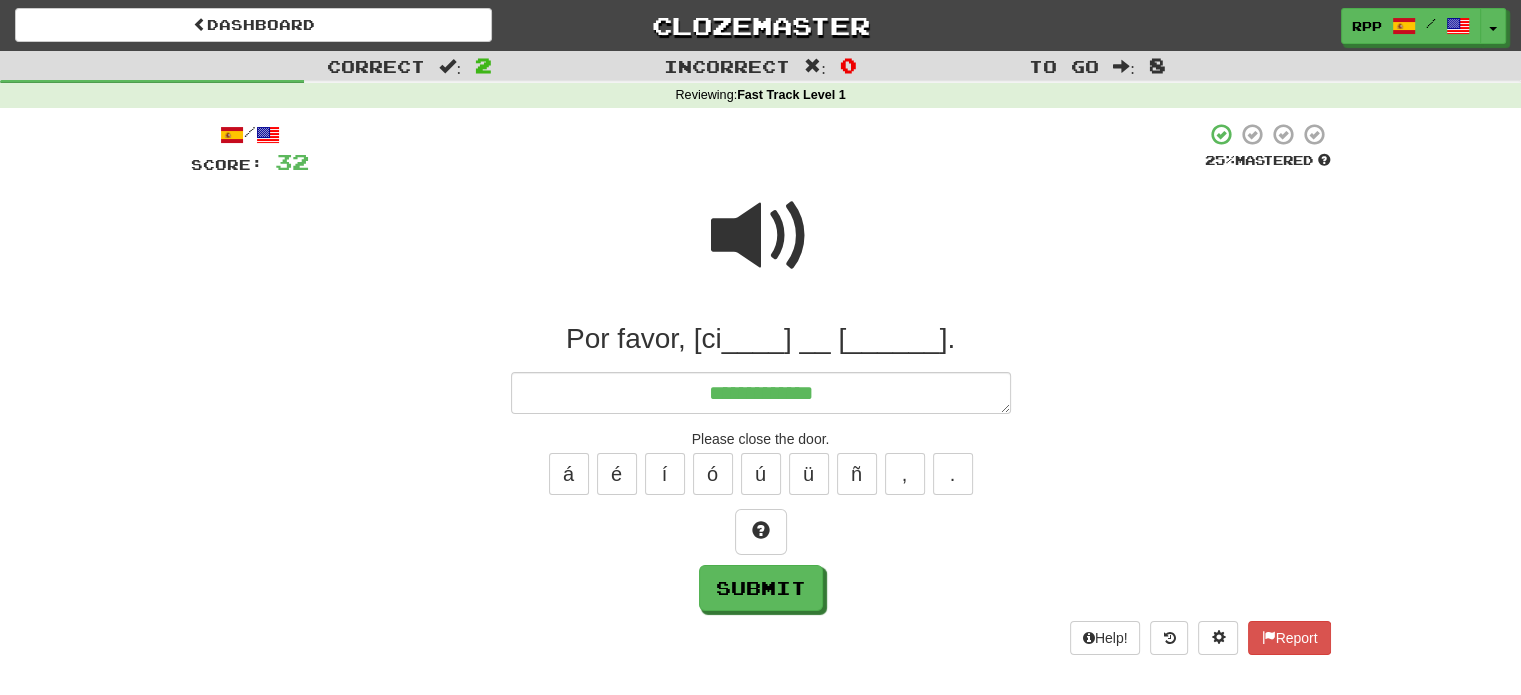 type on "*" 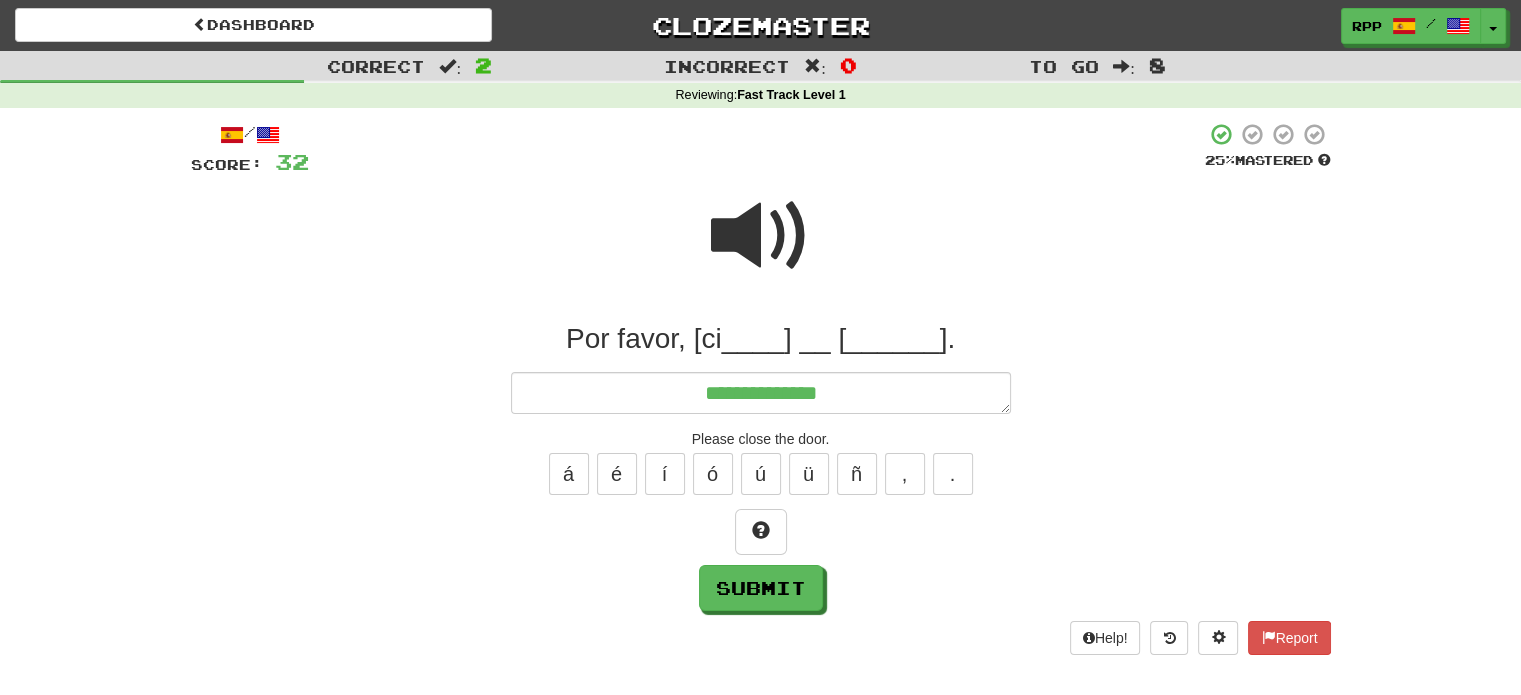type on "*" 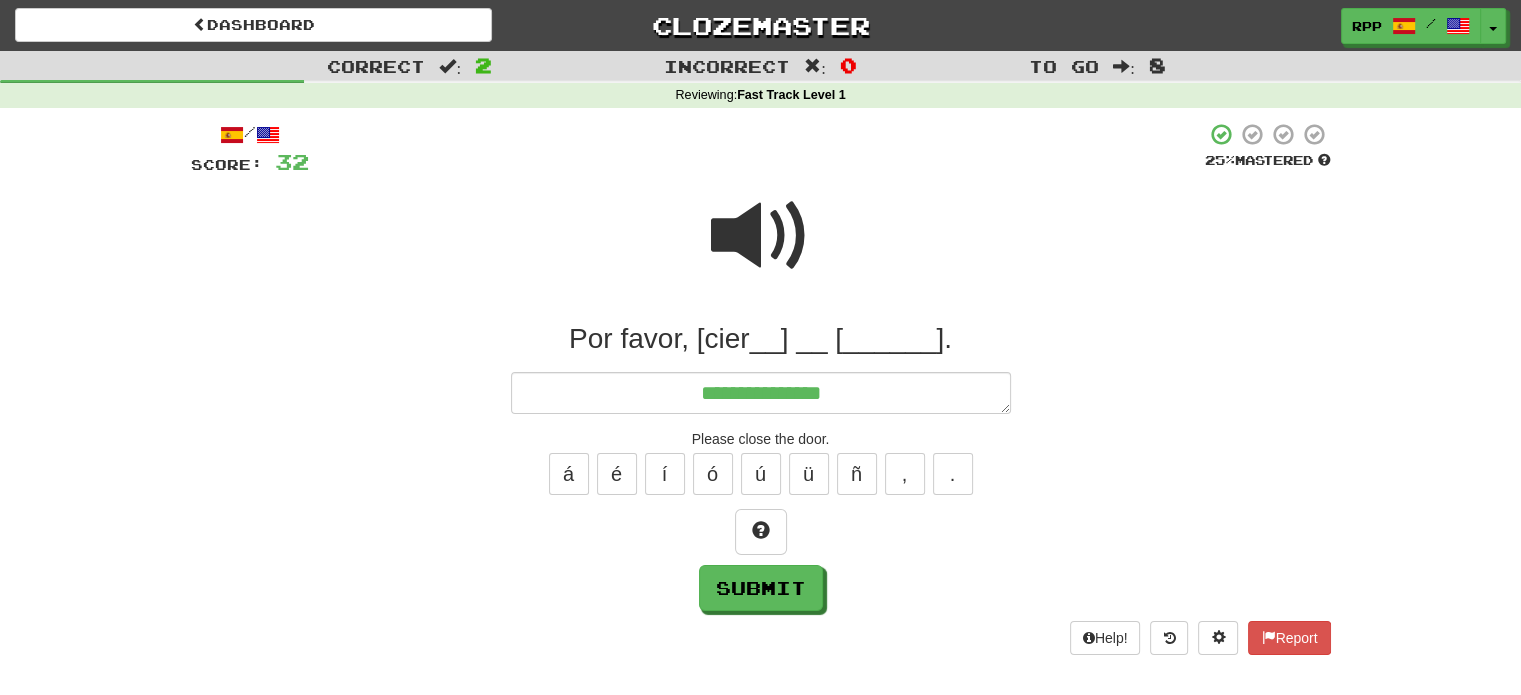 type on "*" 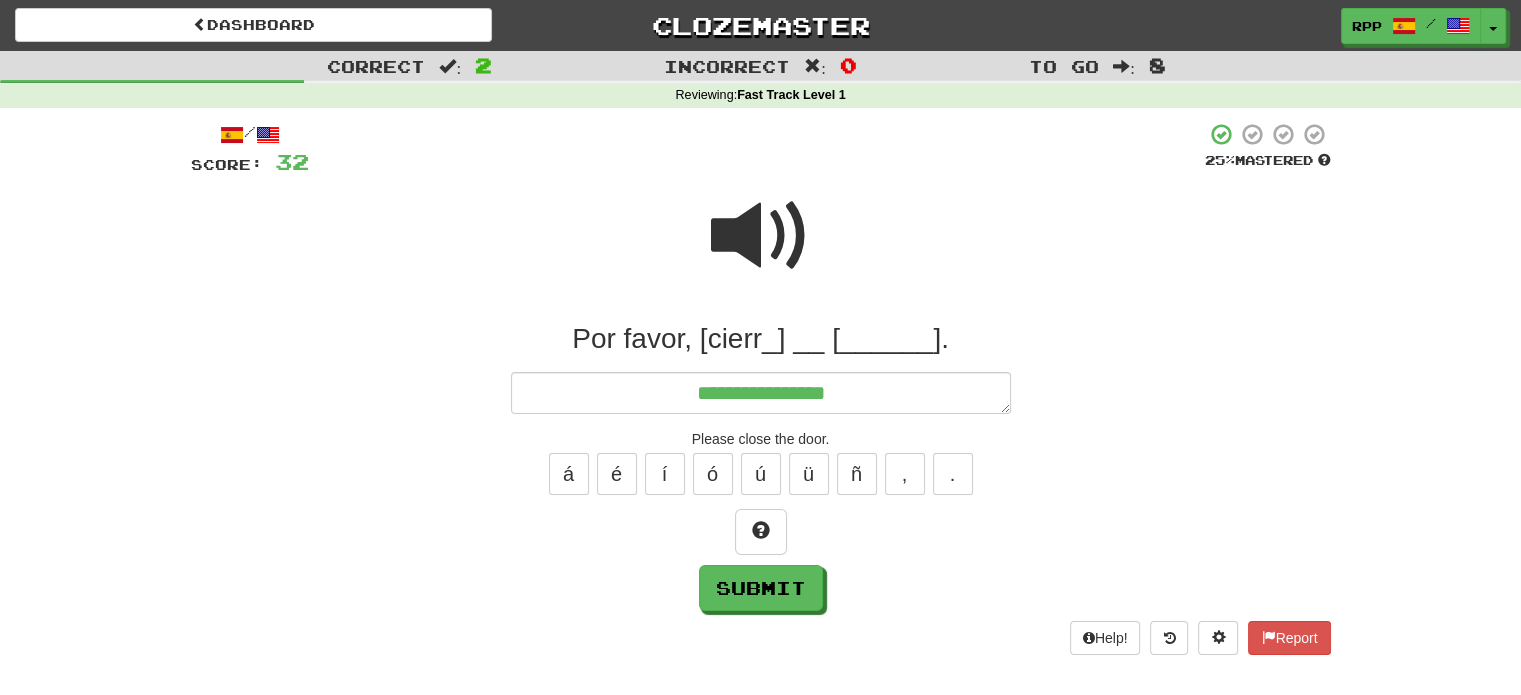 type on "*" 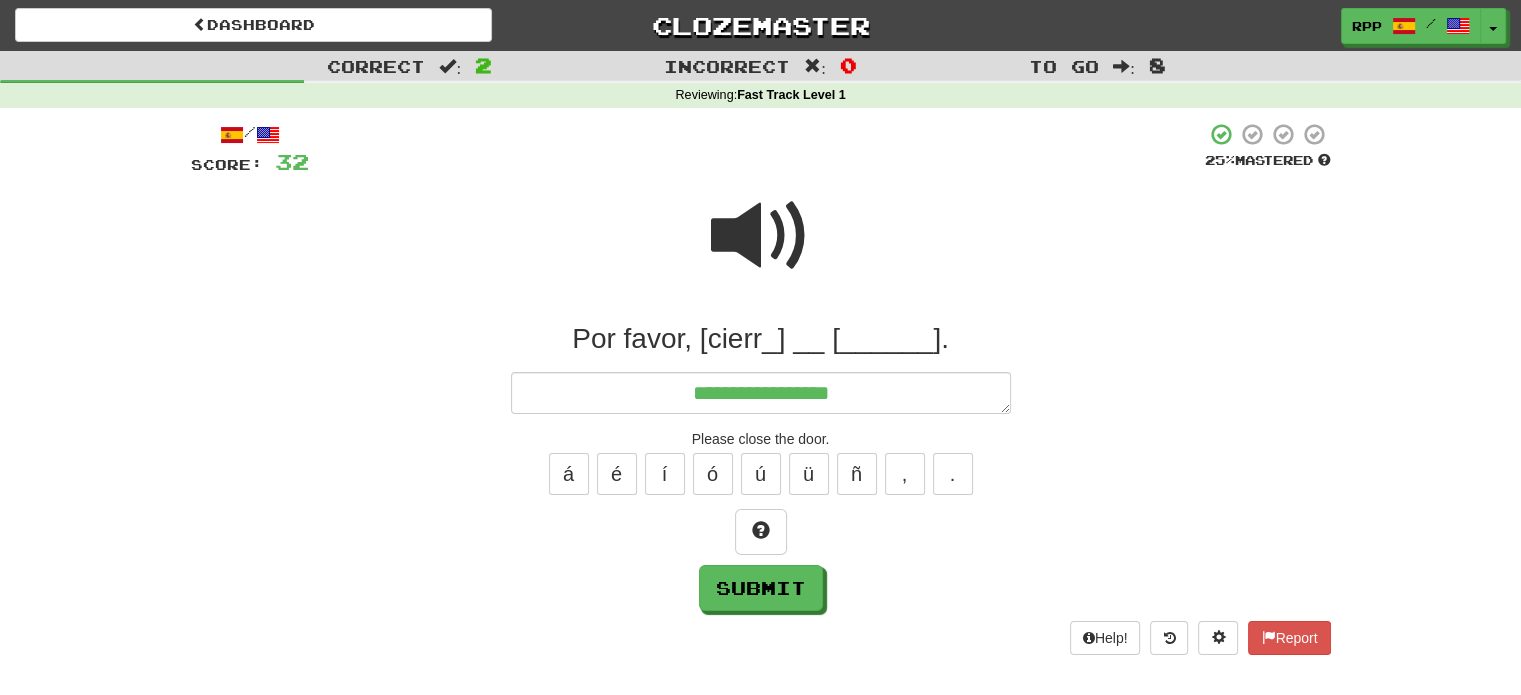 type on "*" 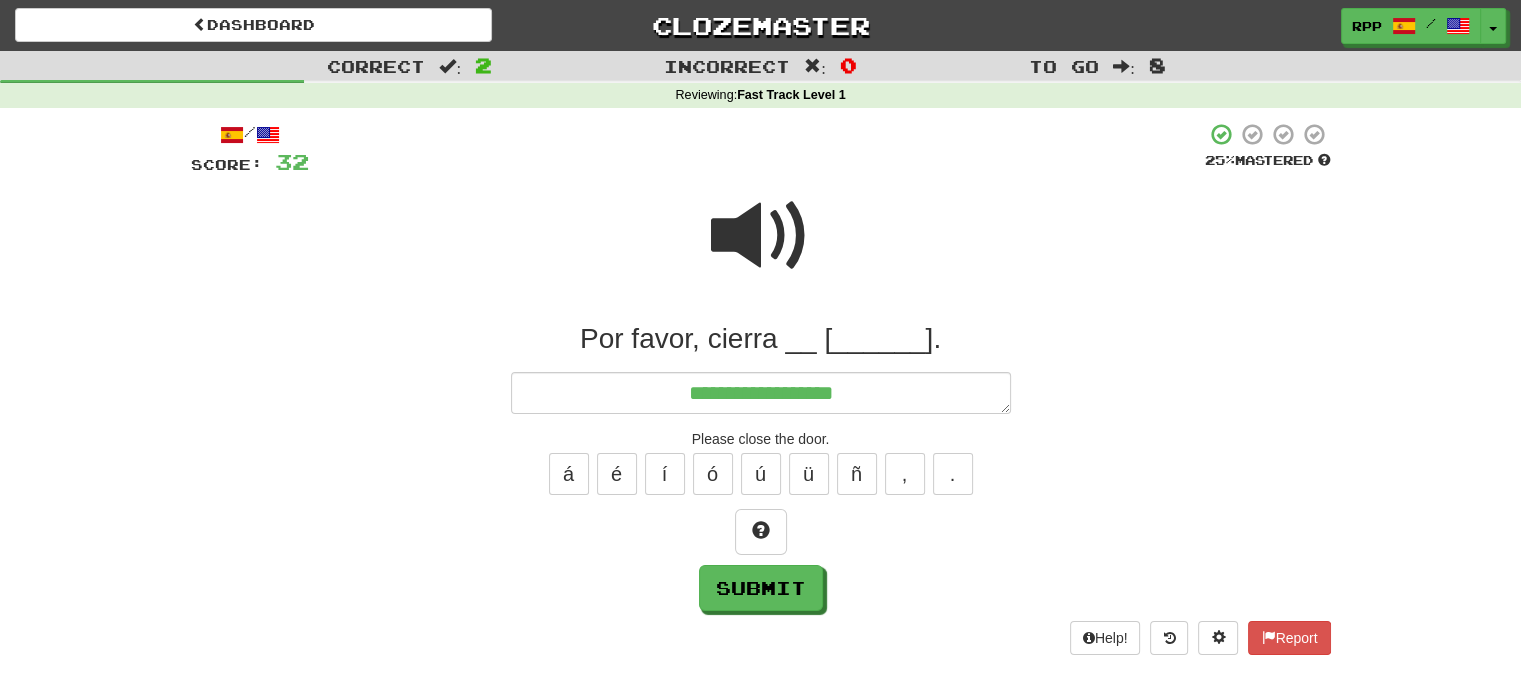 type on "**********" 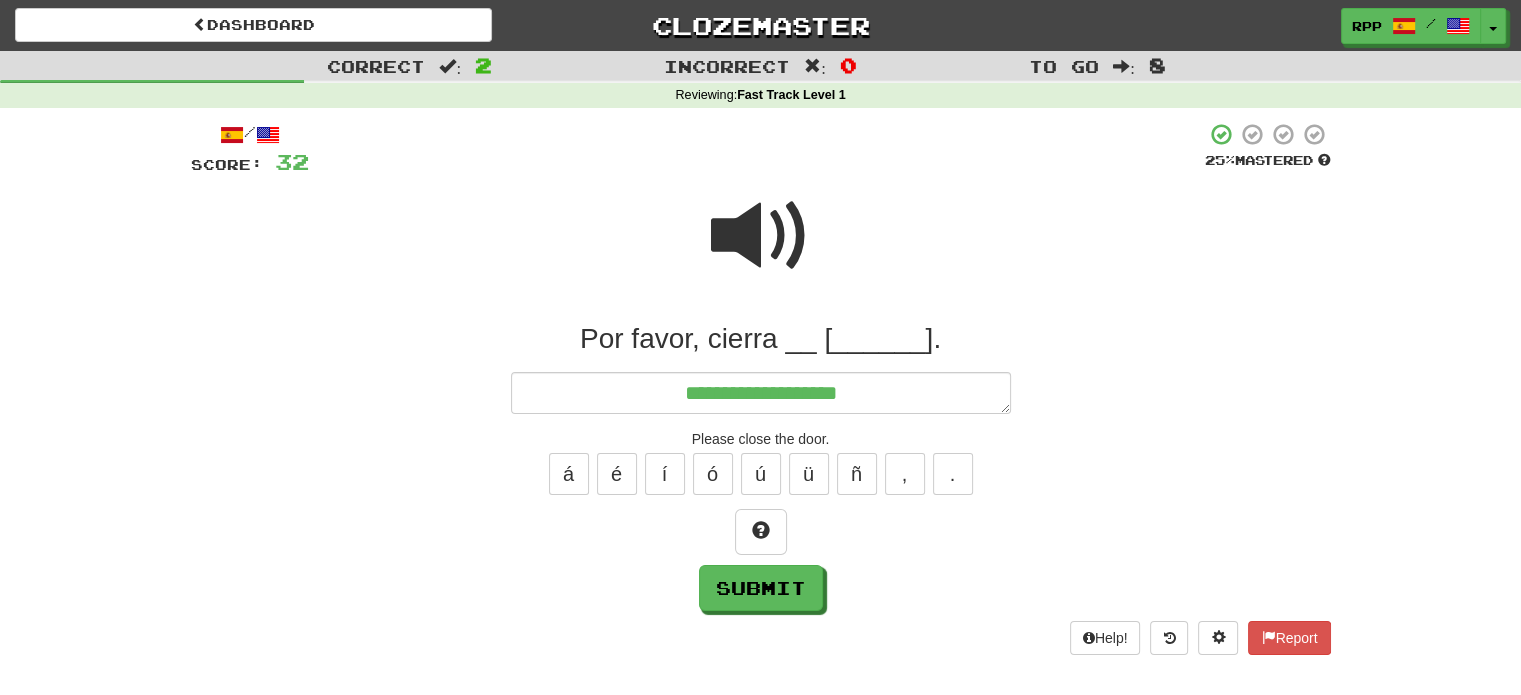 type on "*" 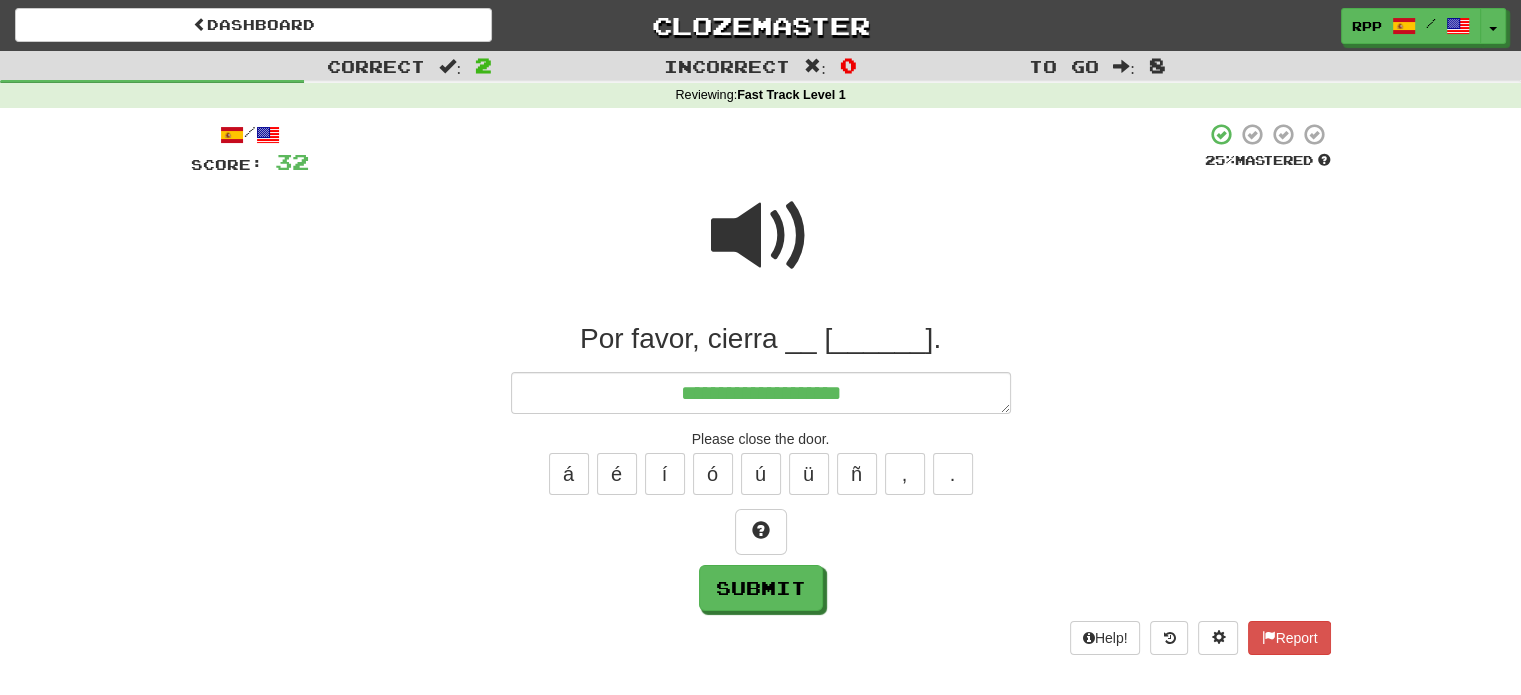 type on "*" 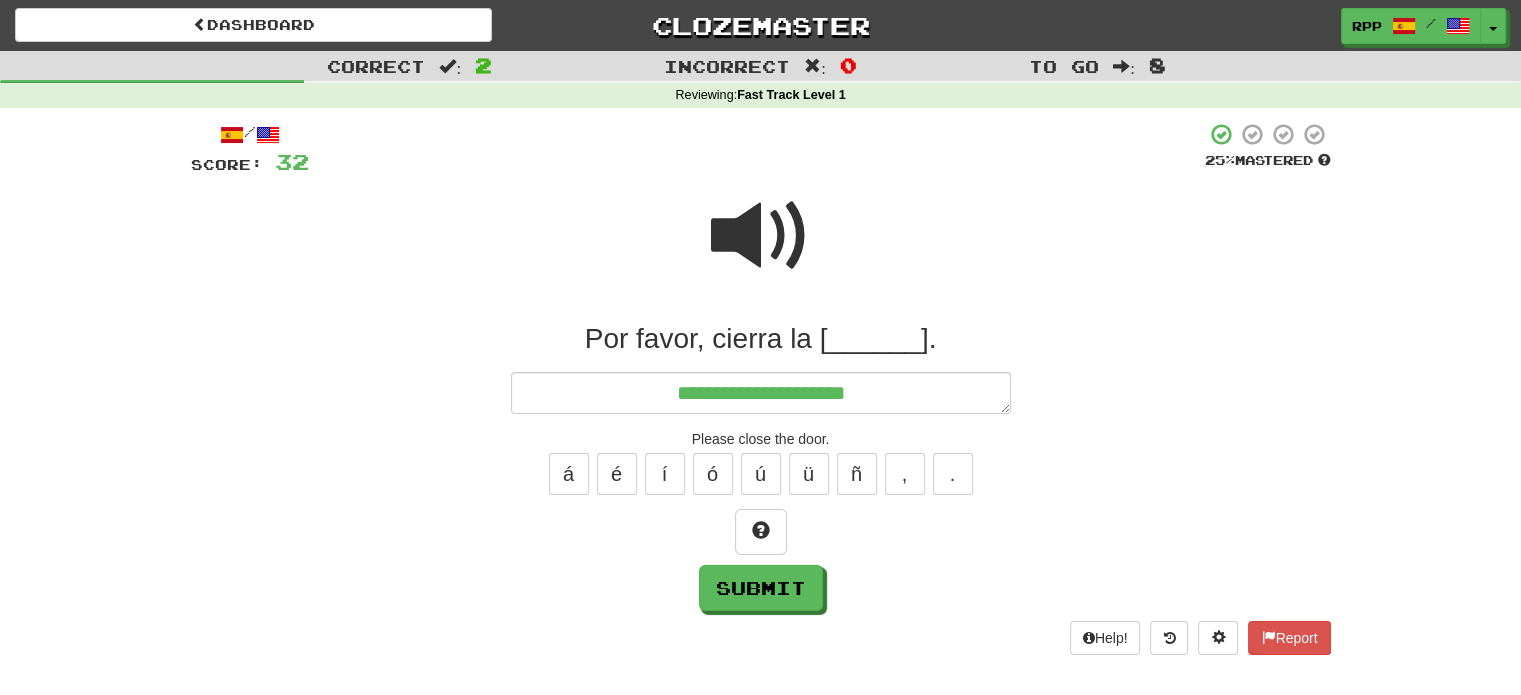 type on "*" 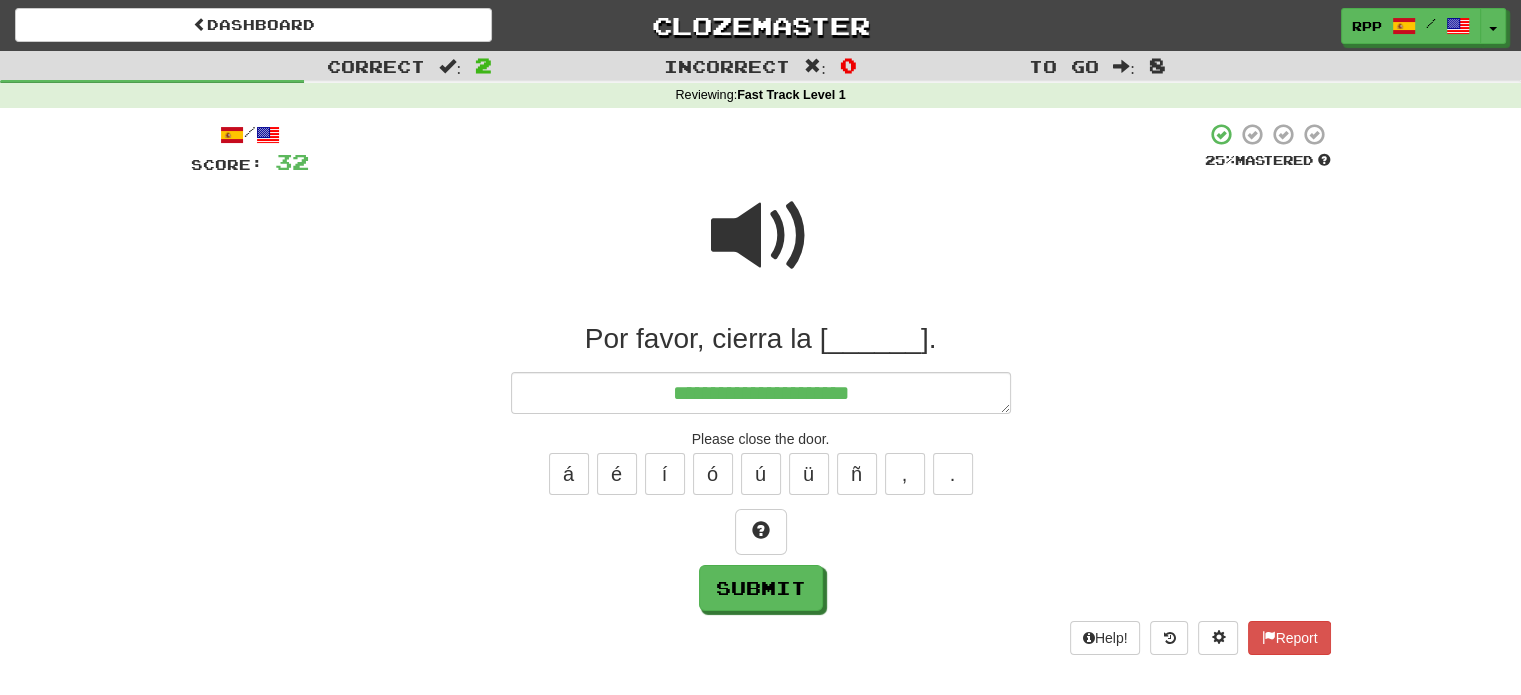 type on "*" 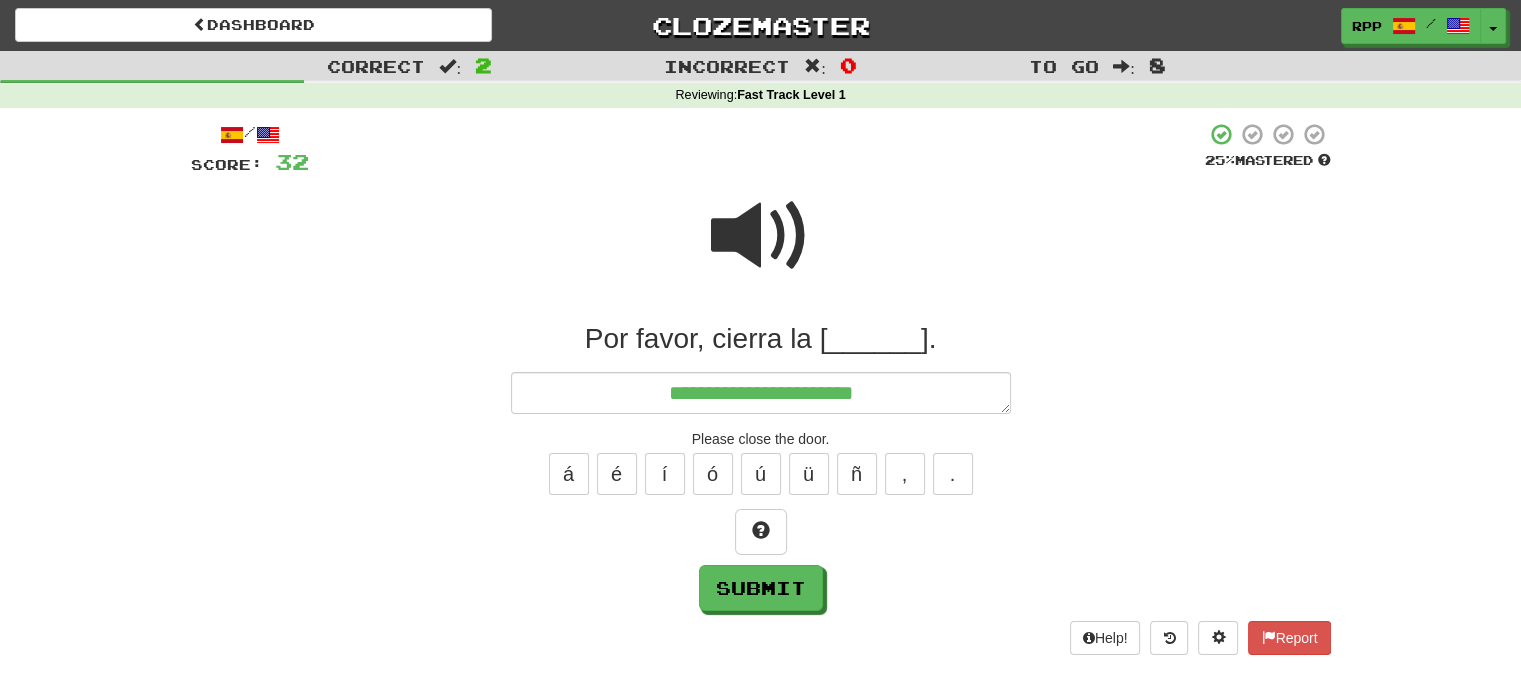 type on "*" 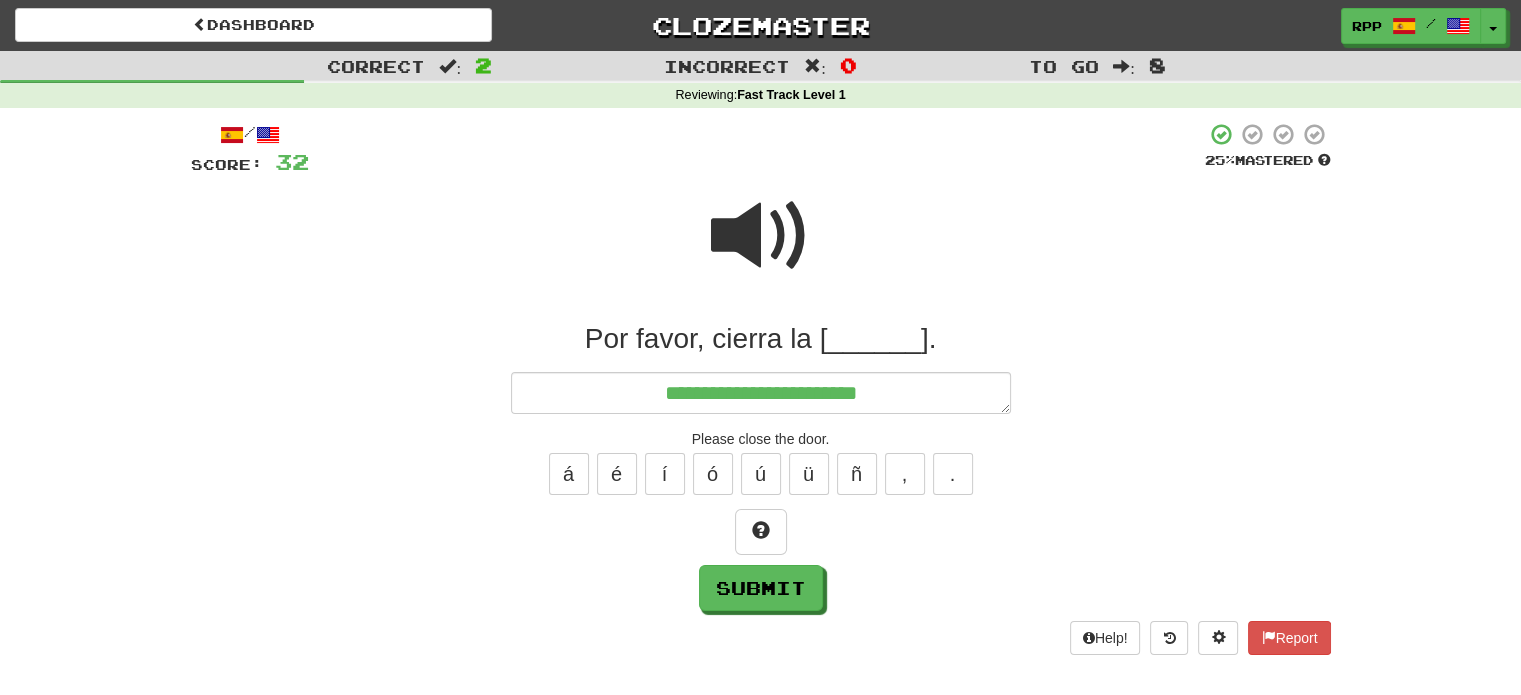 type on "*" 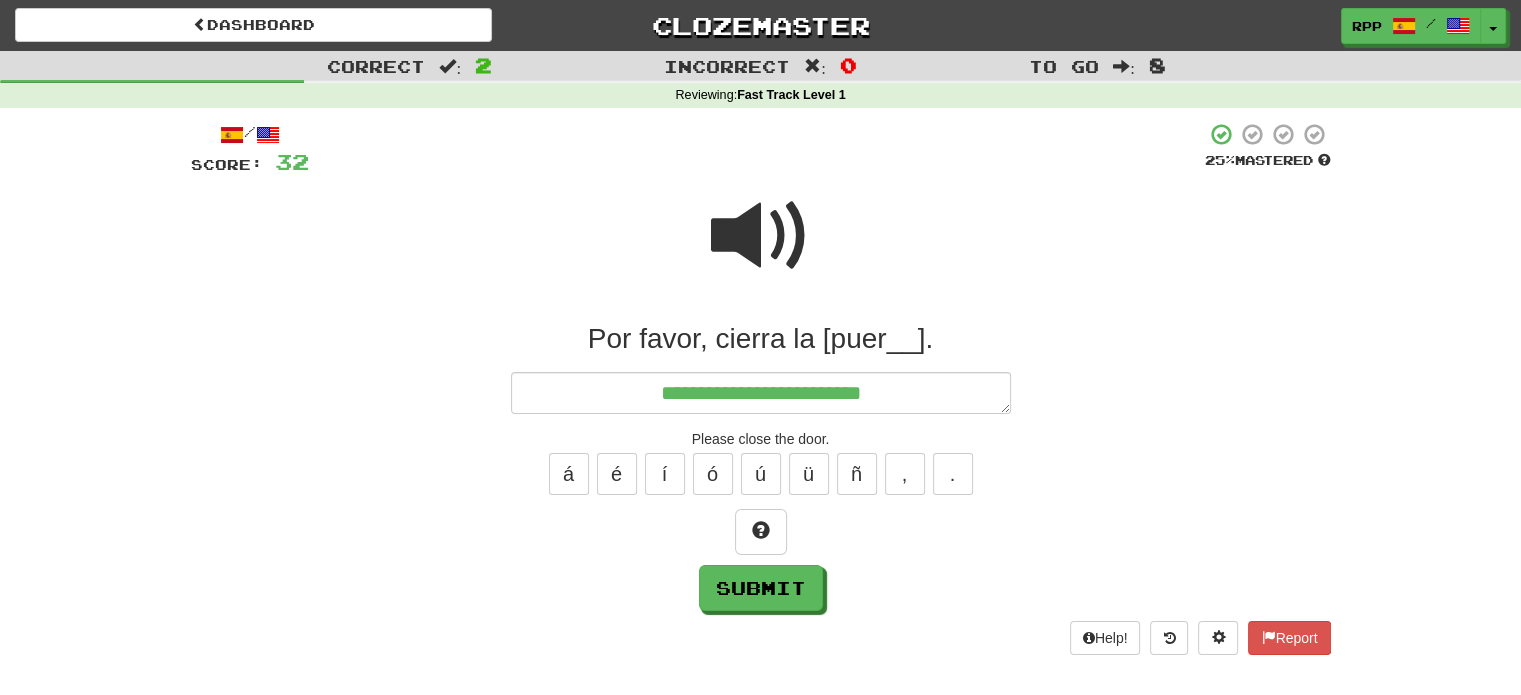 type on "*" 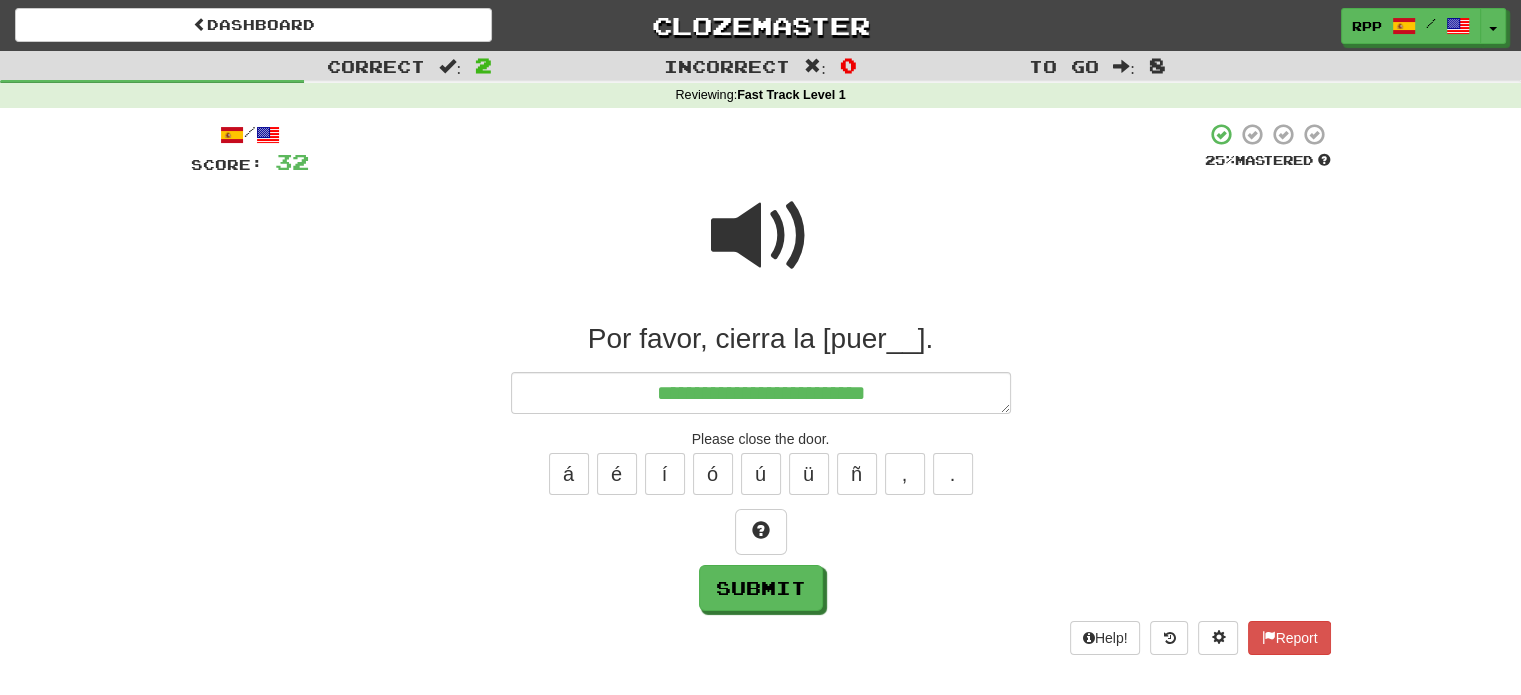 type on "*" 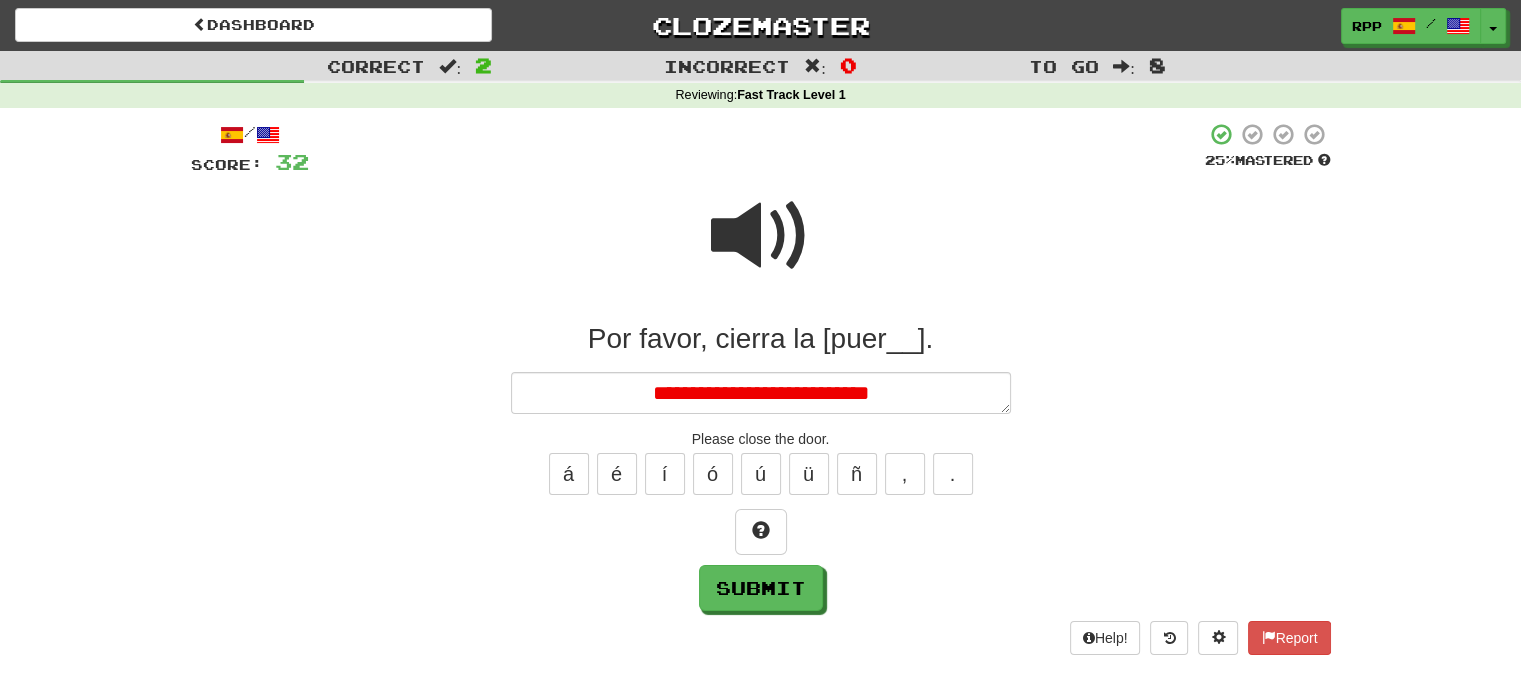 type on "*" 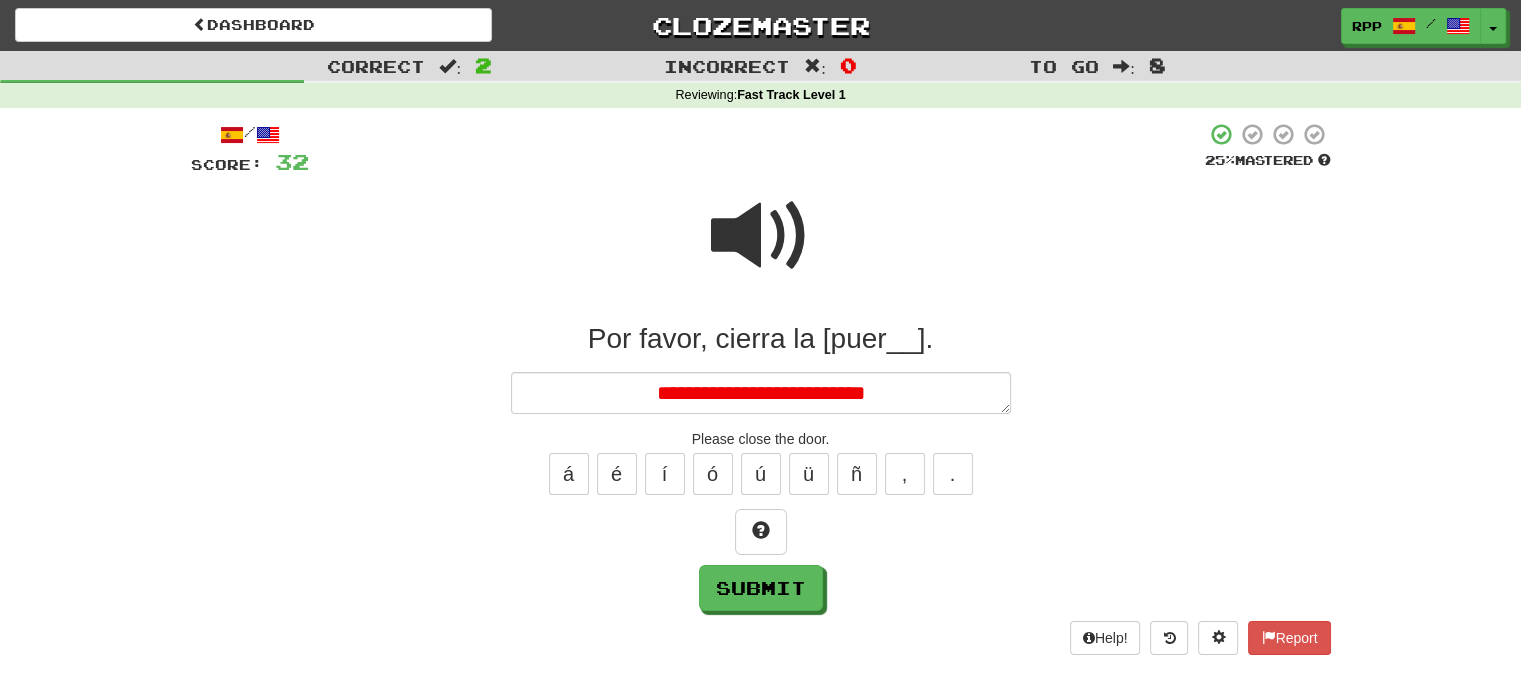 type on "*" 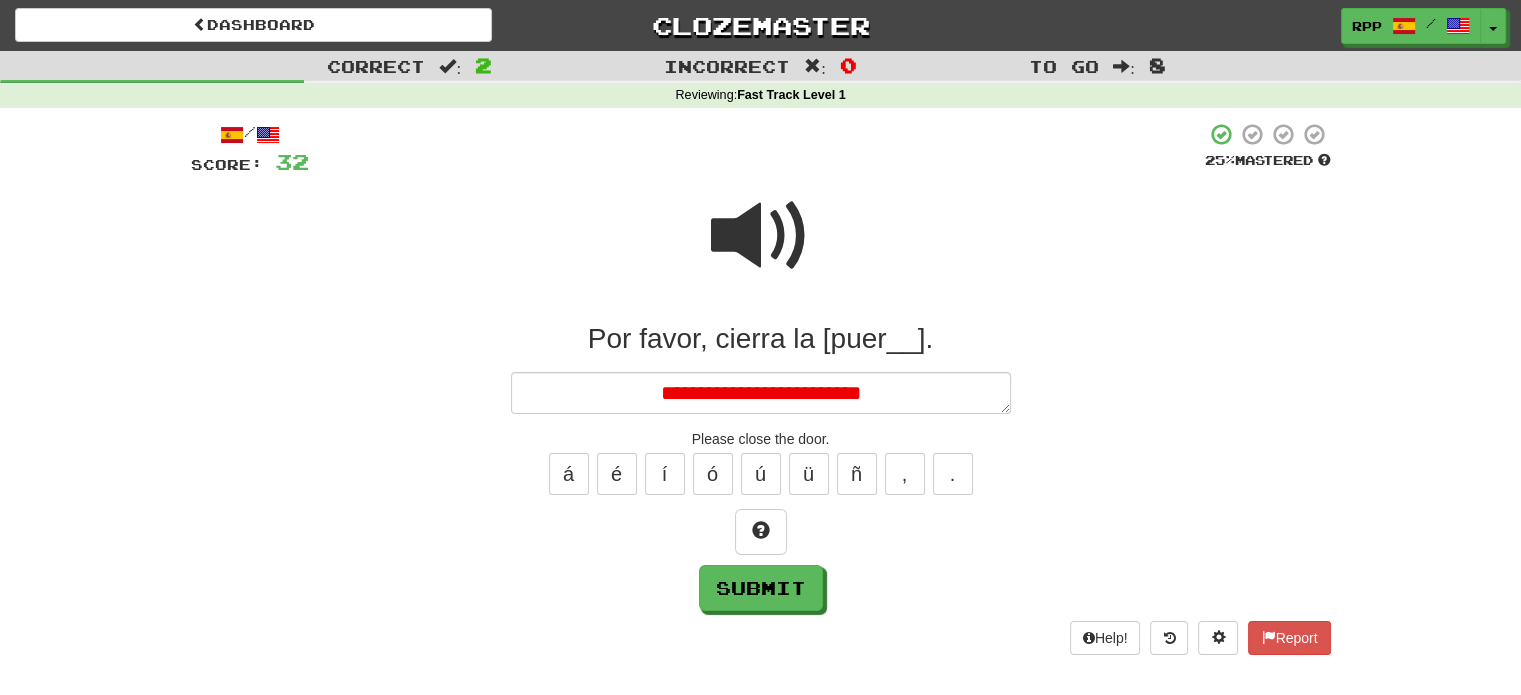 type on "*" 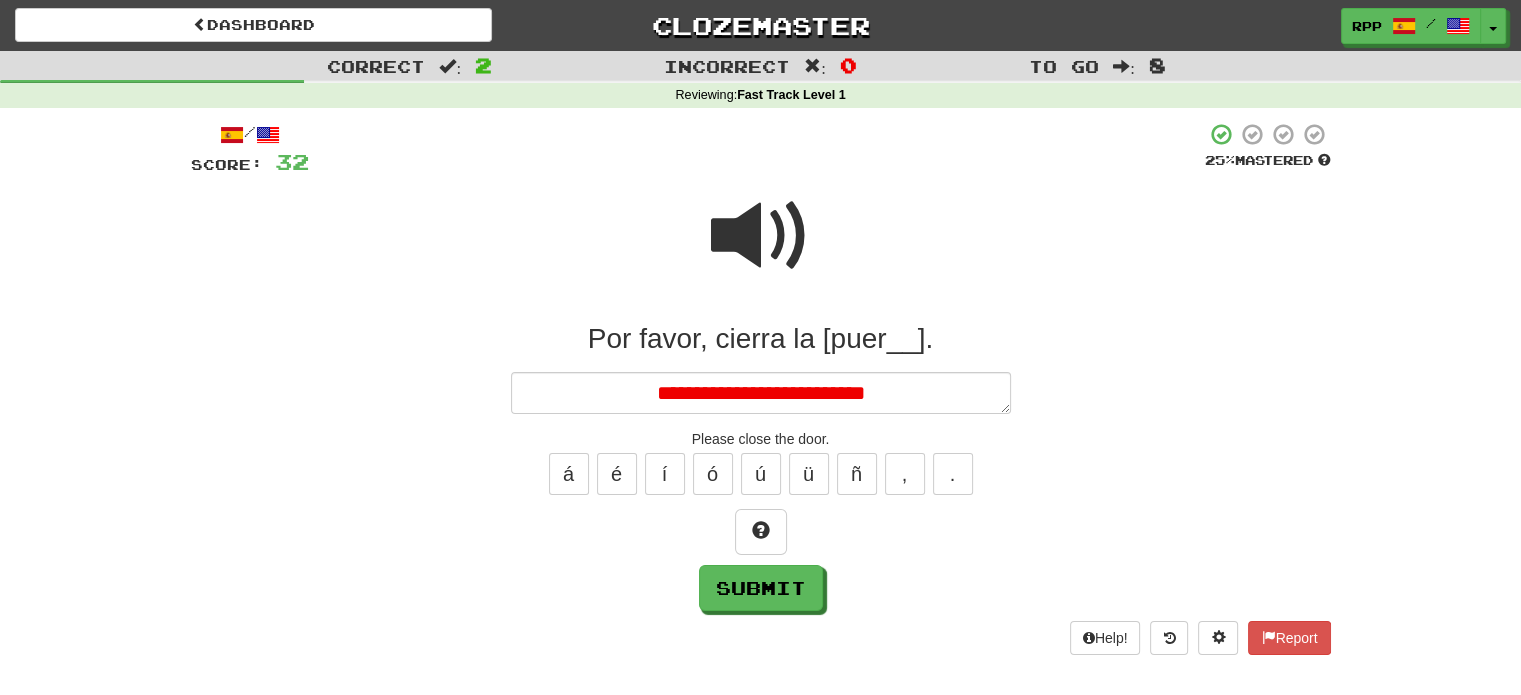 type on "*" 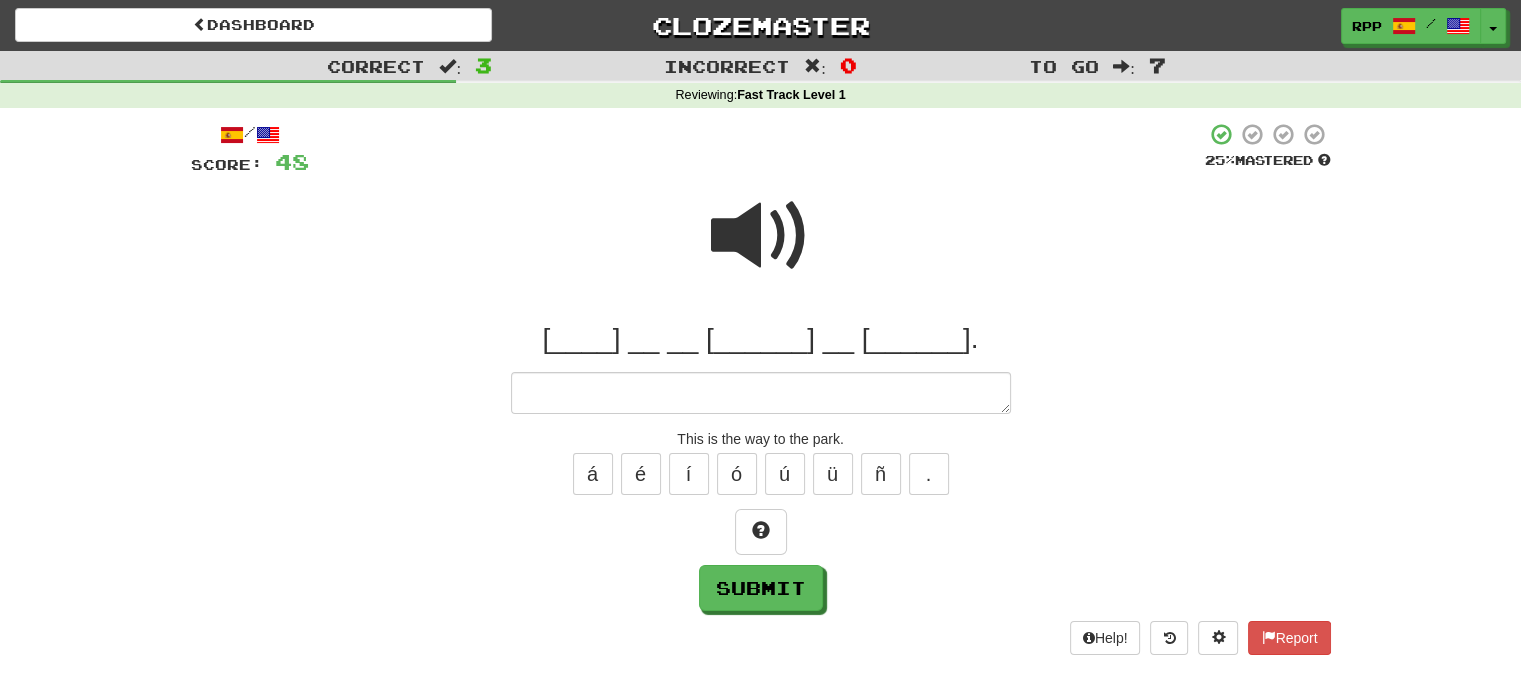 type on "*" 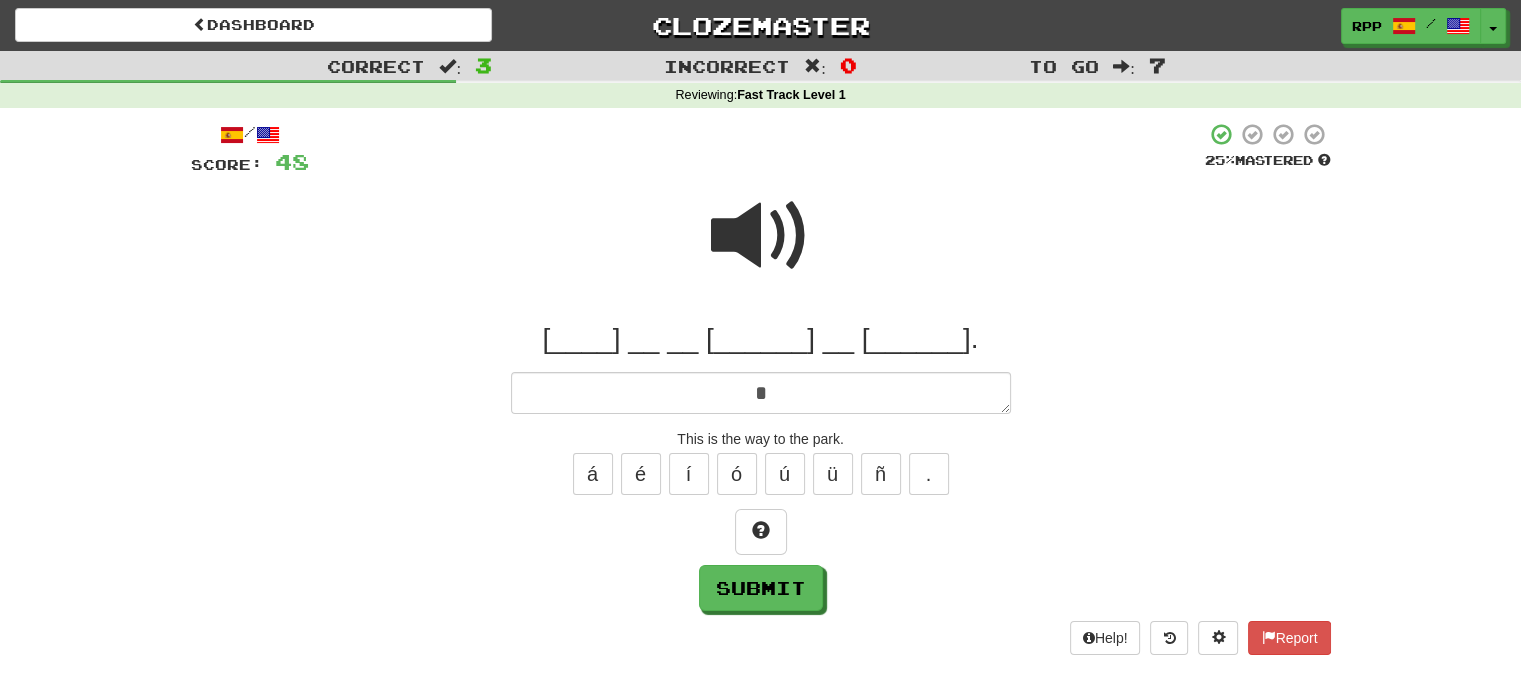 type on "*" 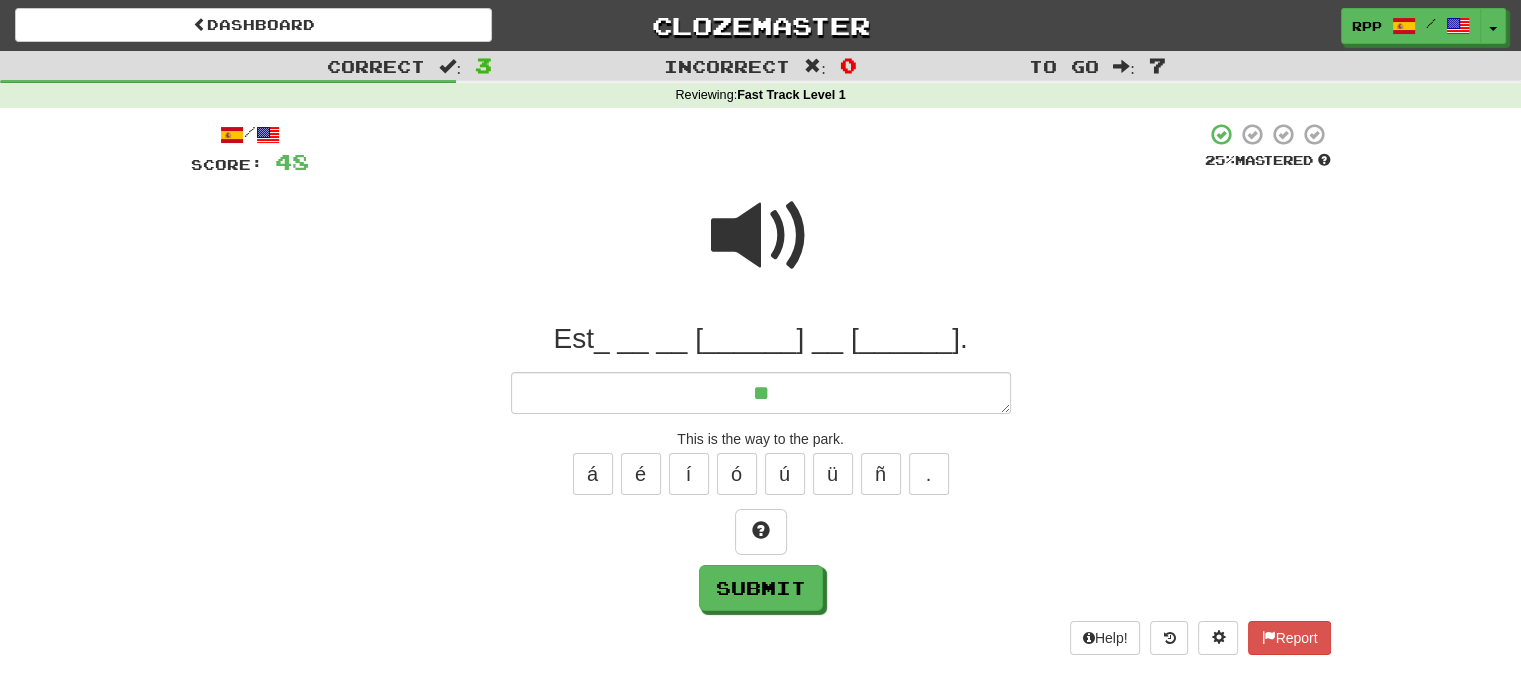 type on "*" 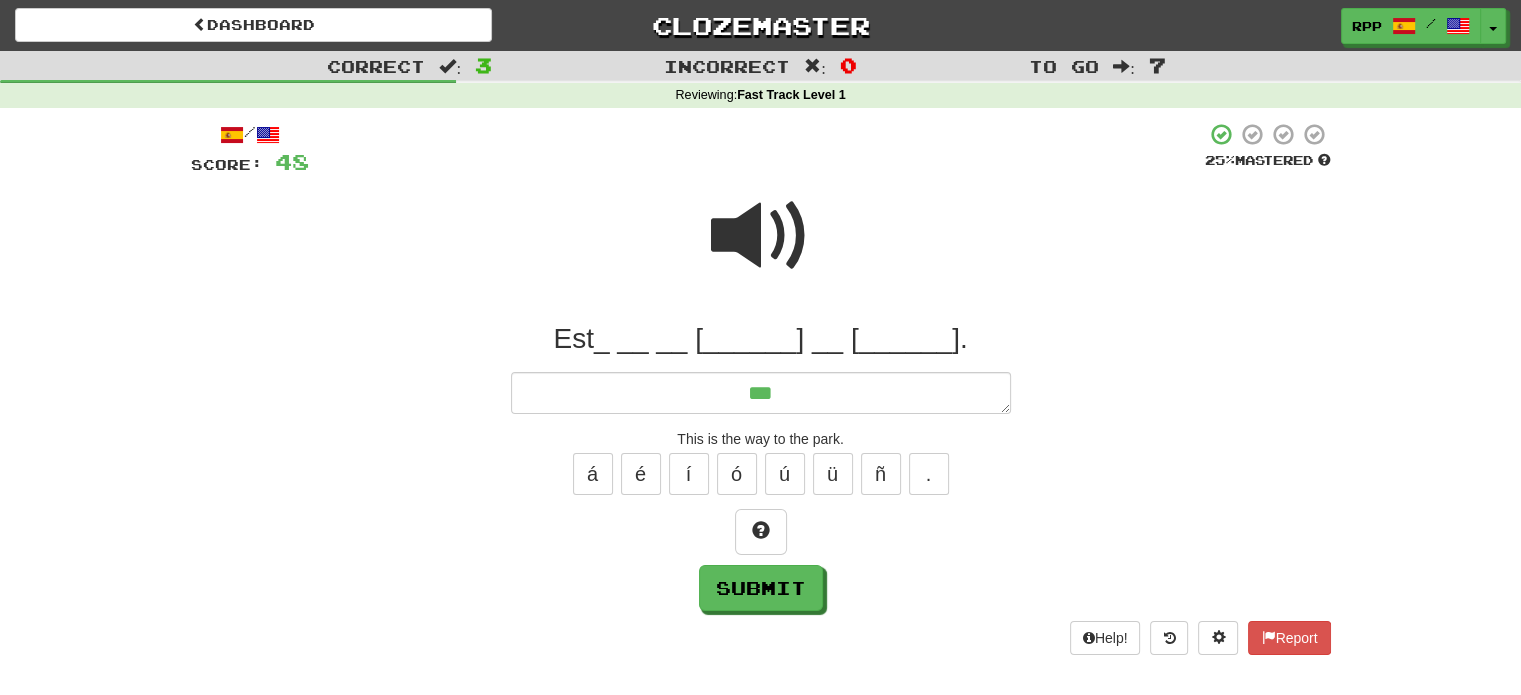 type on "*" 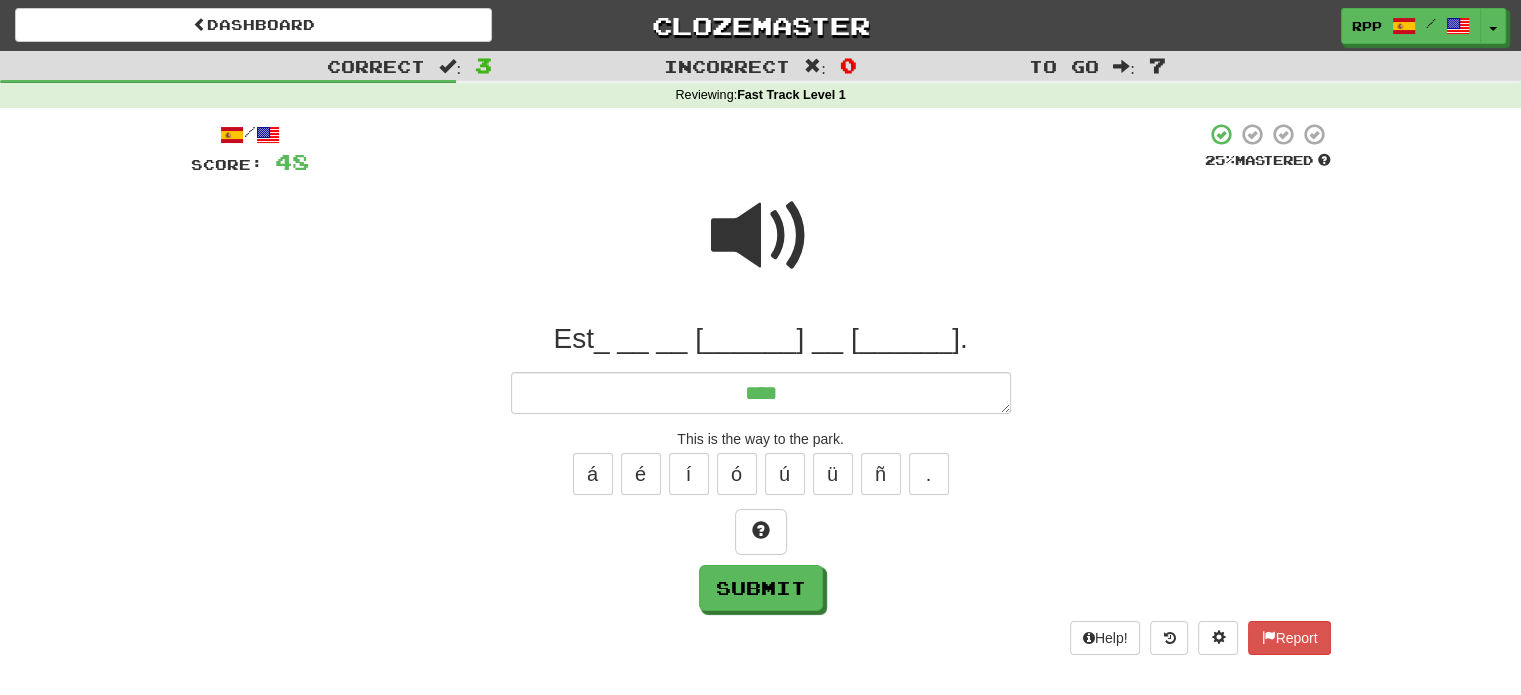 type on "*" 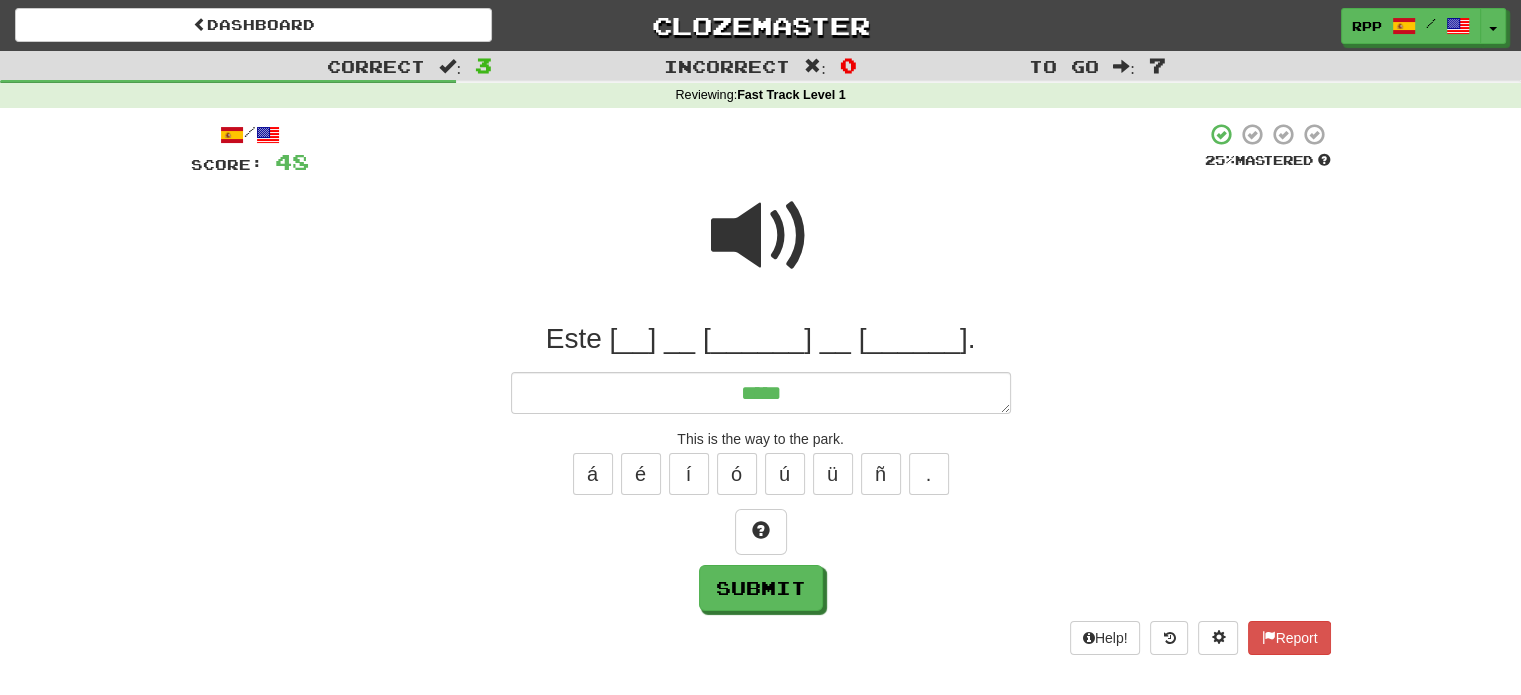 type on "******" 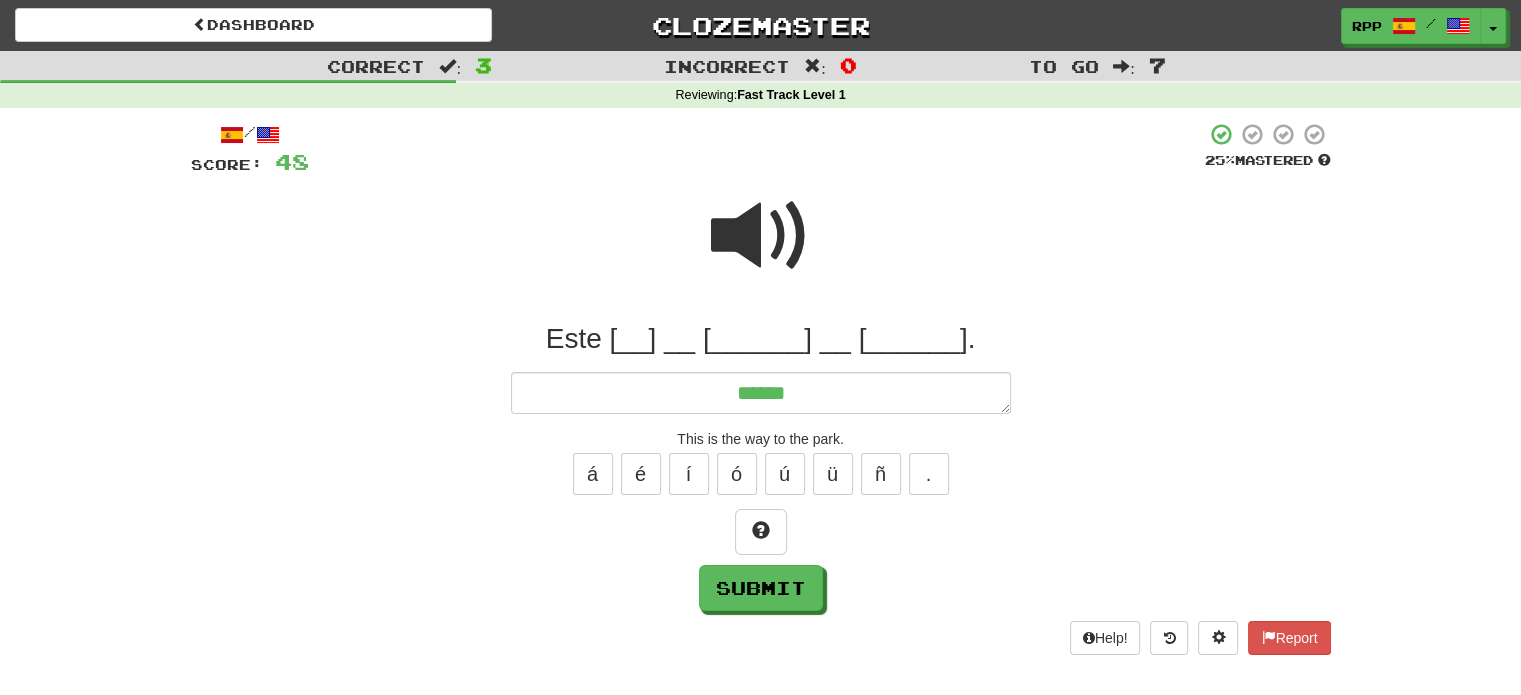 type on "*" 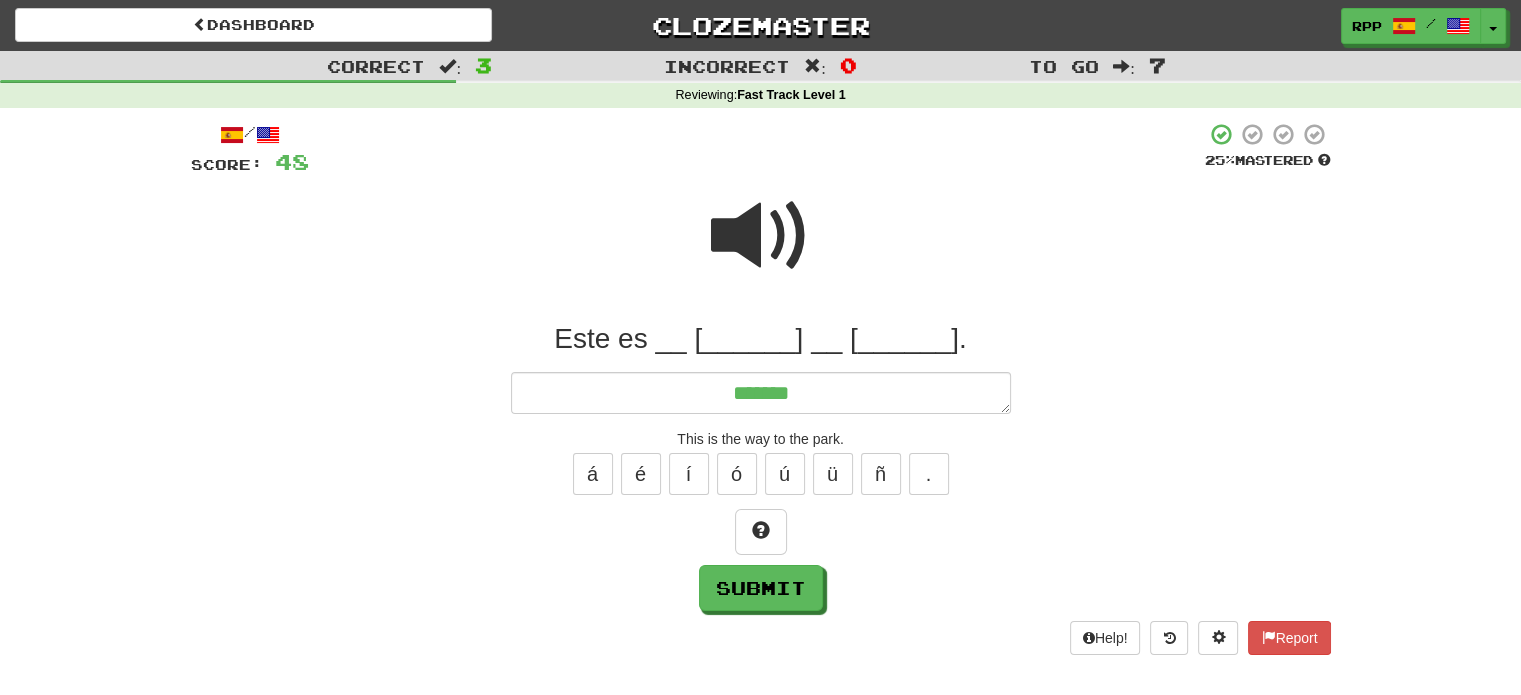 type on "*" 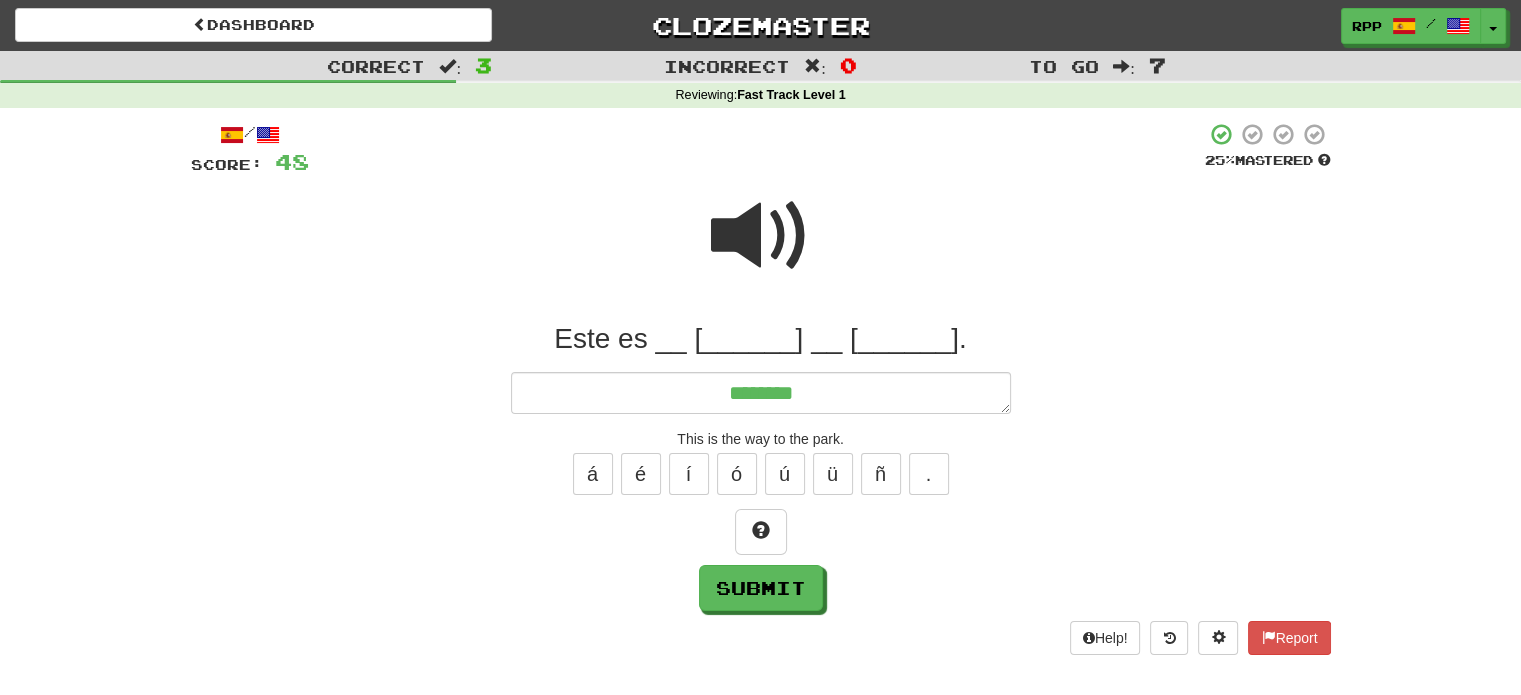 type on "*" 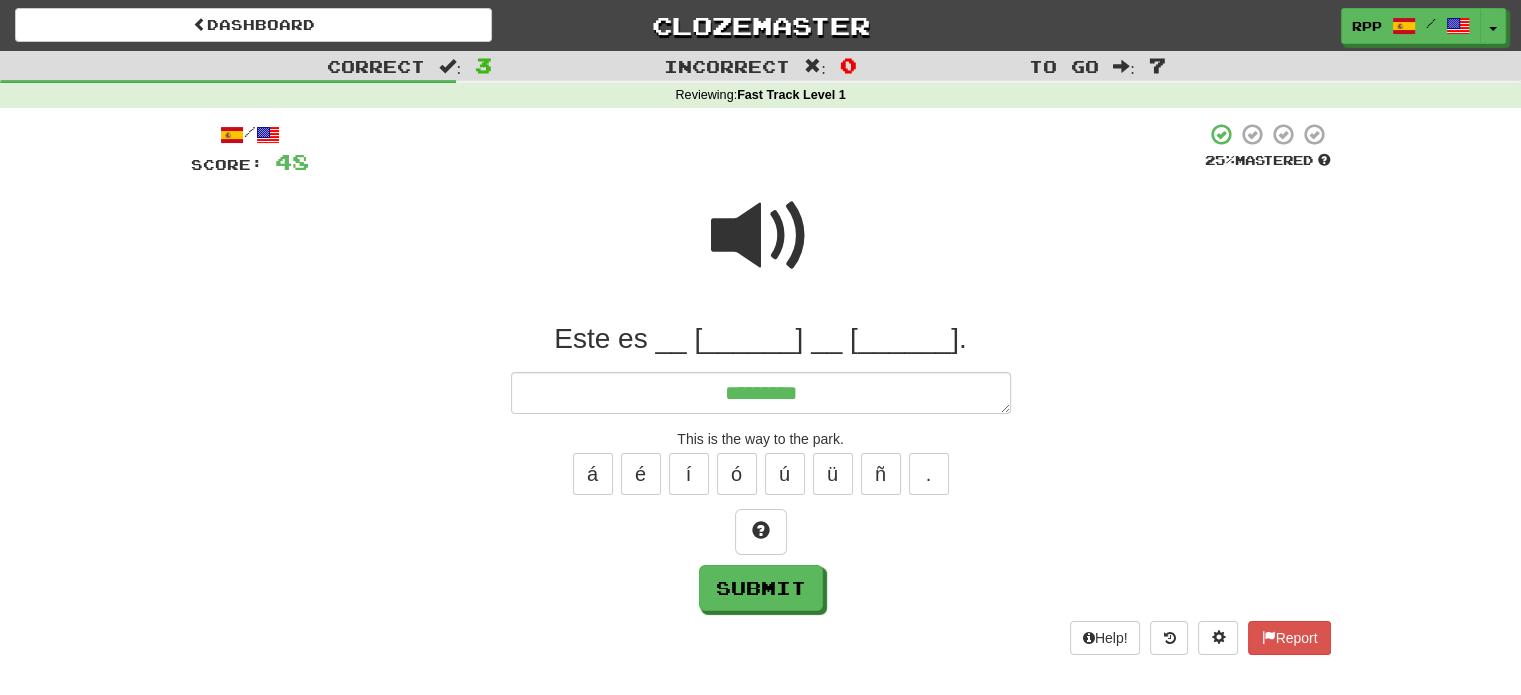 type on "*" 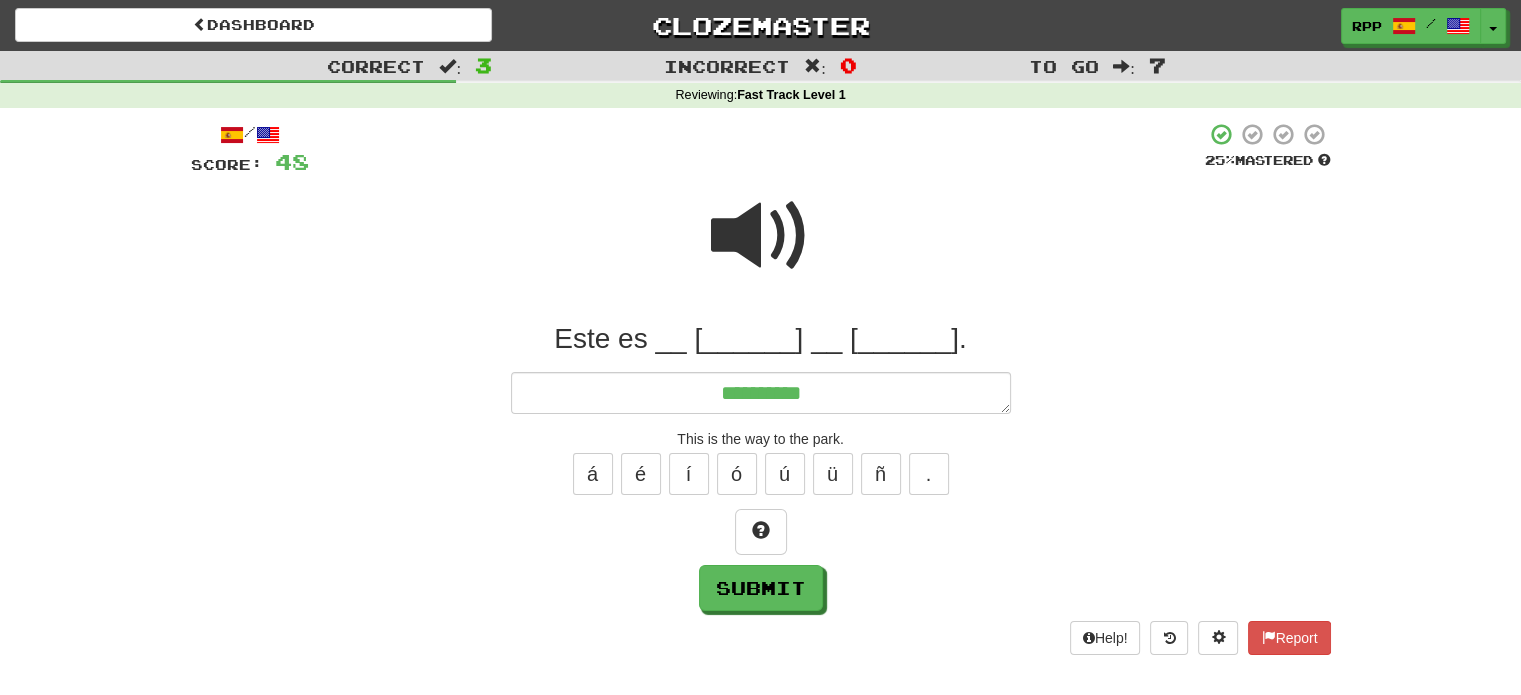 type on "*" 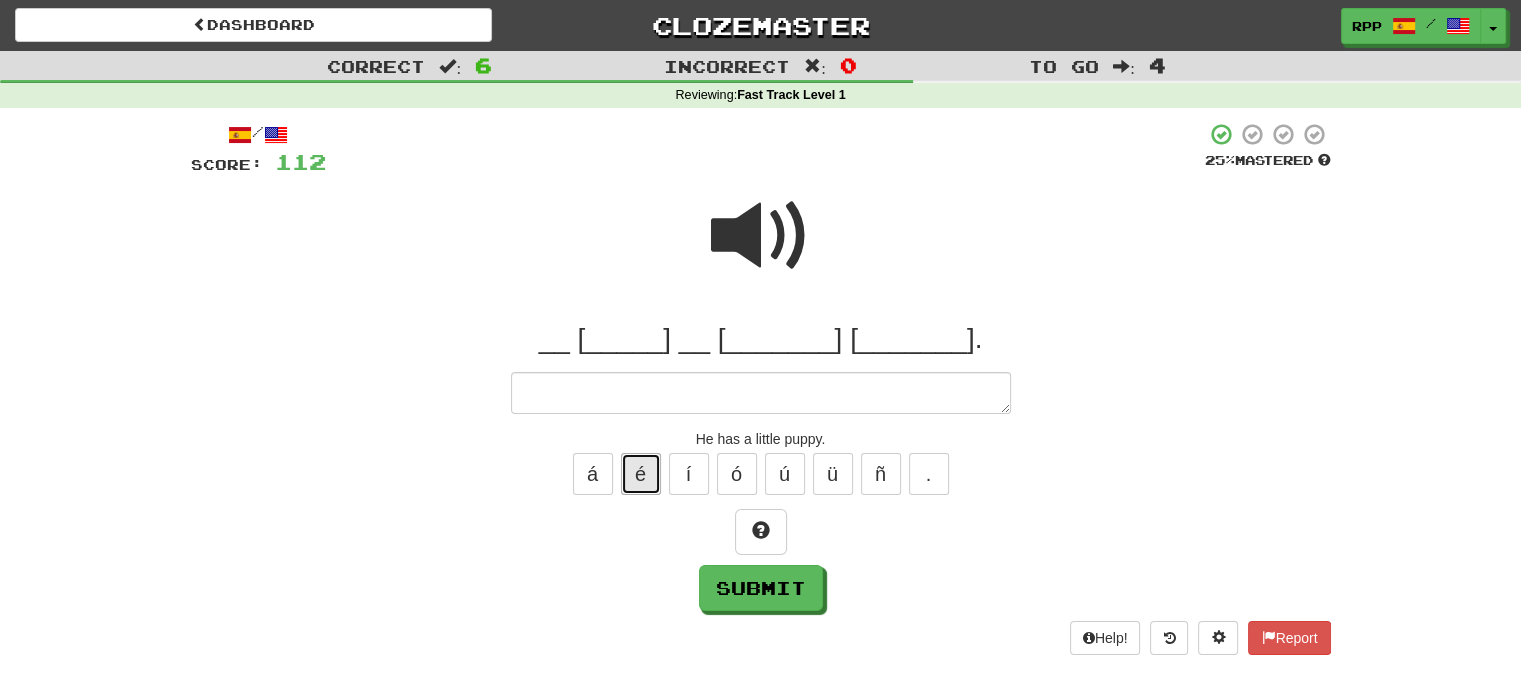 click on "é" at bounding box center [641, 474] 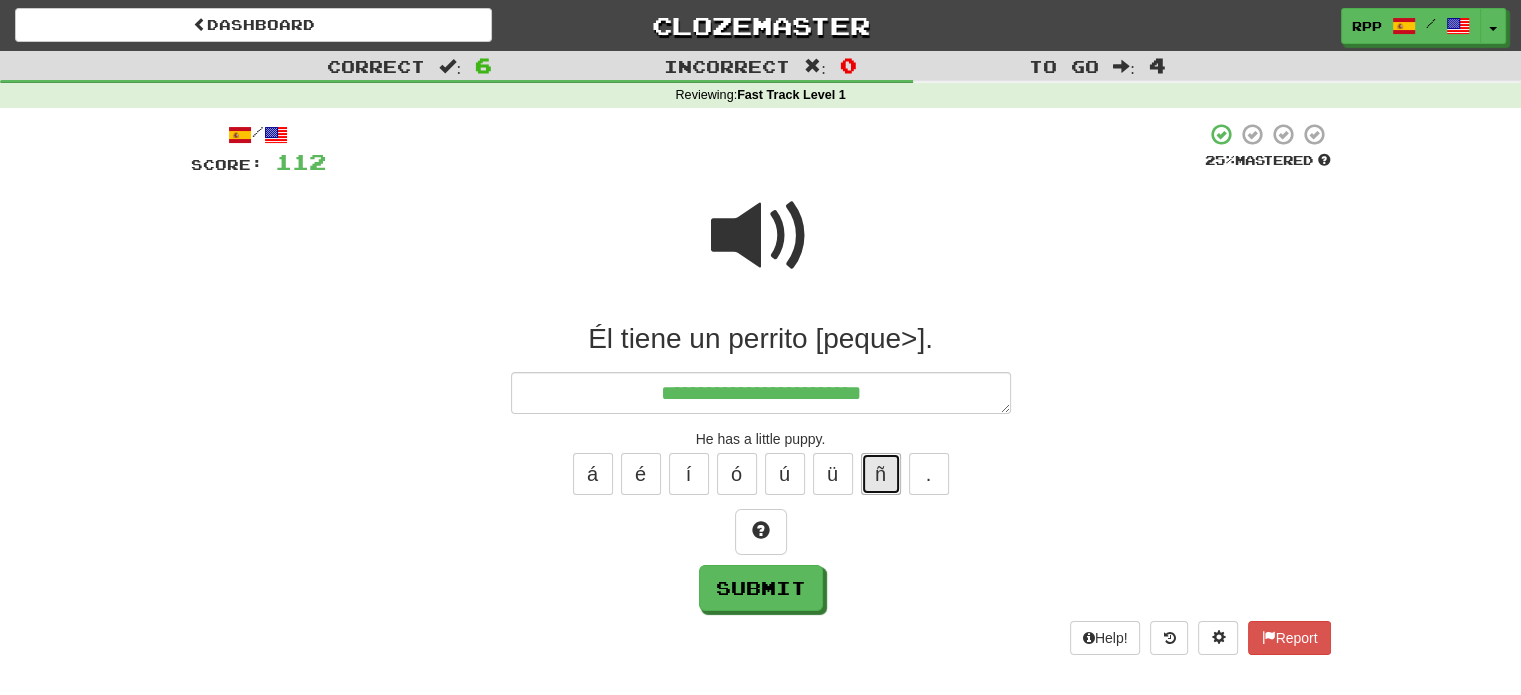 click on "ñ" at bounding box center [881, 474] 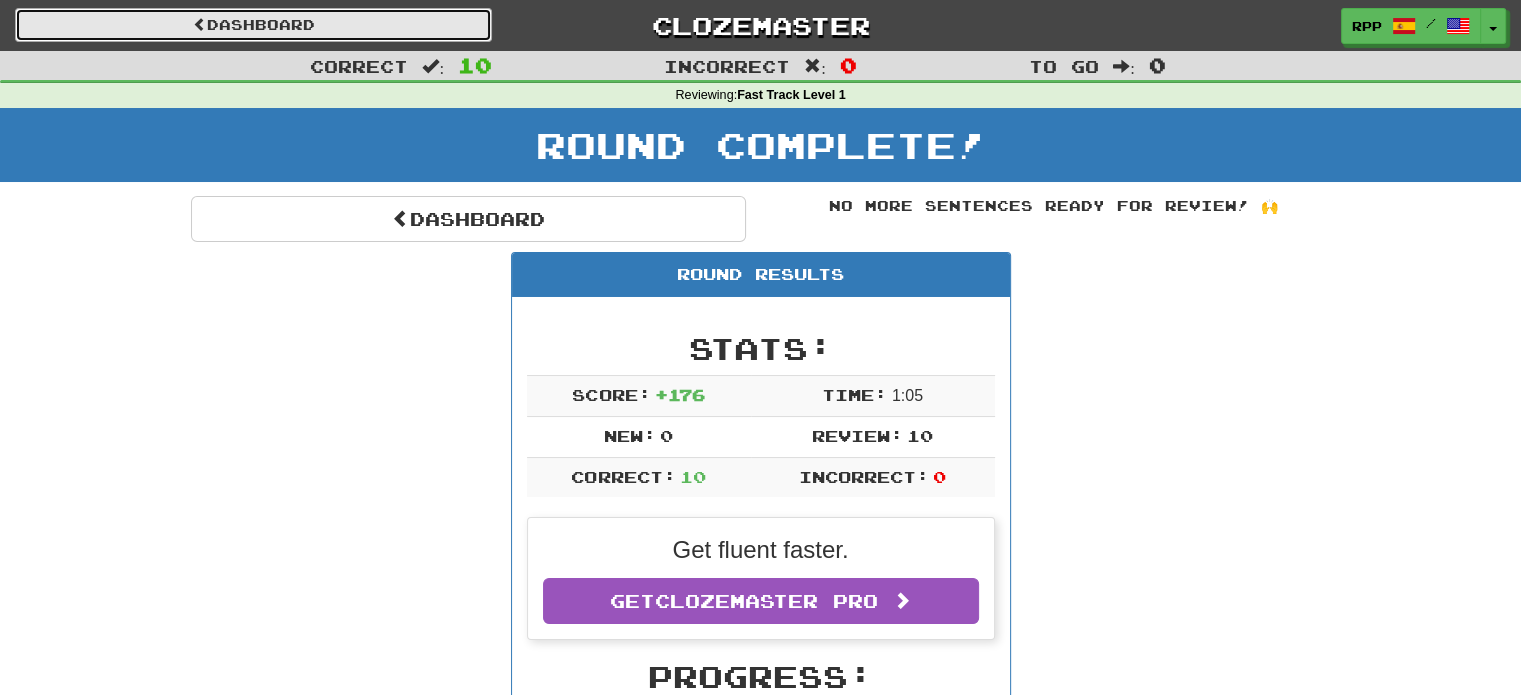 click on "Dashboard" at bounding box center (253, 25) 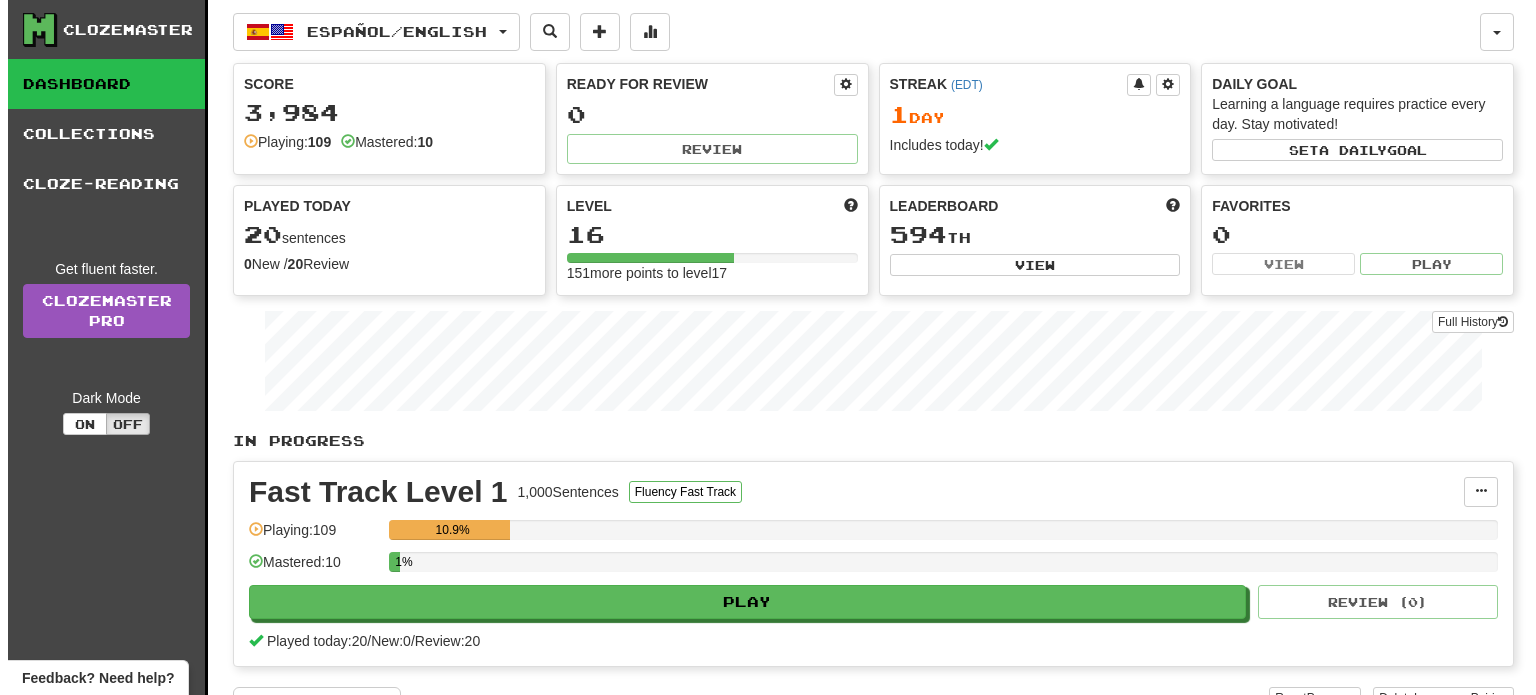 scroll, scrollTop: 0, scrollLeft: 0, axis: both 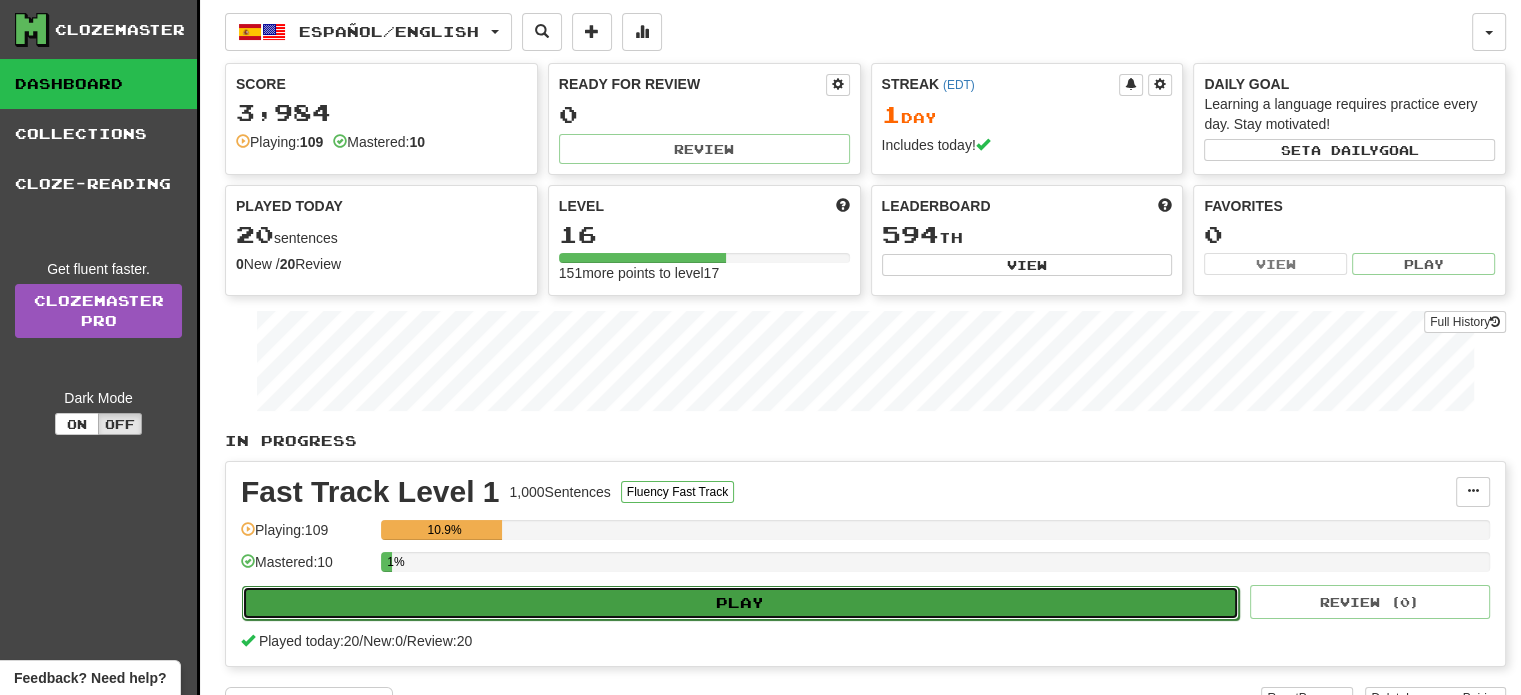 click on "Play" at bounding box center (740, 603) 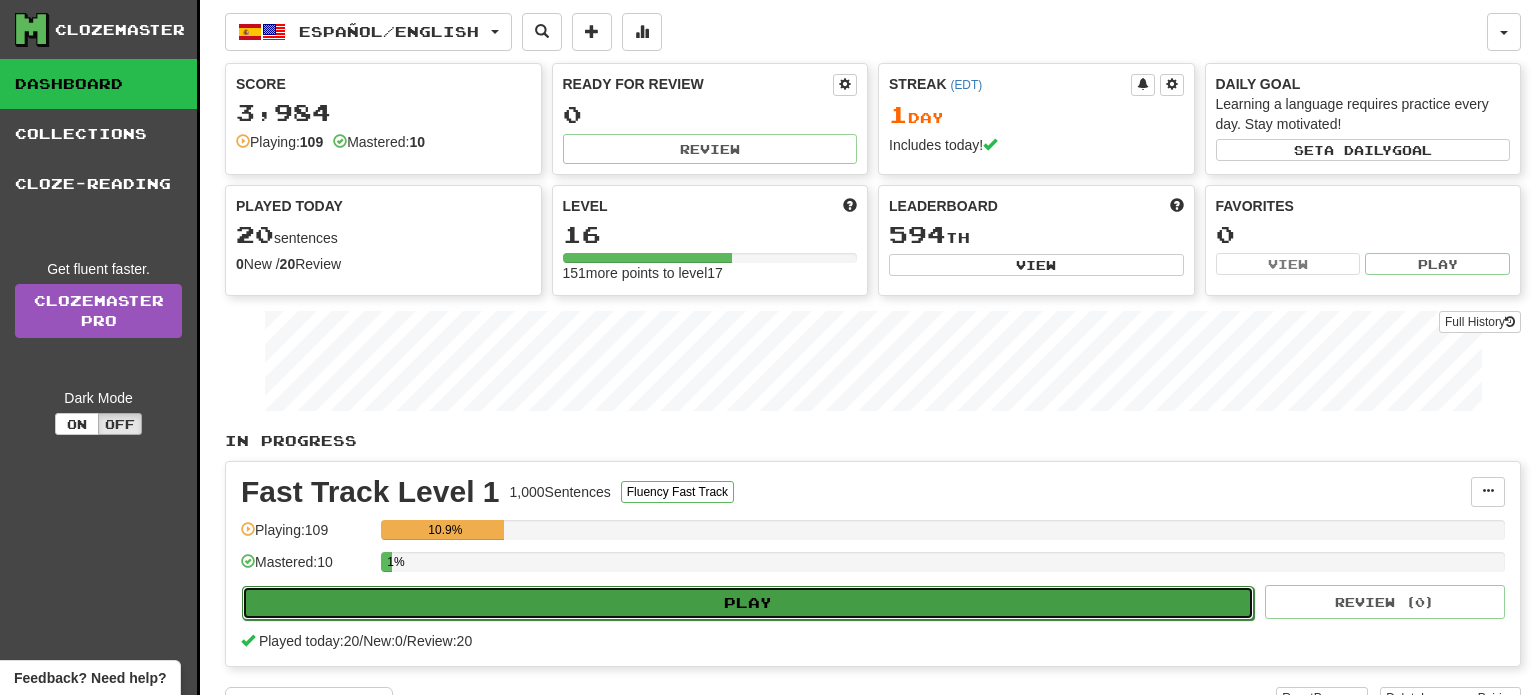 select on "**" 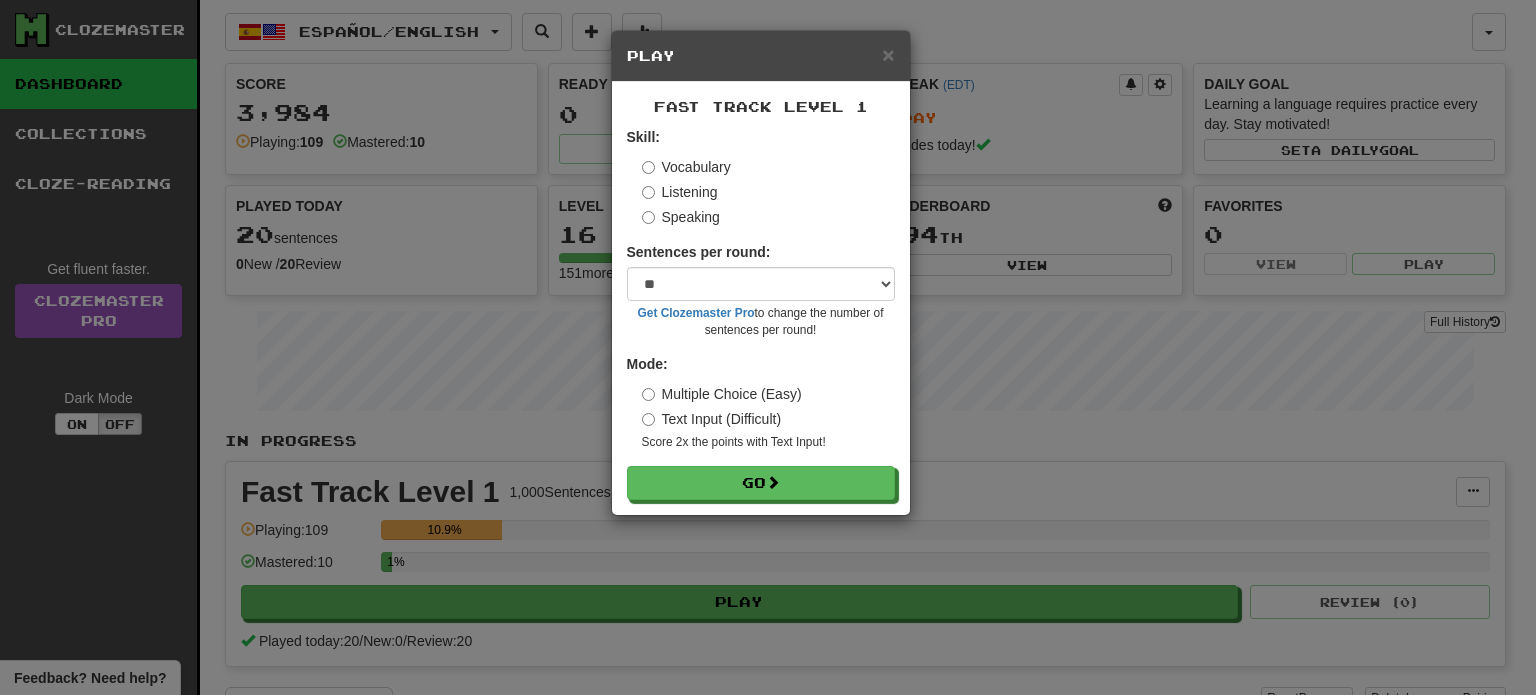 click on "Listening" at bounding box center [680, 192] 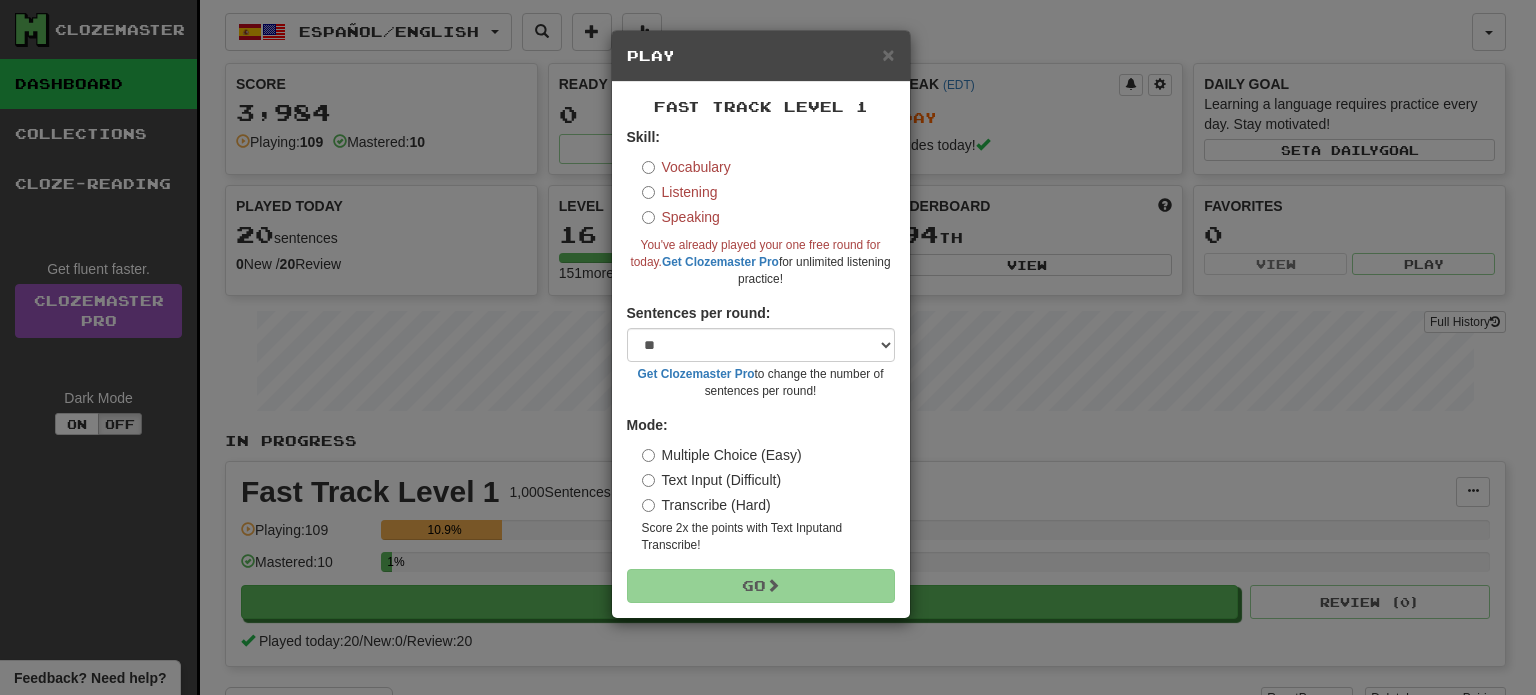 click on "Skill: Vocabulary Listening Speaking You've already played your one free round for today.  Get Clozemaster Pro  for unlimited listening practice!" at bounding box center (761, 207) 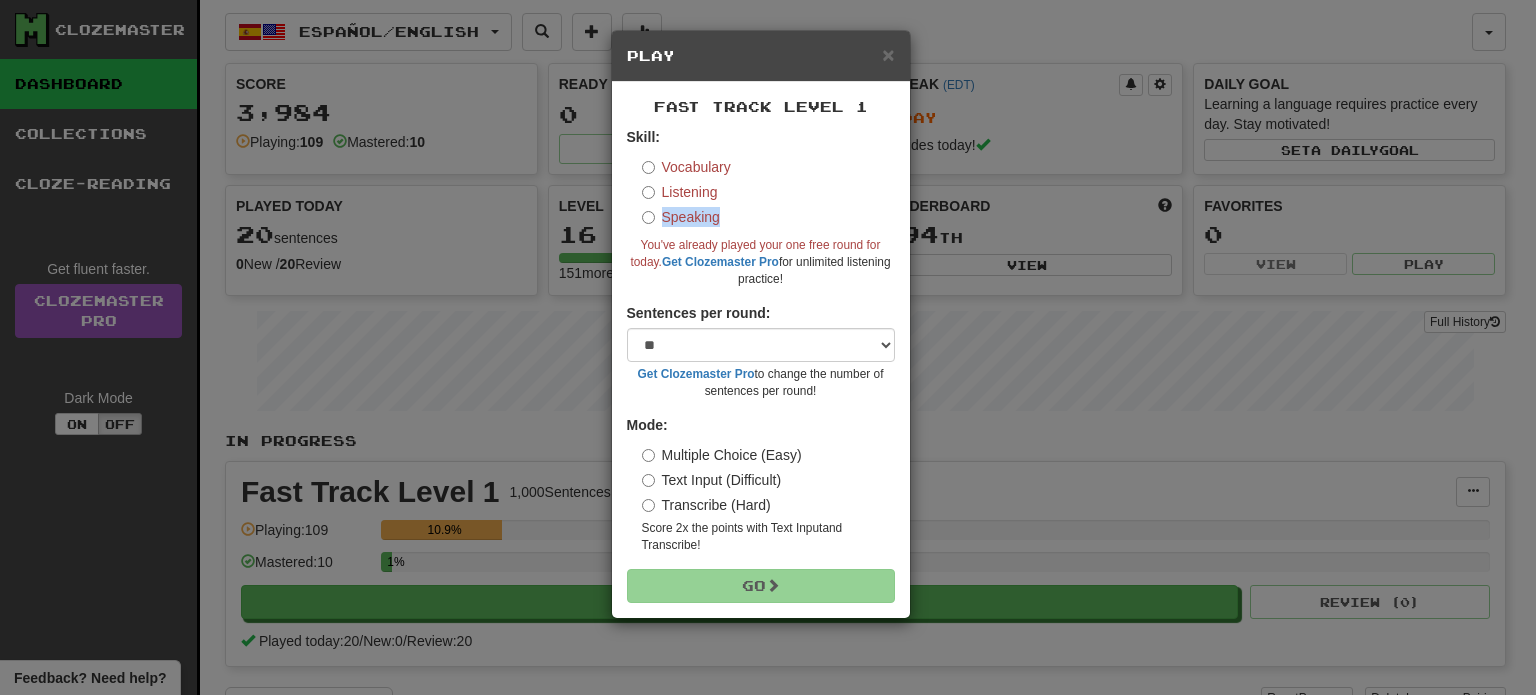 click on "Speaking" at bounding box center [681, 217] 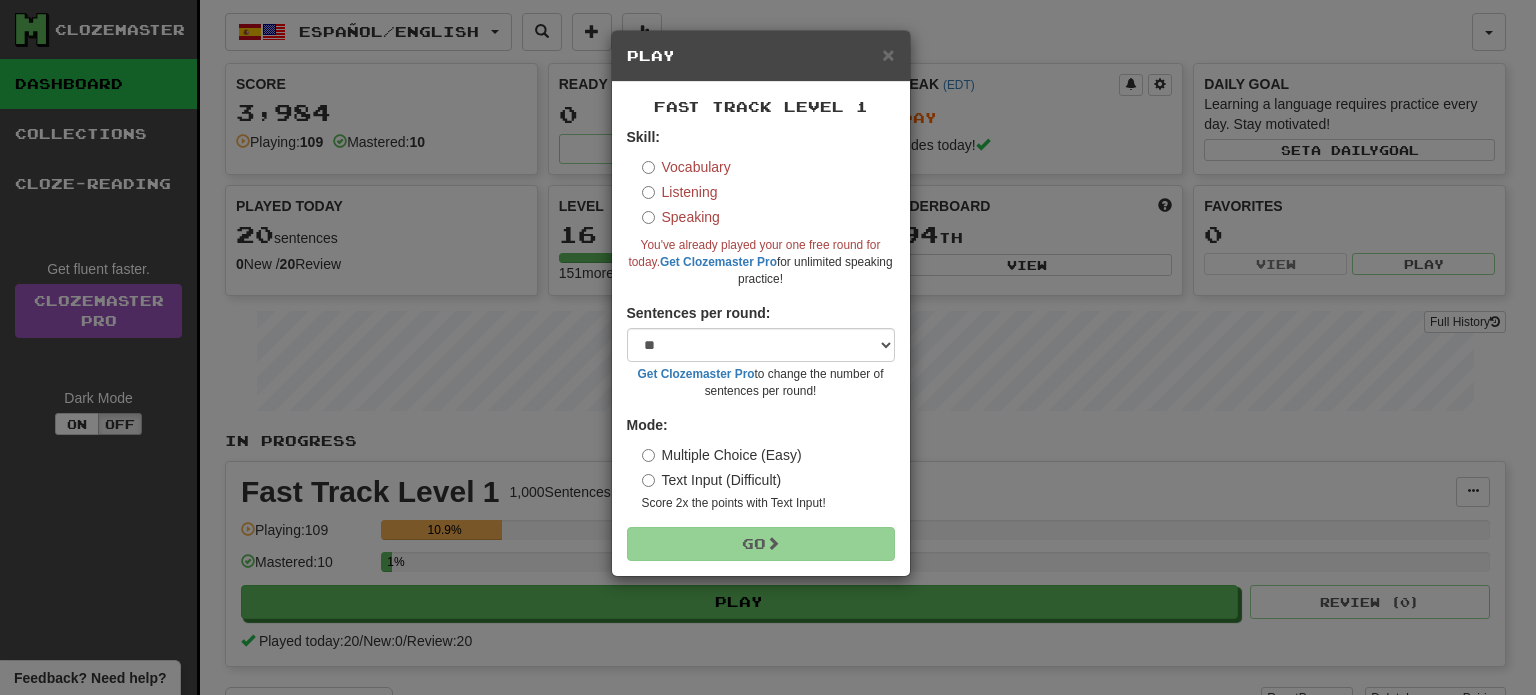 click on "Vocabulary" at bounding box center [686, 167] 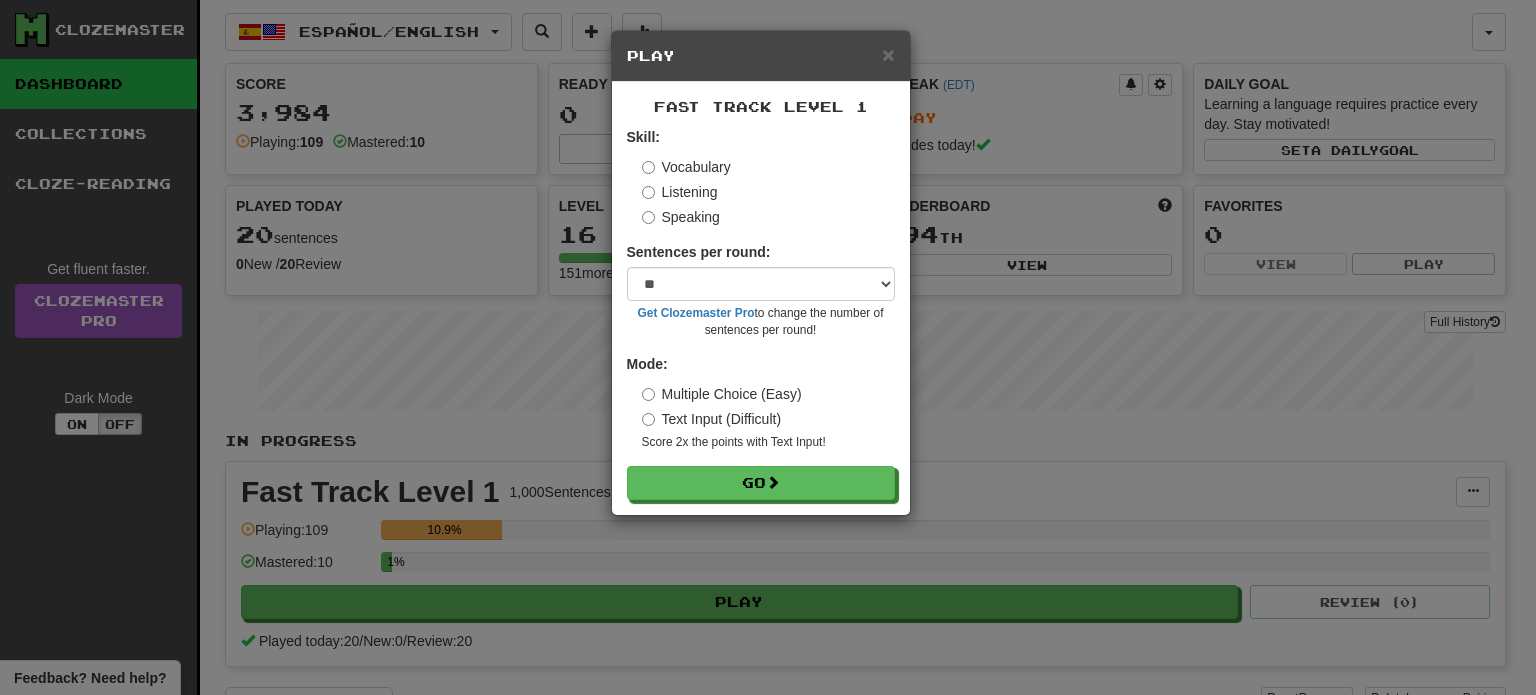 click on "Text Input (Difficult)" at bounding box center (712, 419) 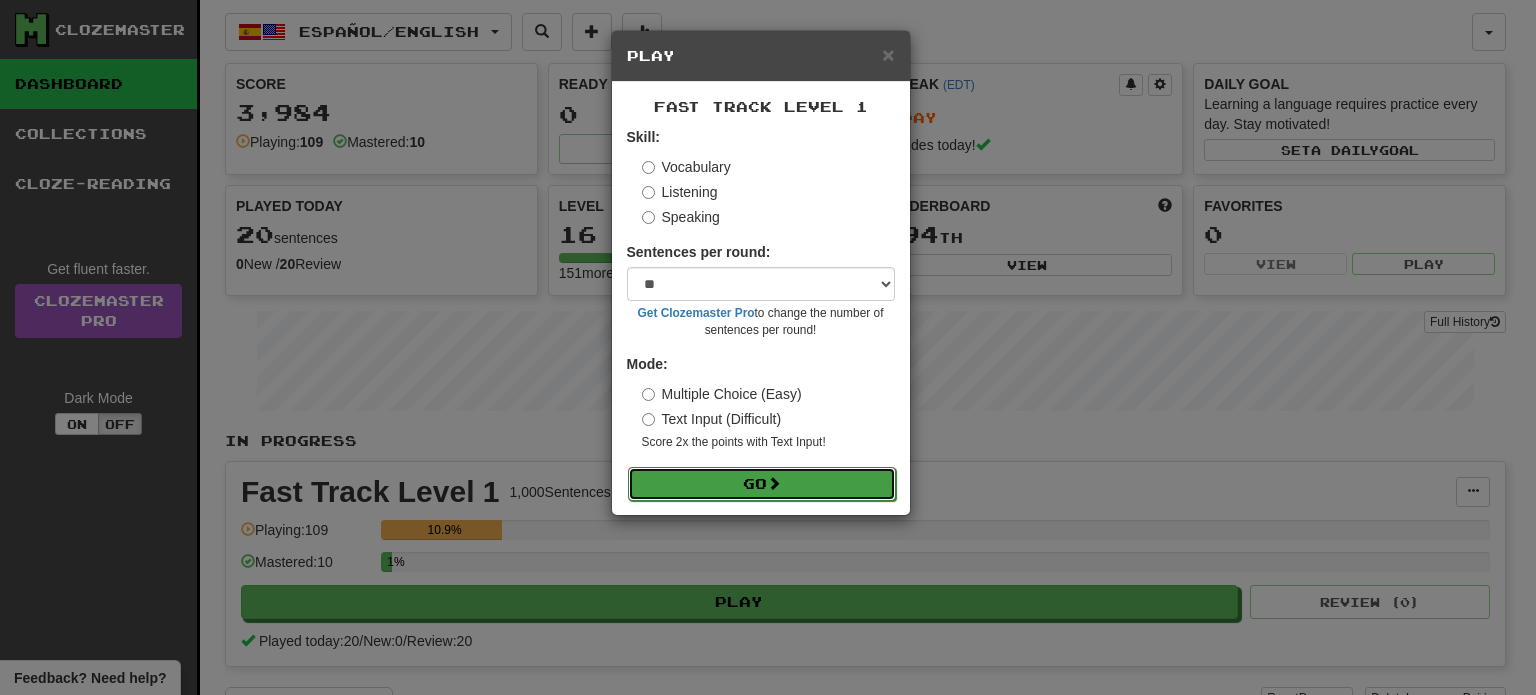 click on "Go" at bounding box center (762, 484) 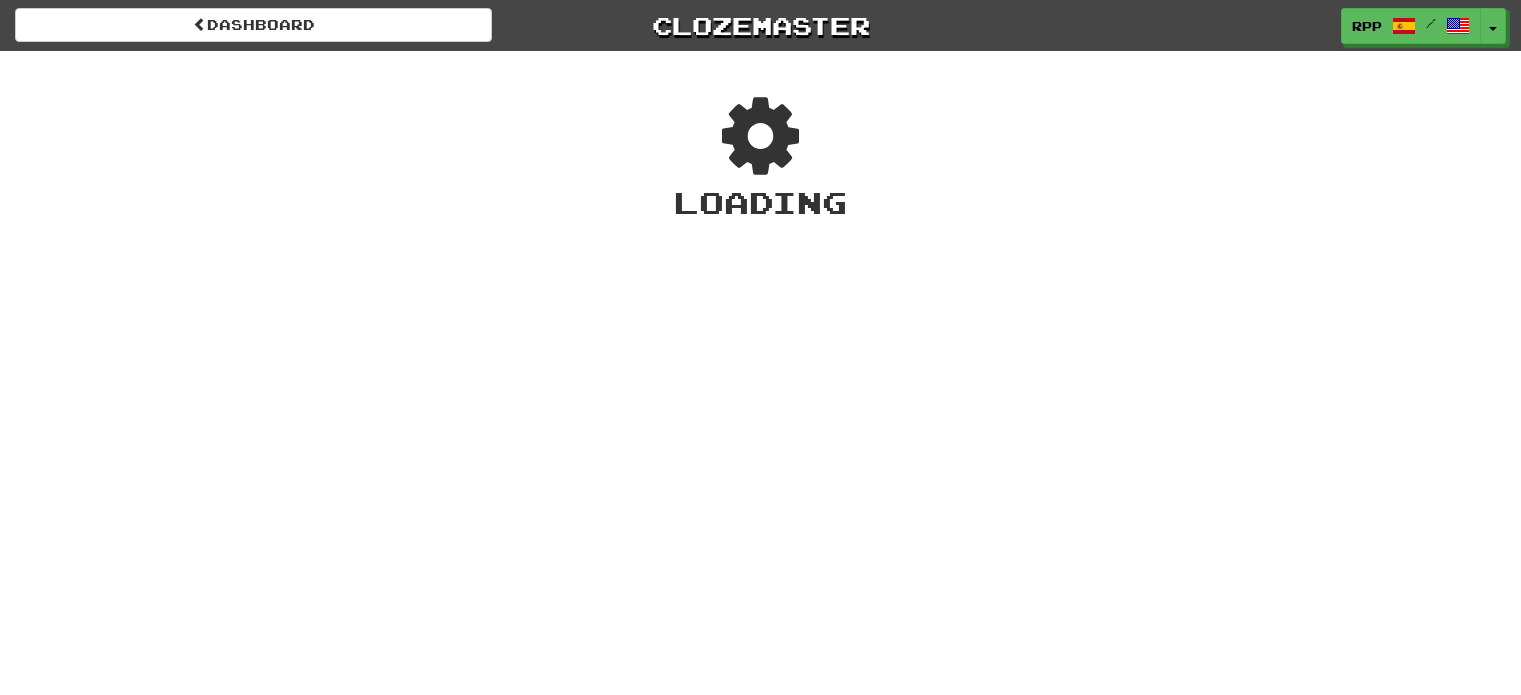 scroll, scrollTop: 0, scrollLeft: 0, axis: both 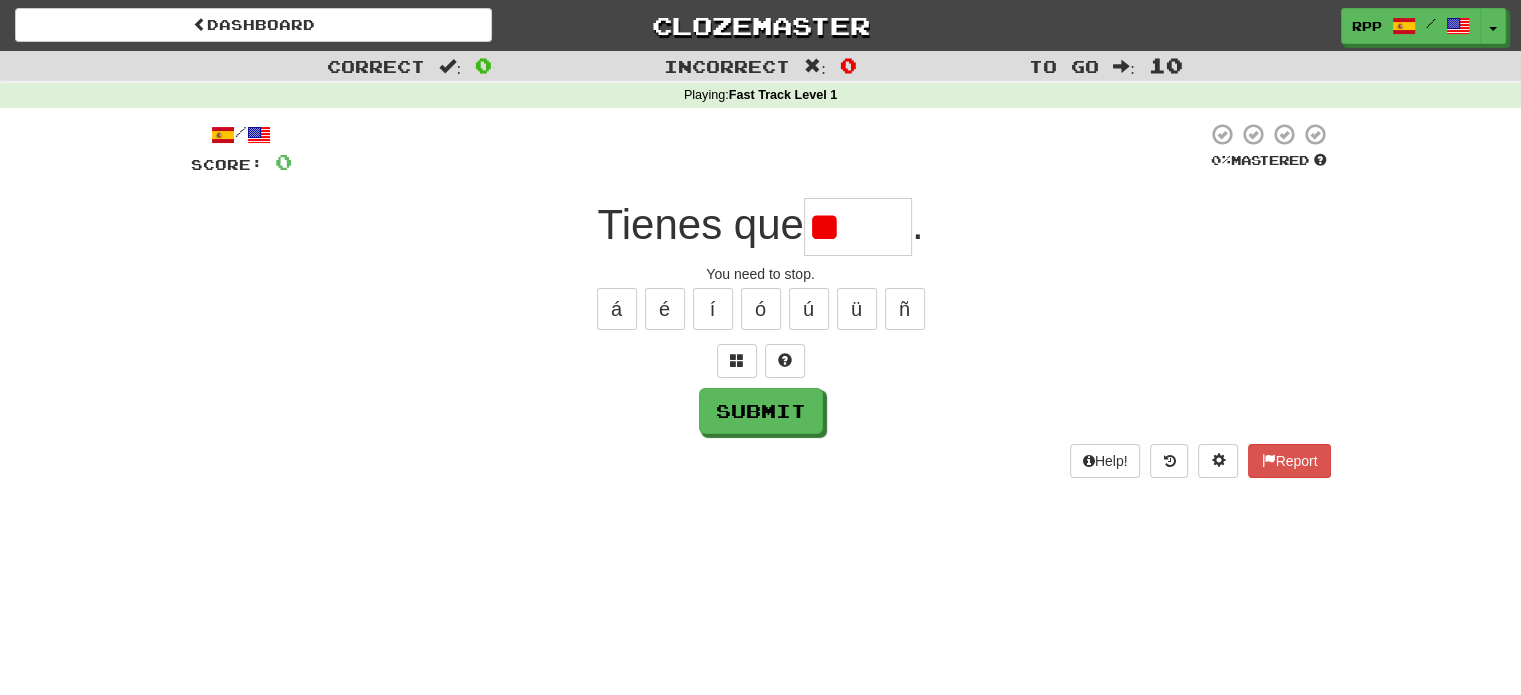 type on "*" 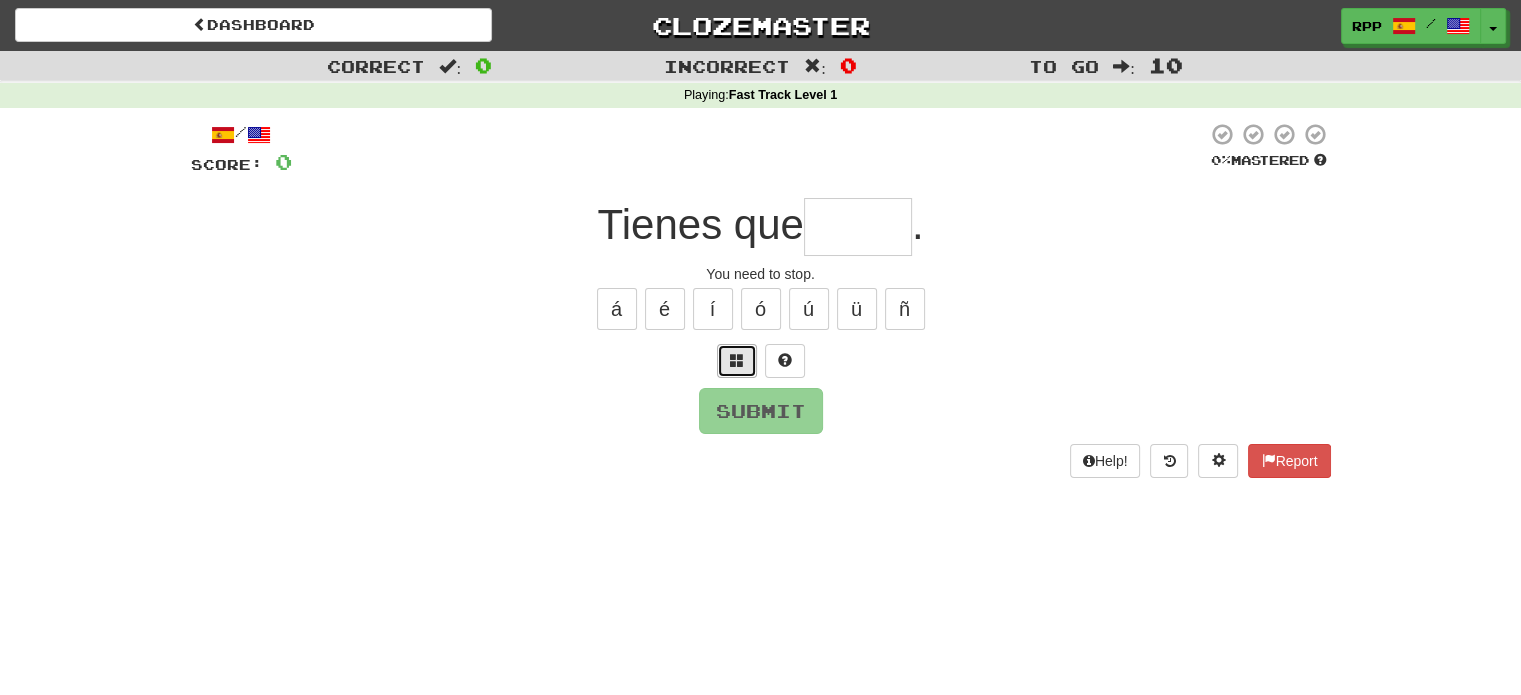 click at bounding box center [737, 360] 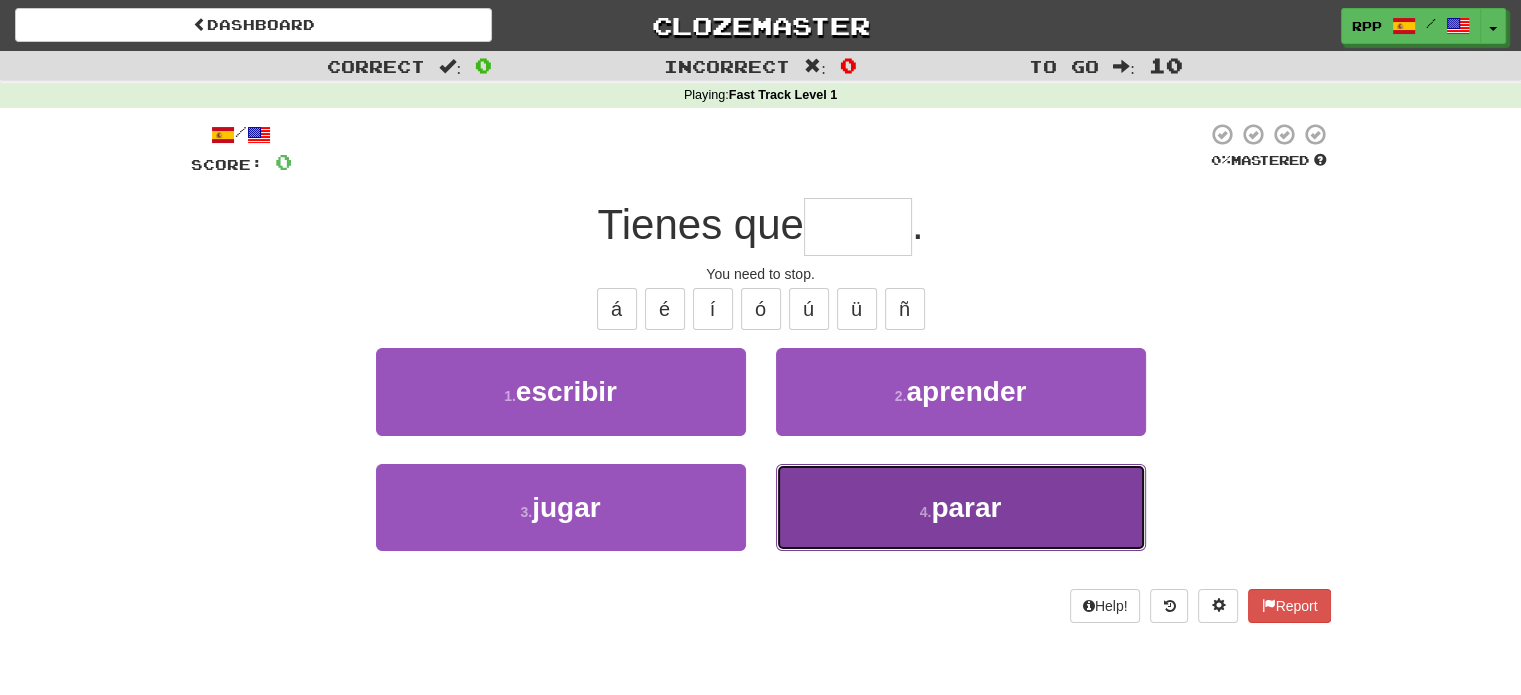 click on "4 .  parar" at bounding box center [961, 507] 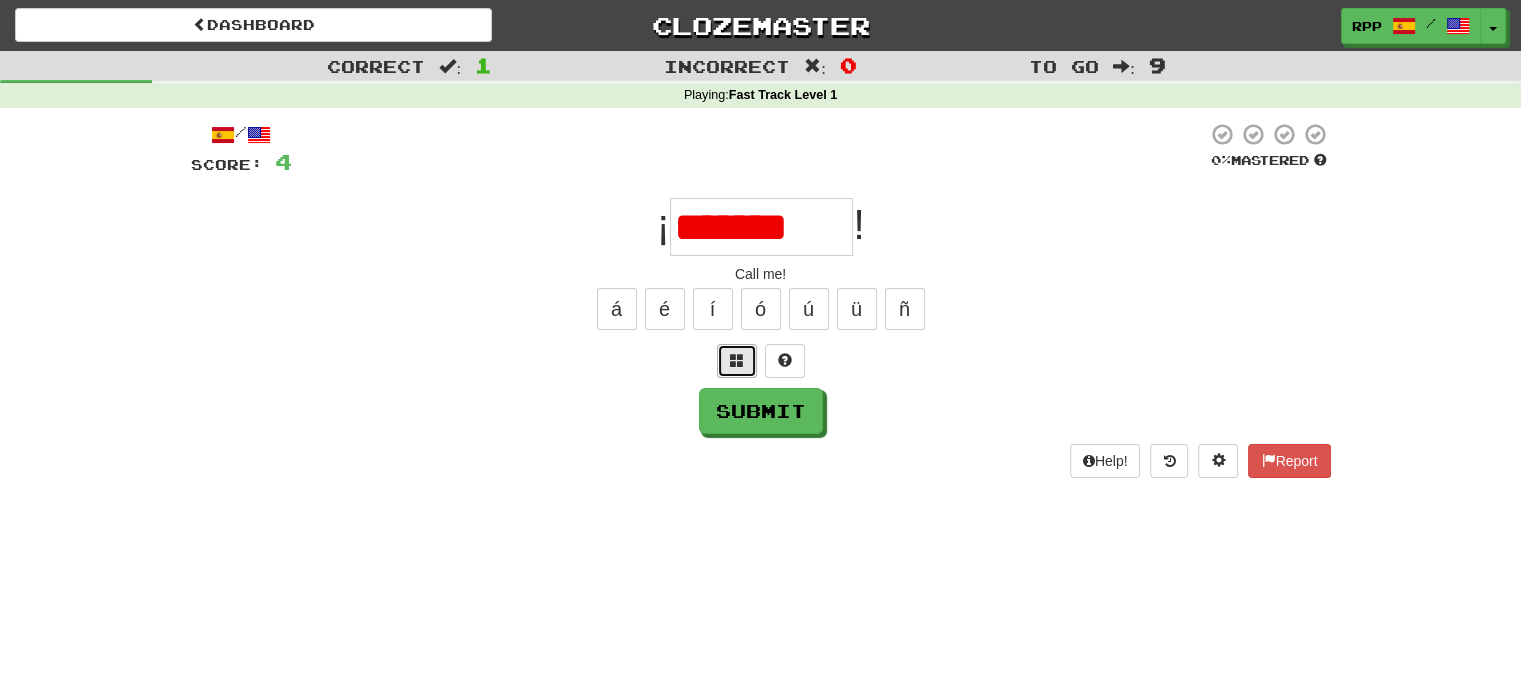 click at bounding box center (737, 360) 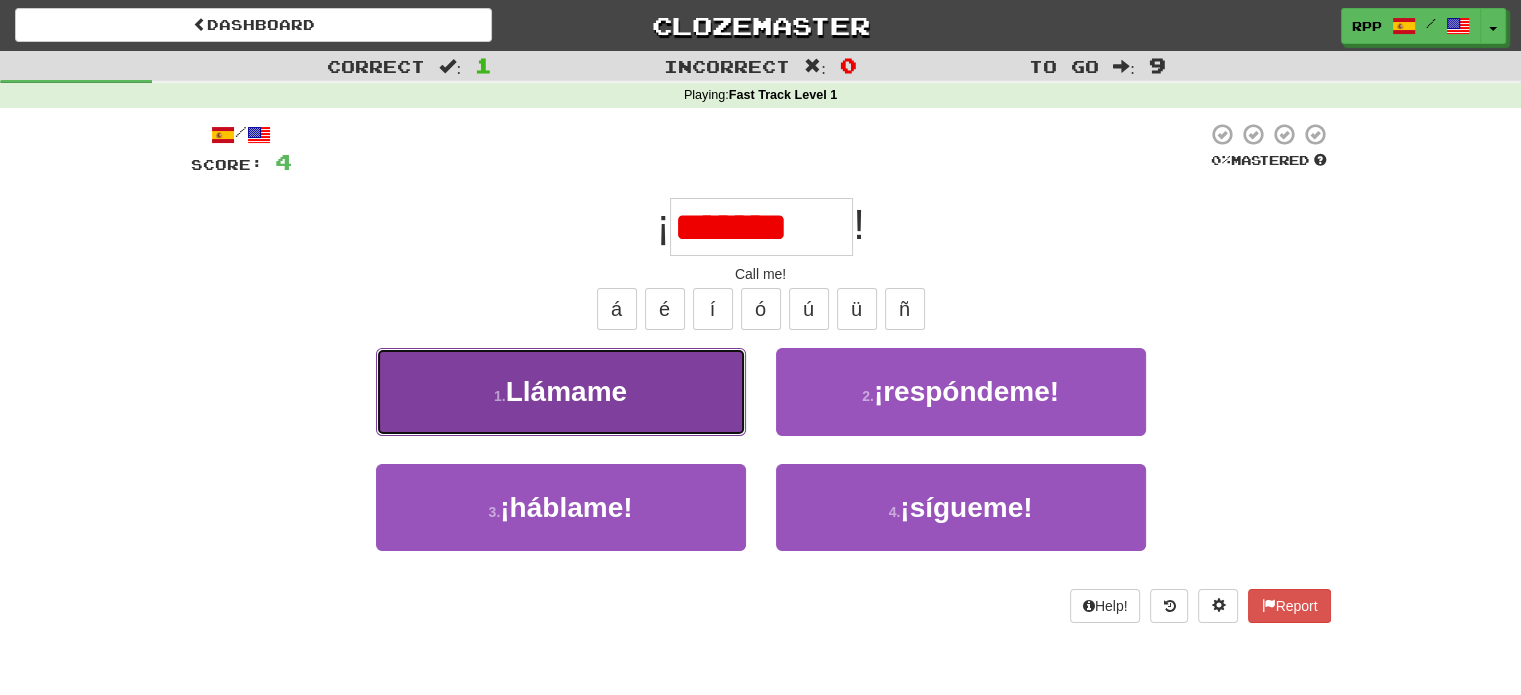 click on "1 .  Llámame" at bounding box center [561, 391] 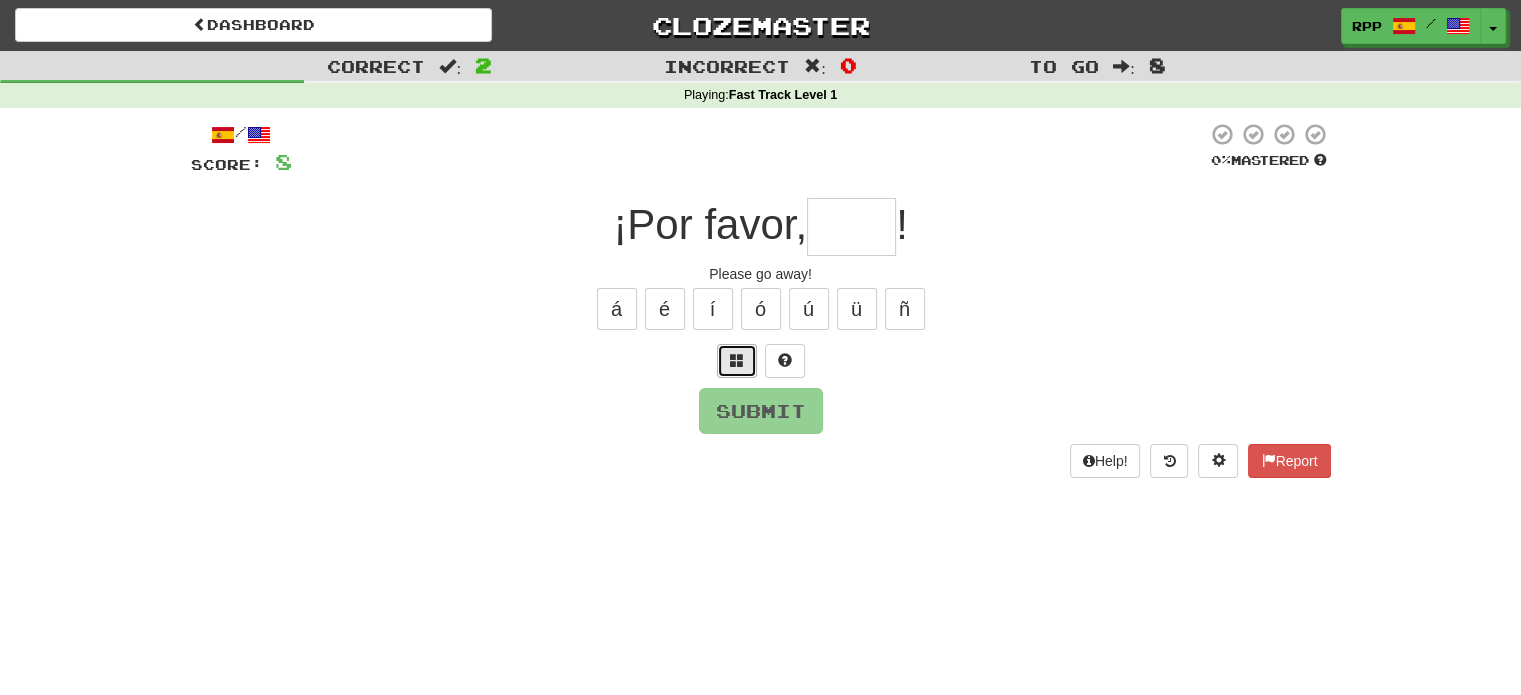 click at bounding box center (737, 360) 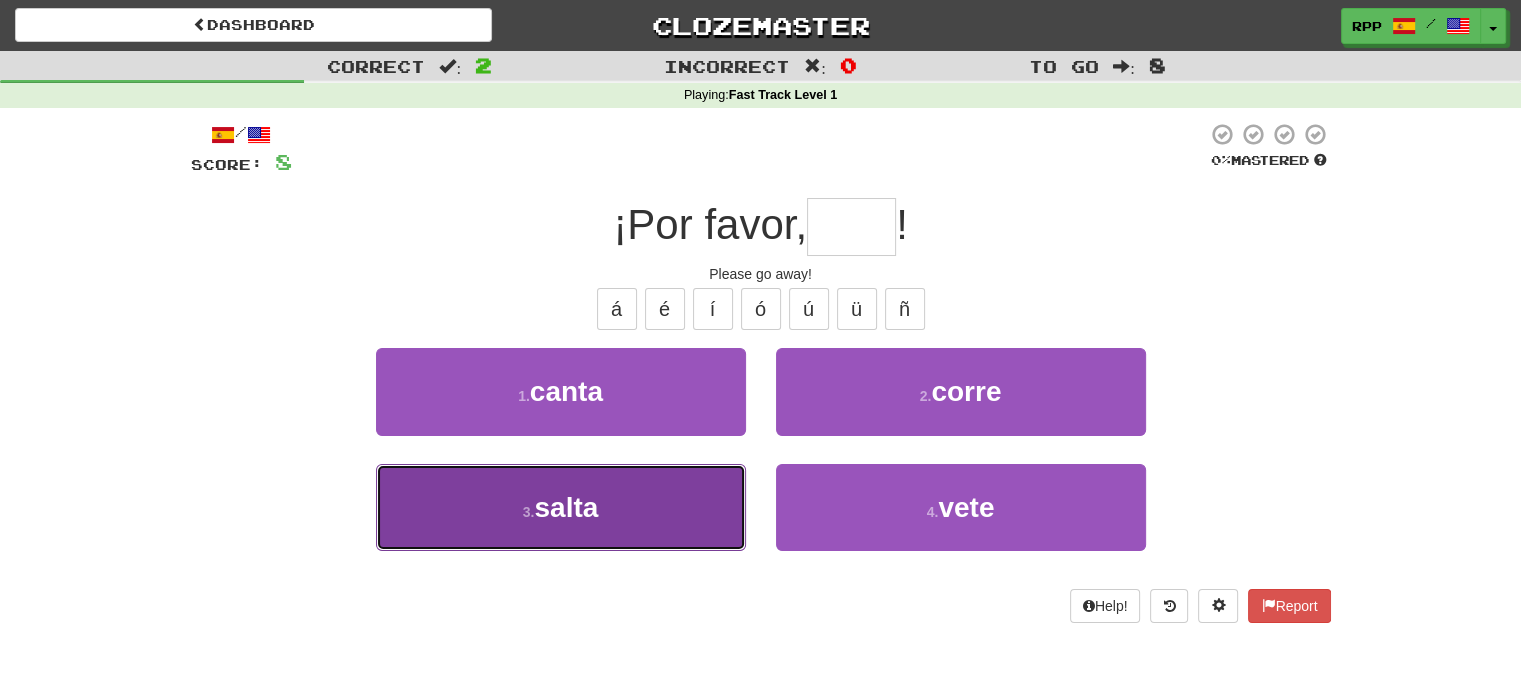 click on "3 .  salta" at bounding box center [561, 507] 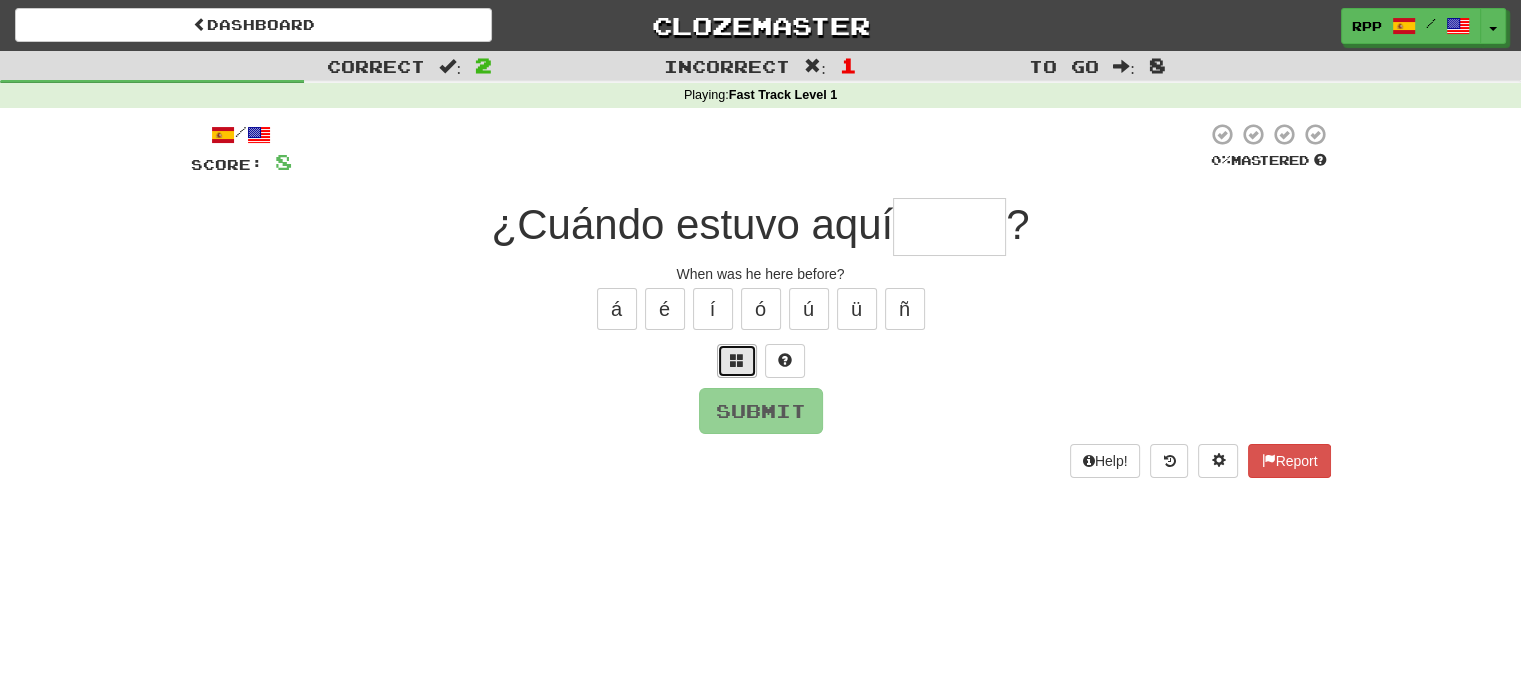 click at bounding box center (737, 360) 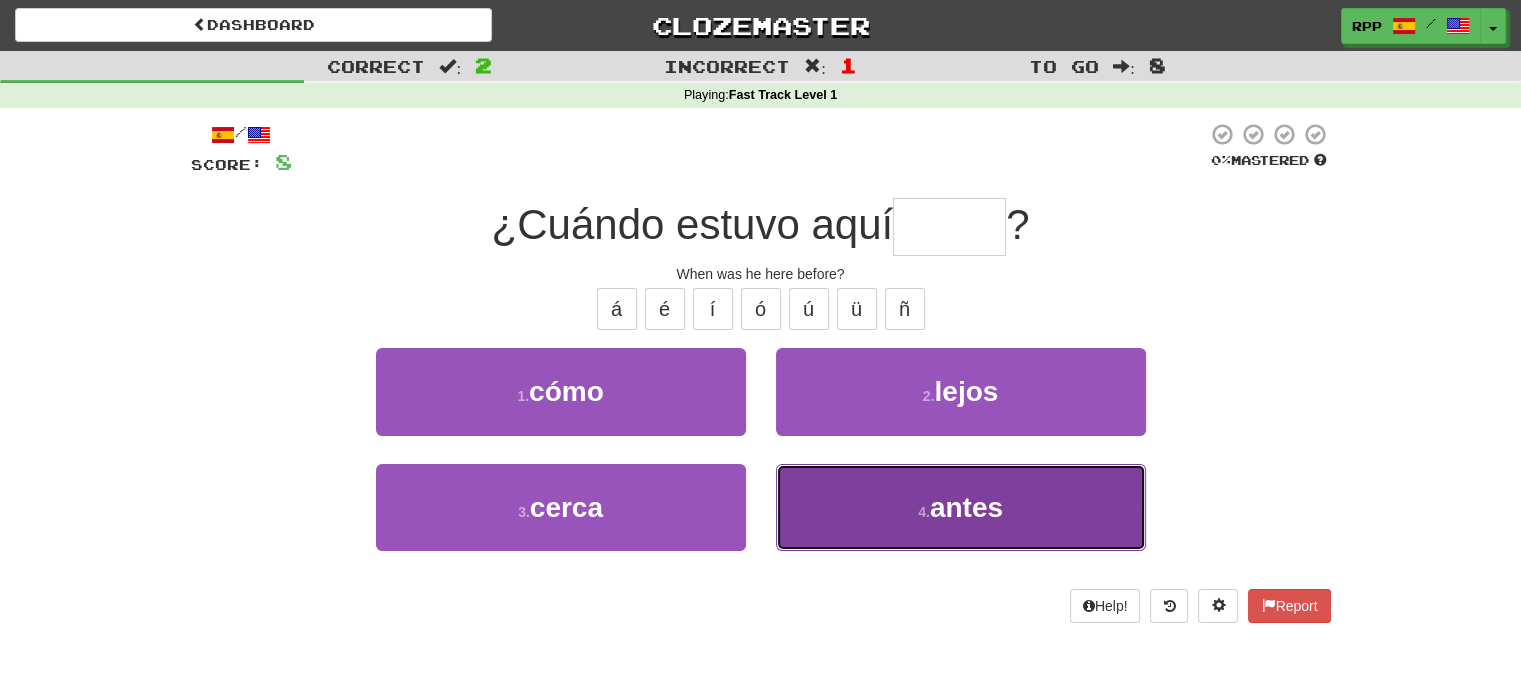 click on "4 .  antes" at bounding box center (961, 507) 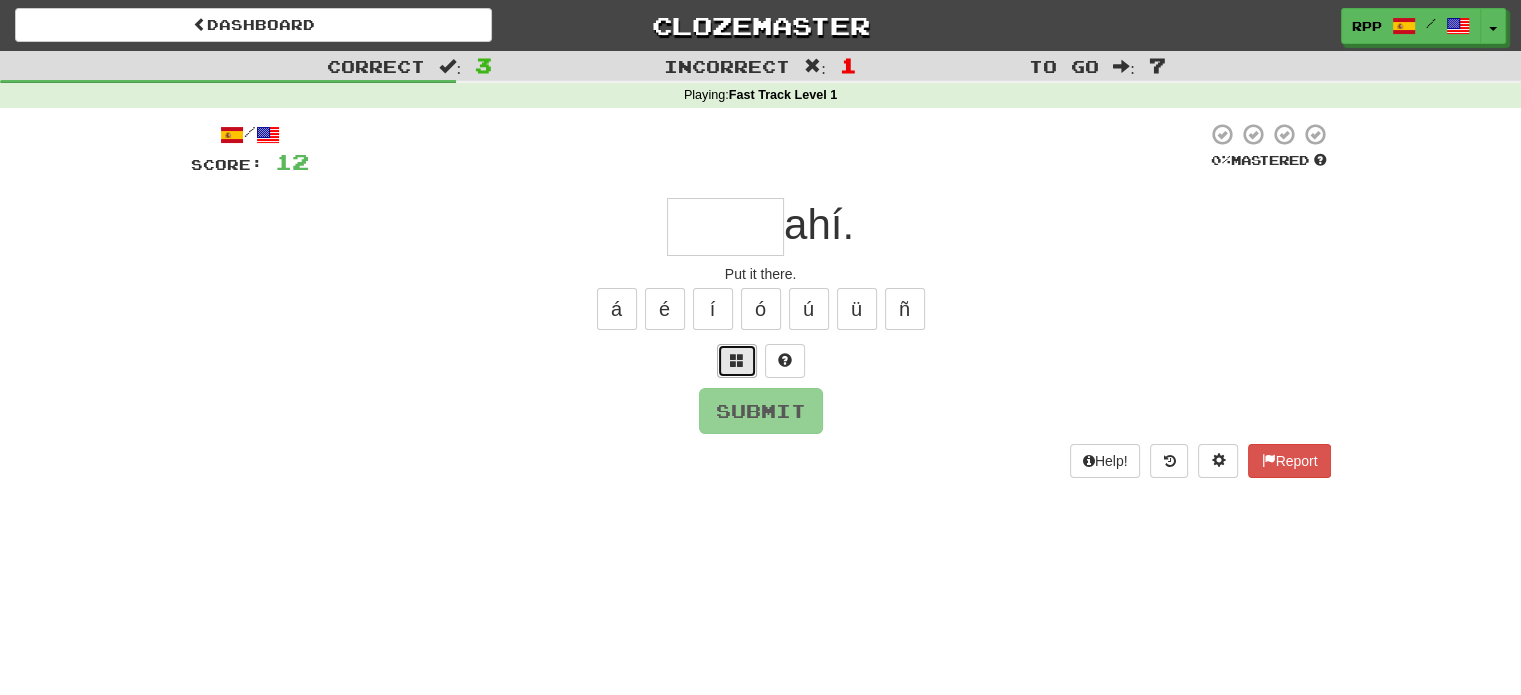 click at bounding box center (737, 360) 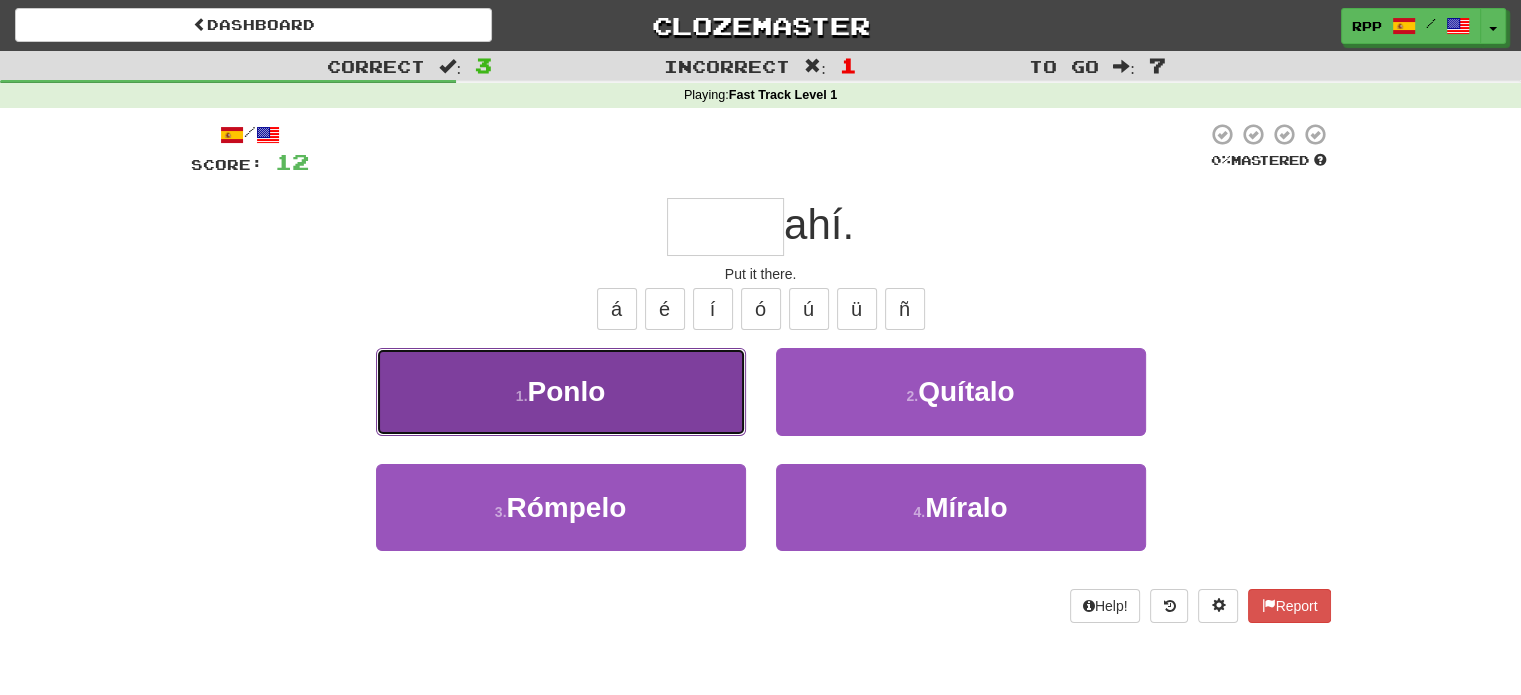 click on "1 .  Ponlo" at bounding box center [561, 391] 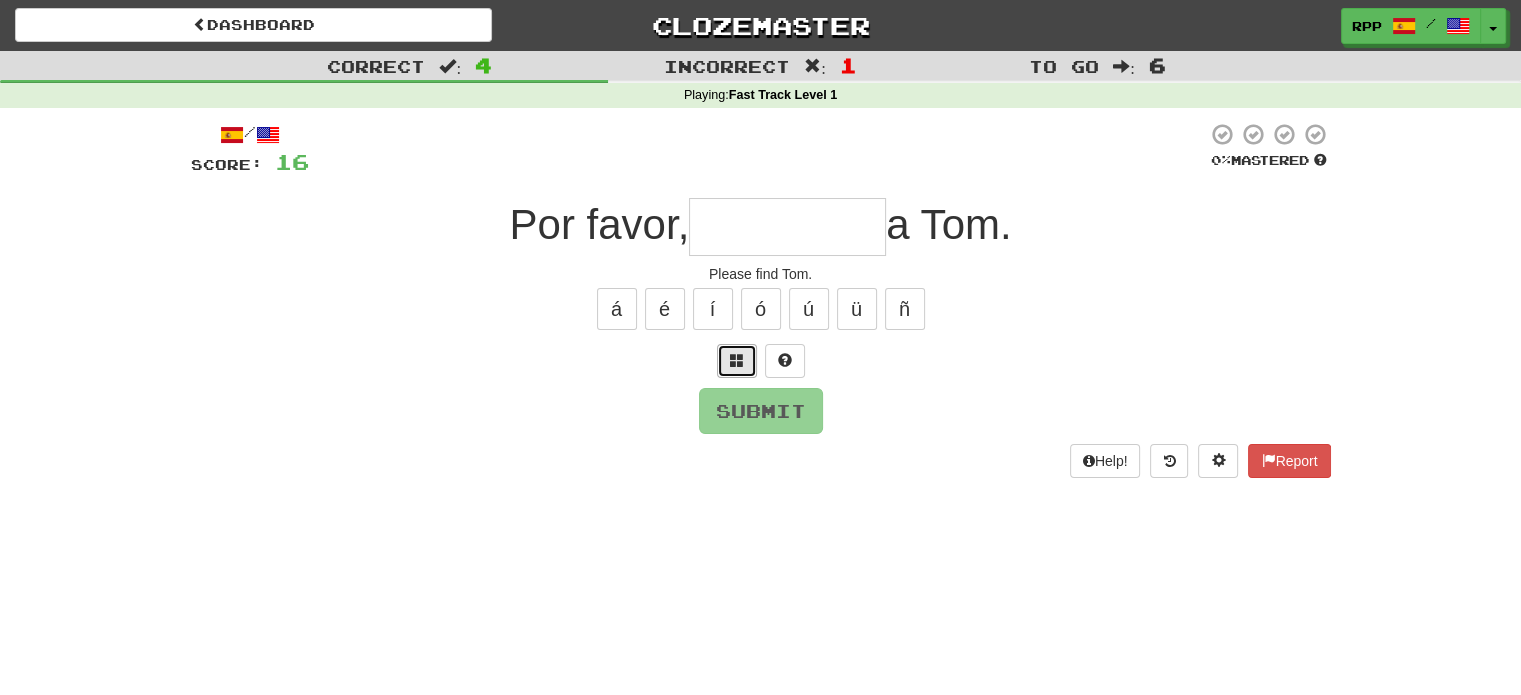 click at bounding box center [737, 361] 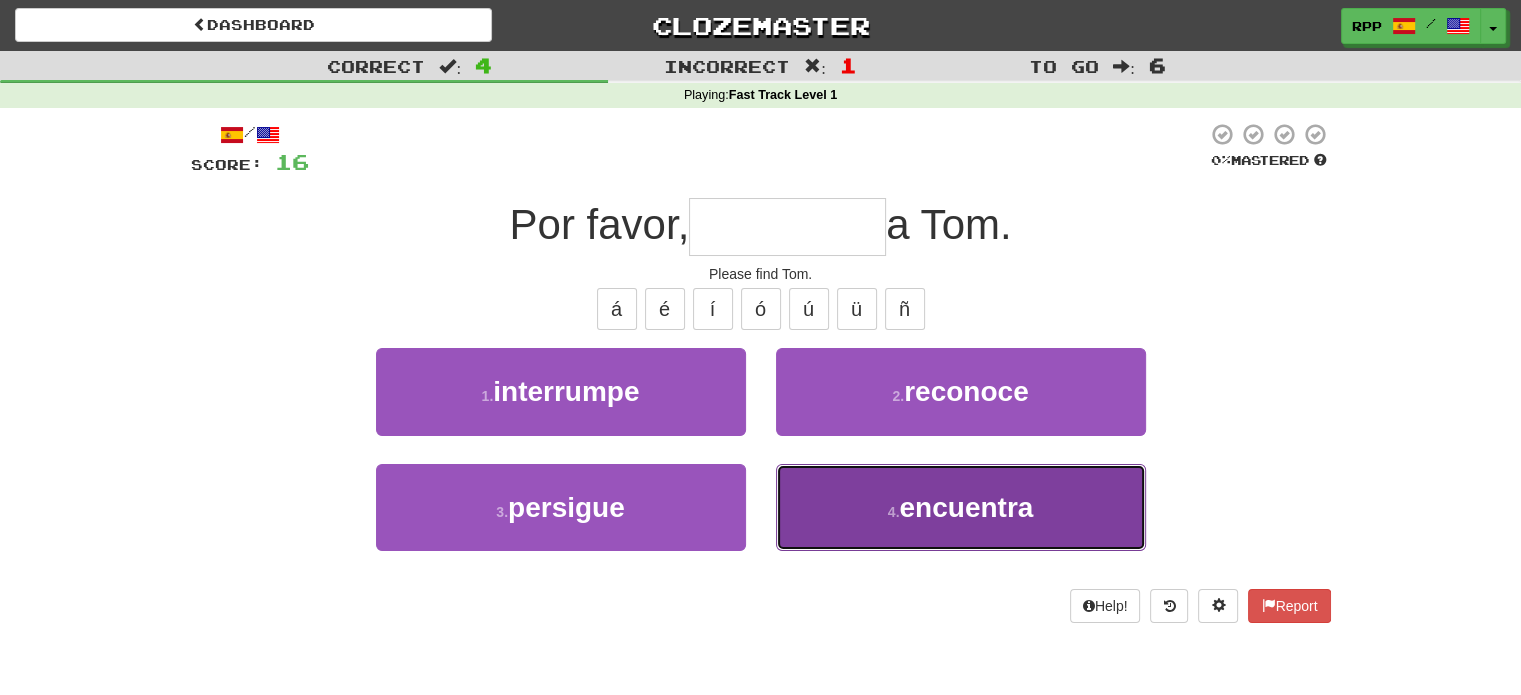 click on "4 .  encuentra" at bounding box center [961, 507] 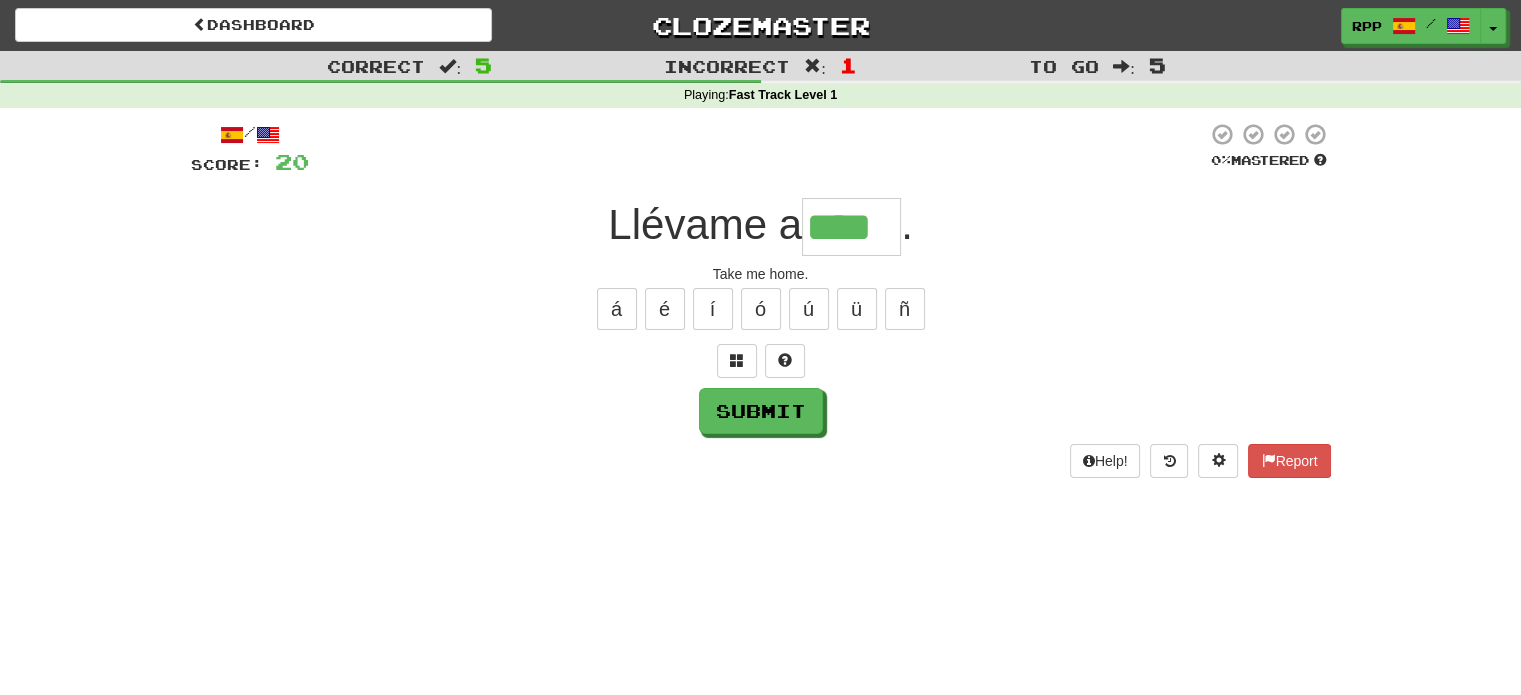 type on "****" 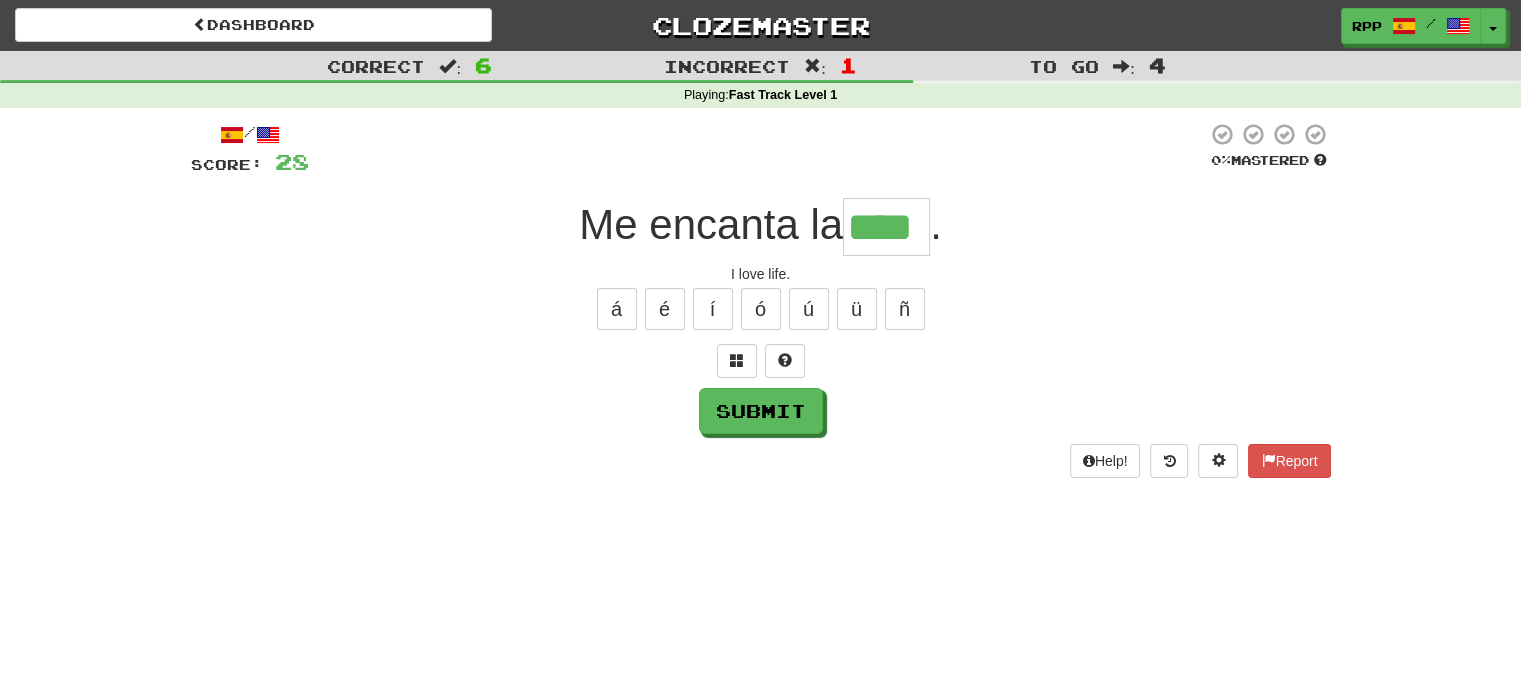 type on "****" 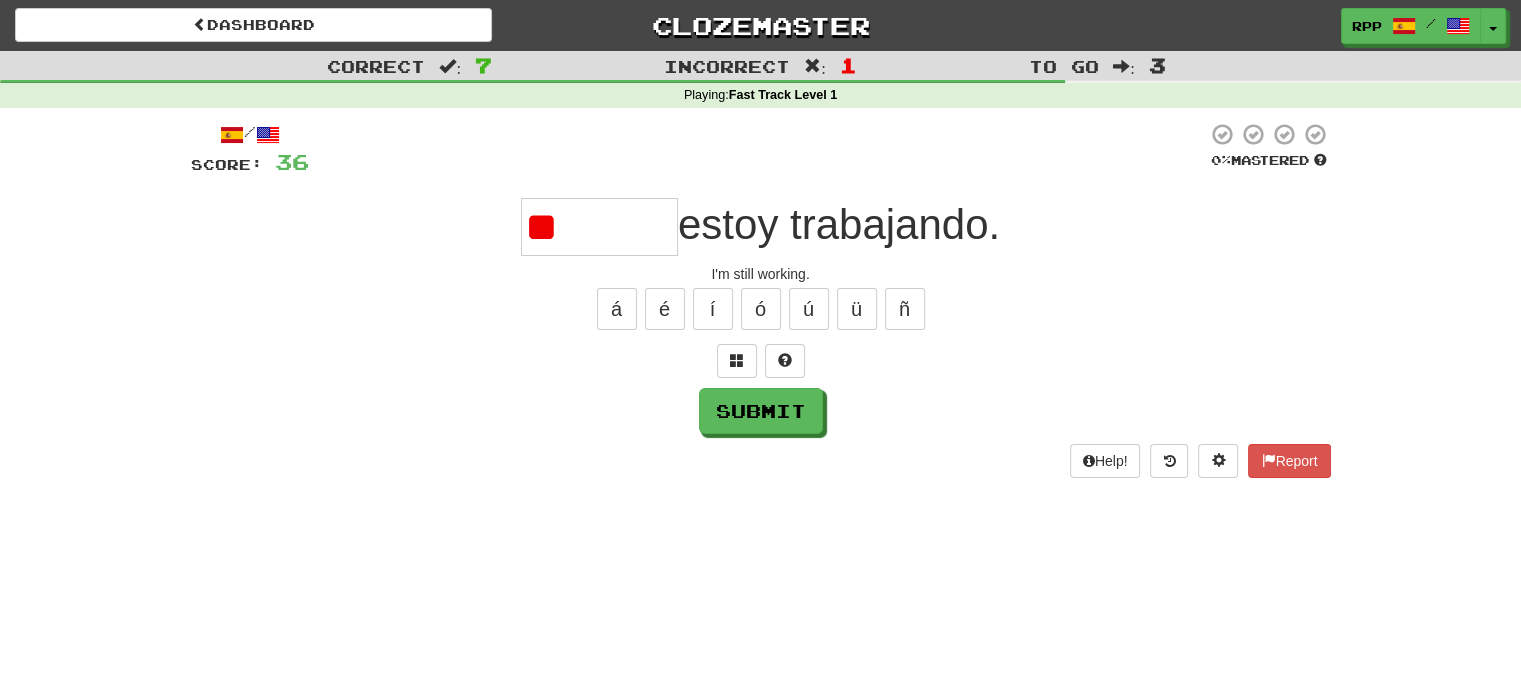 type on "*" 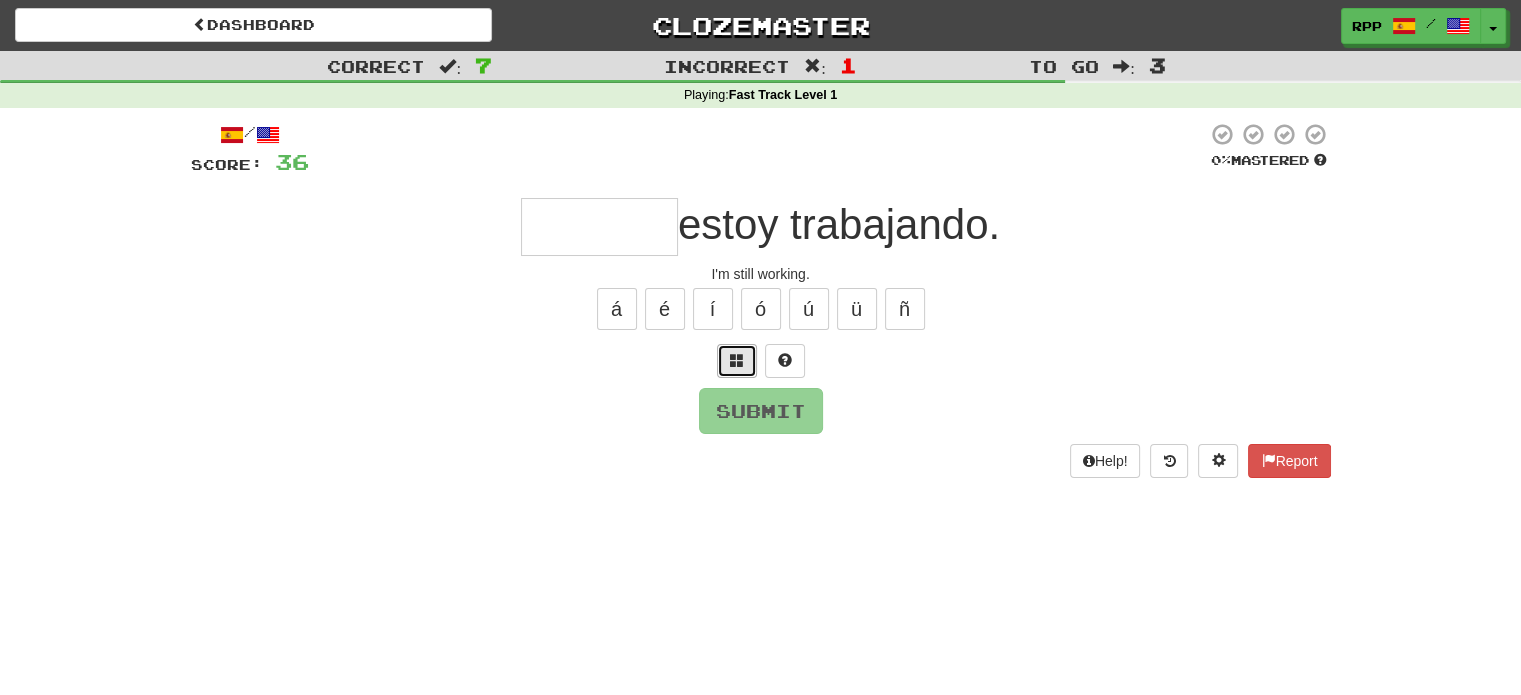 click at bounding box center [737, 361] 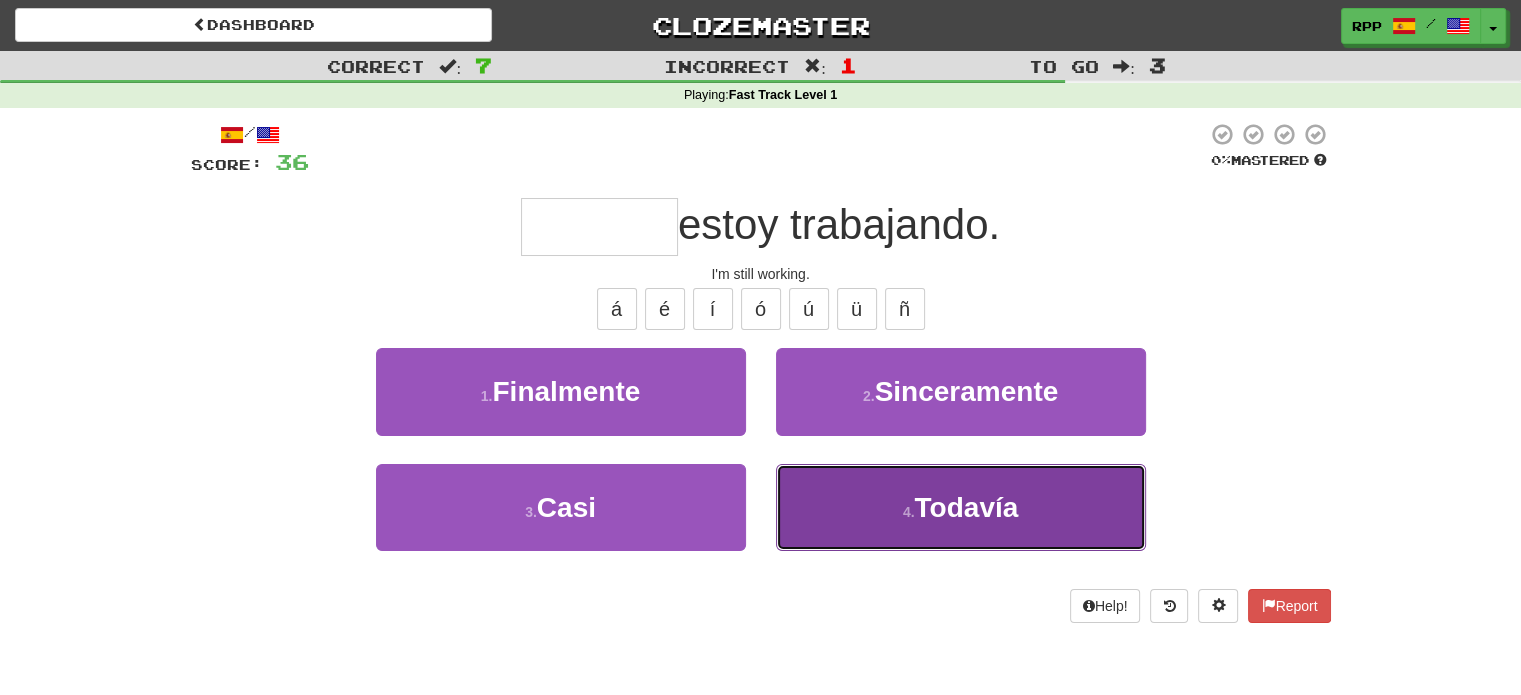 click on "4 .  Todavía" at bounding box center [961, 507] 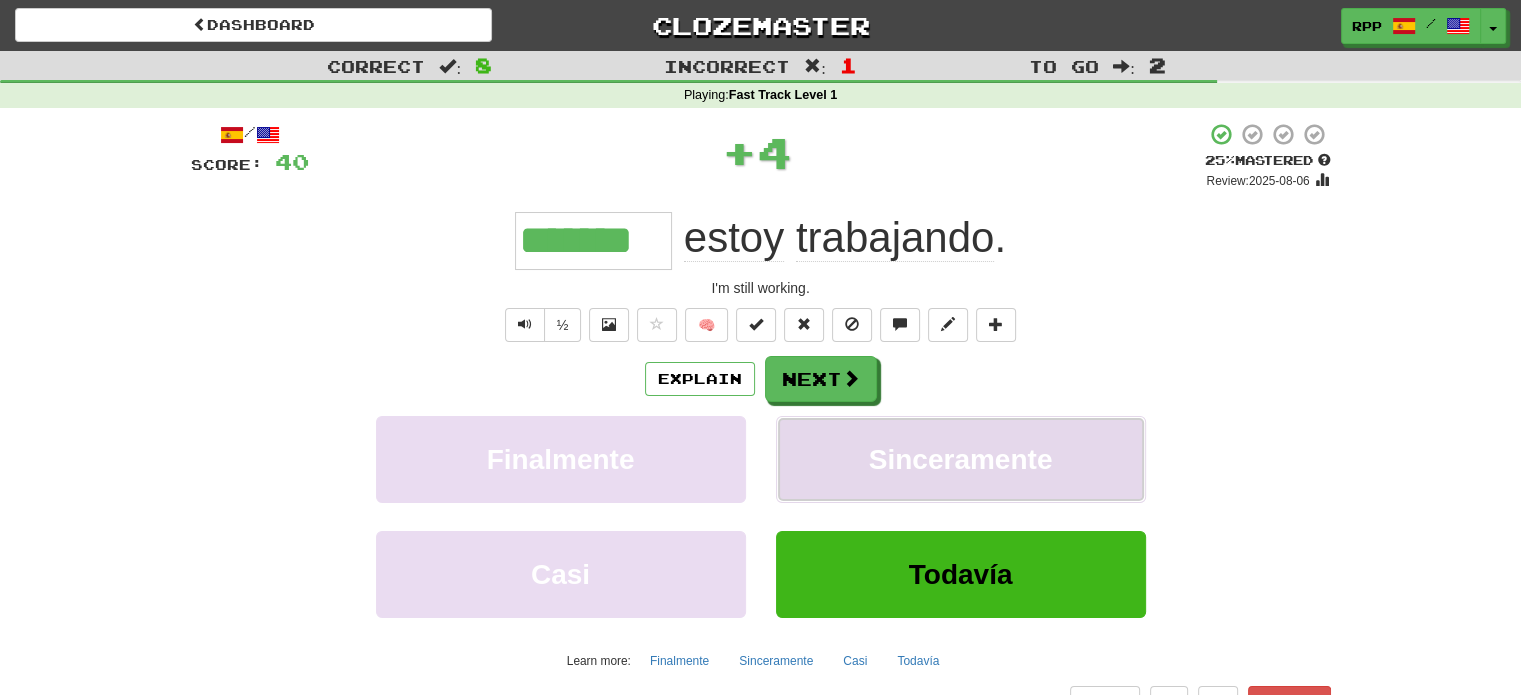click on "Sinceramente" at bounding box center [961, 459] 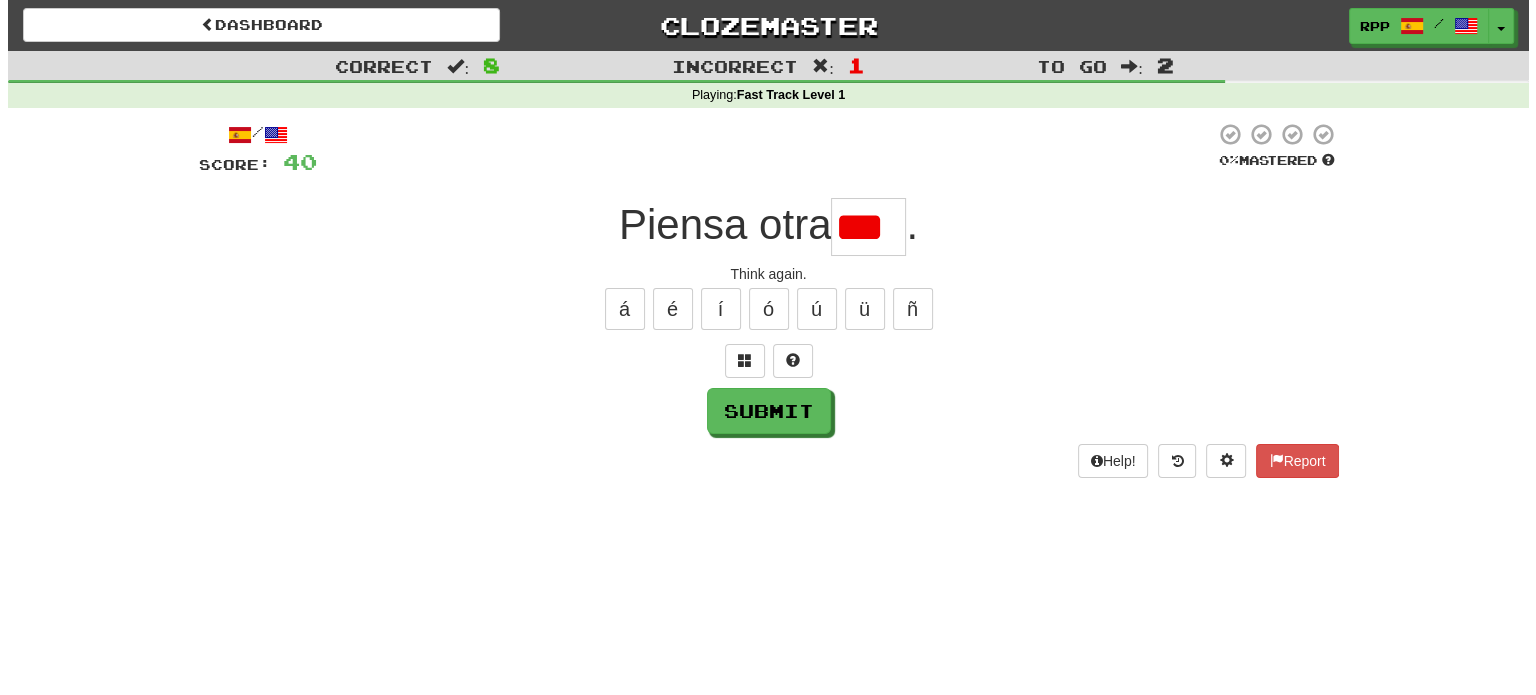 scroll, scrollTop: 0, scrollLeft: 0, axis: both 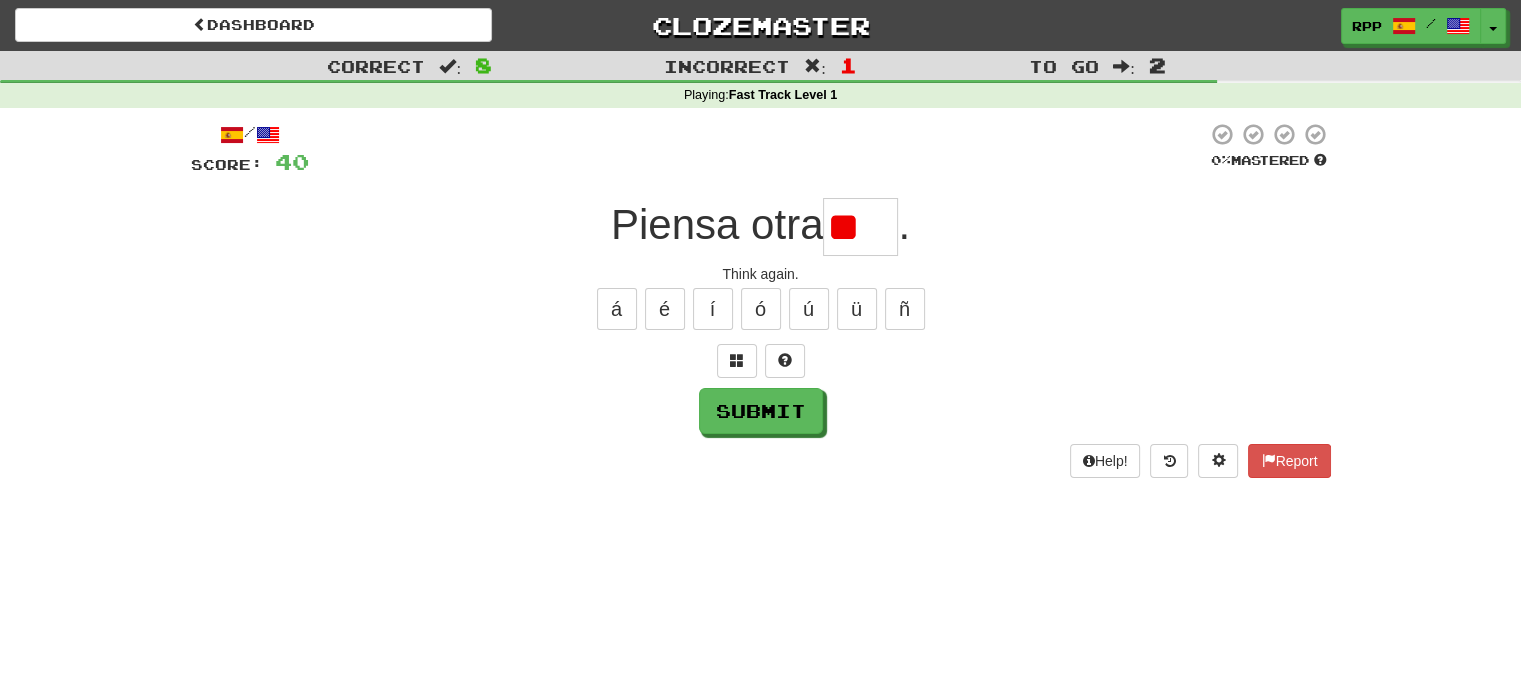 type on "*" 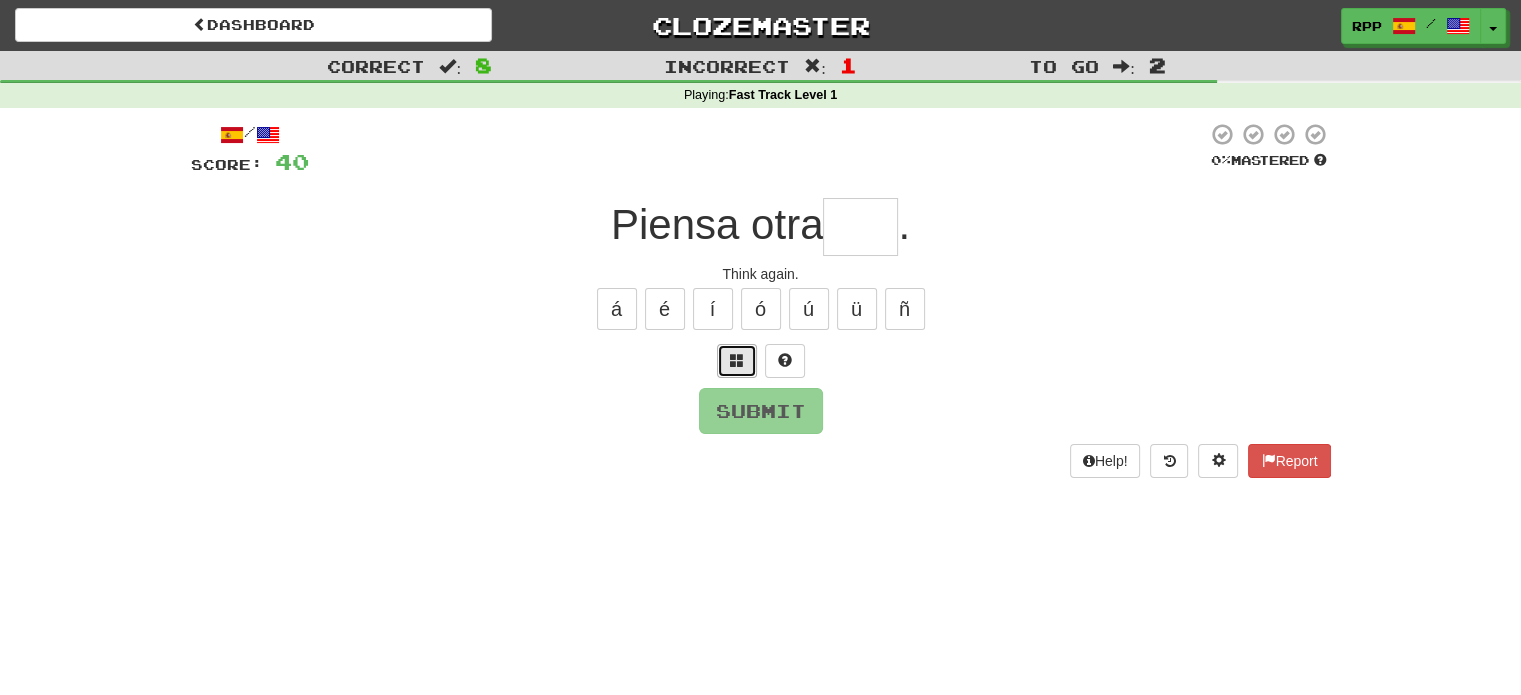 click at bounding box center (737, 361) 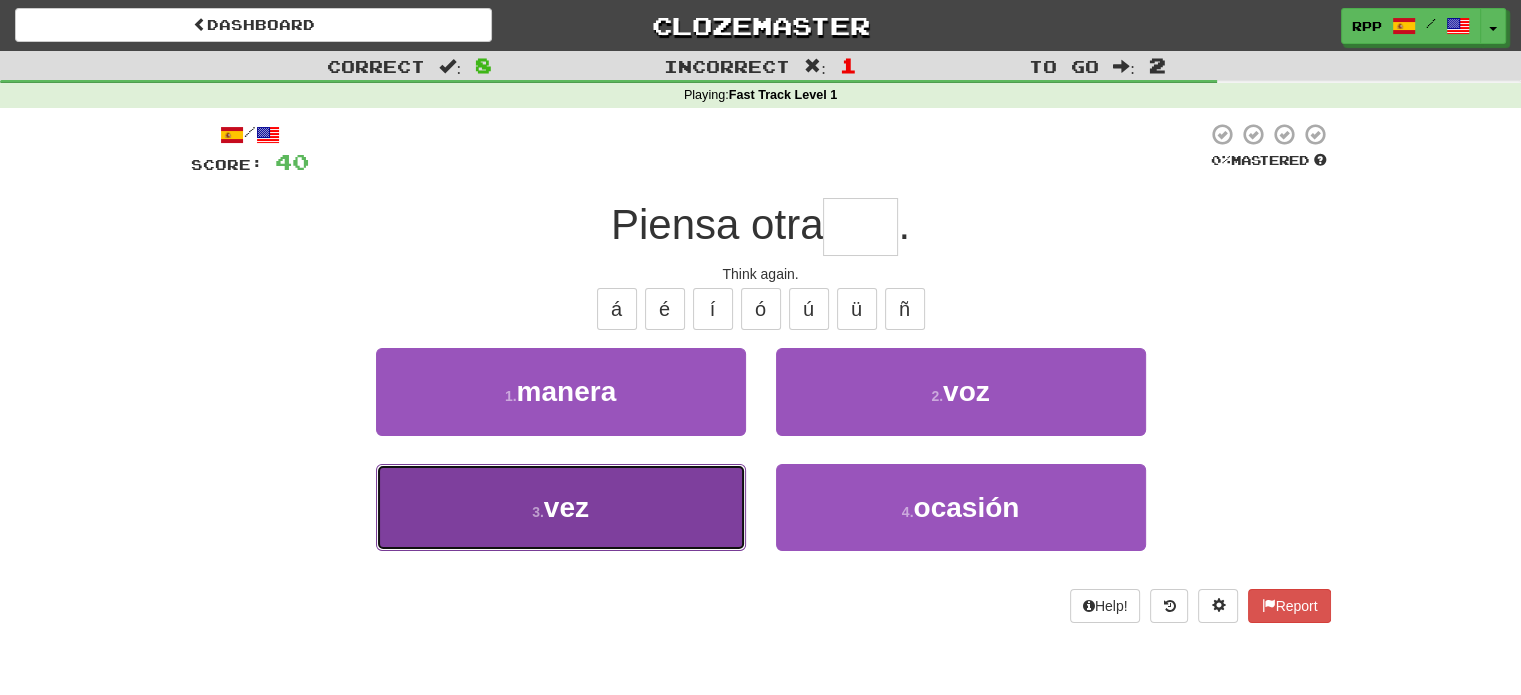 click on "3 .  vez" at bounding box center [561, 507] 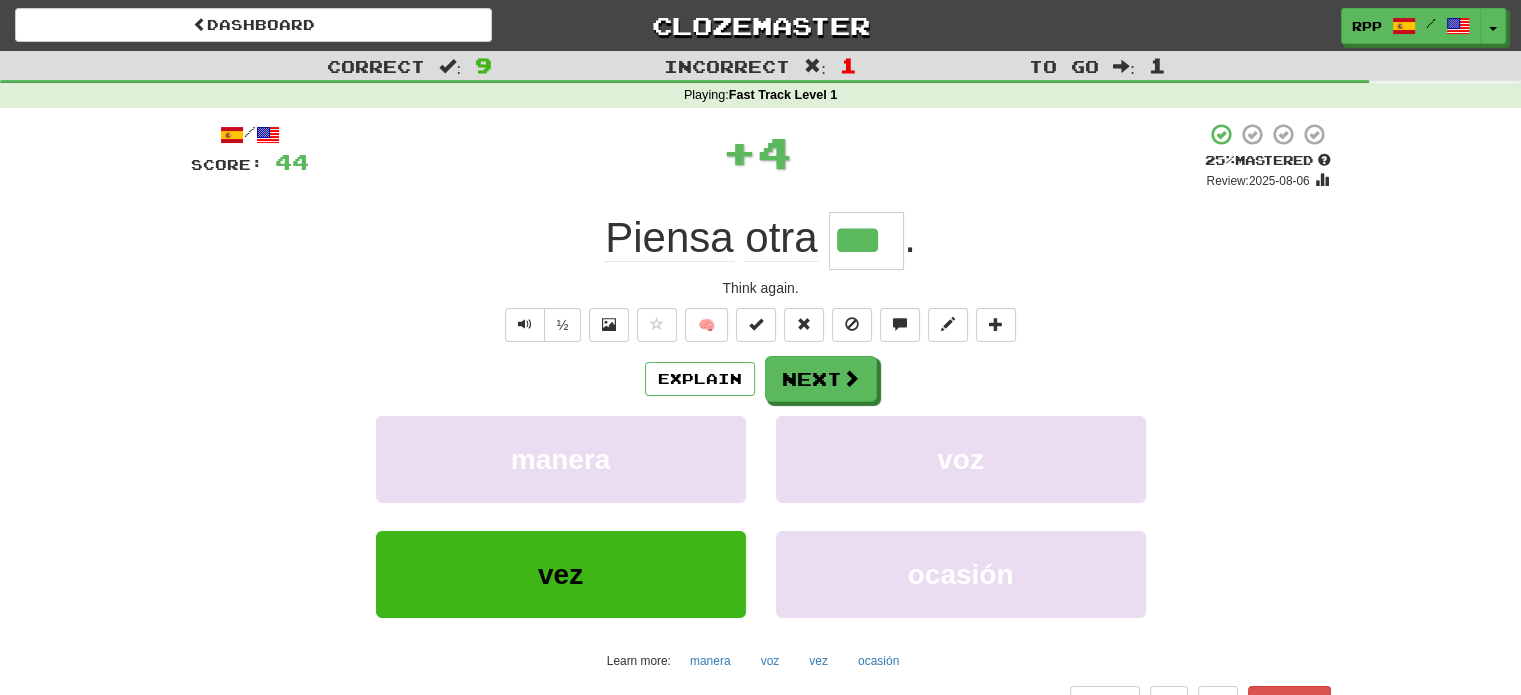 type 